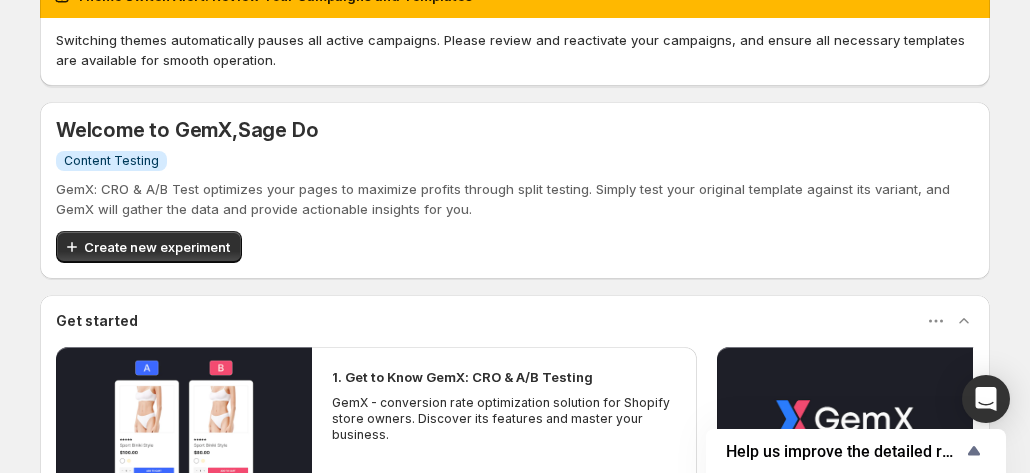 scroll, scrollTop: 146, scrollLeft: 0, axis: vertical 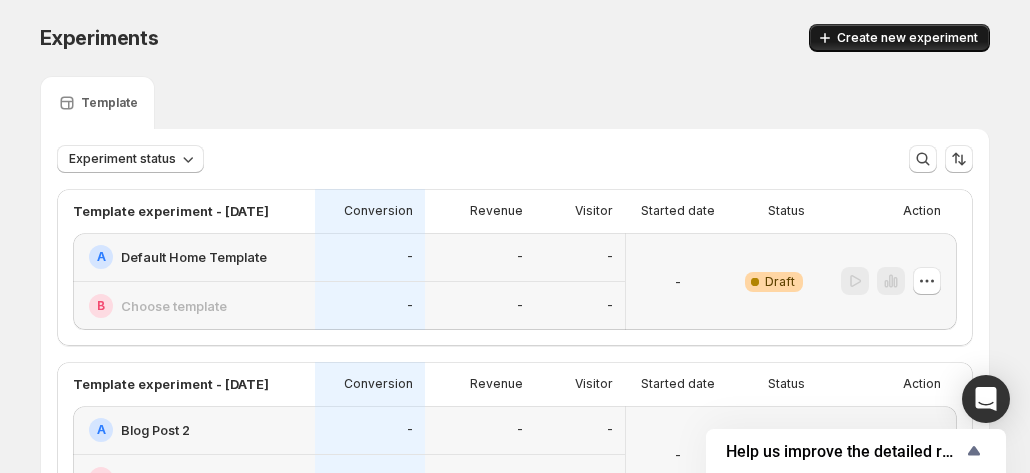 click on "Create new experiment" at bounding box center (907, 38) 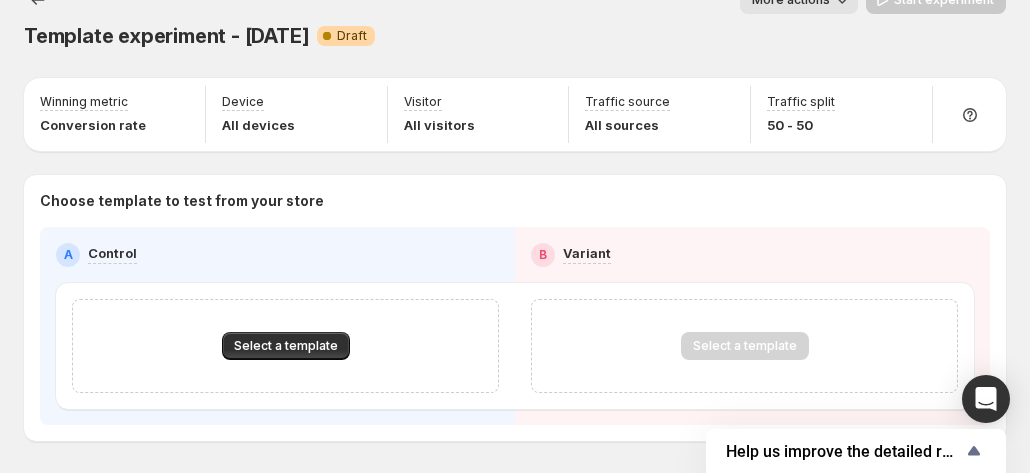 scroll, scrollTop: 0, scrollLeft: 0, axis: both 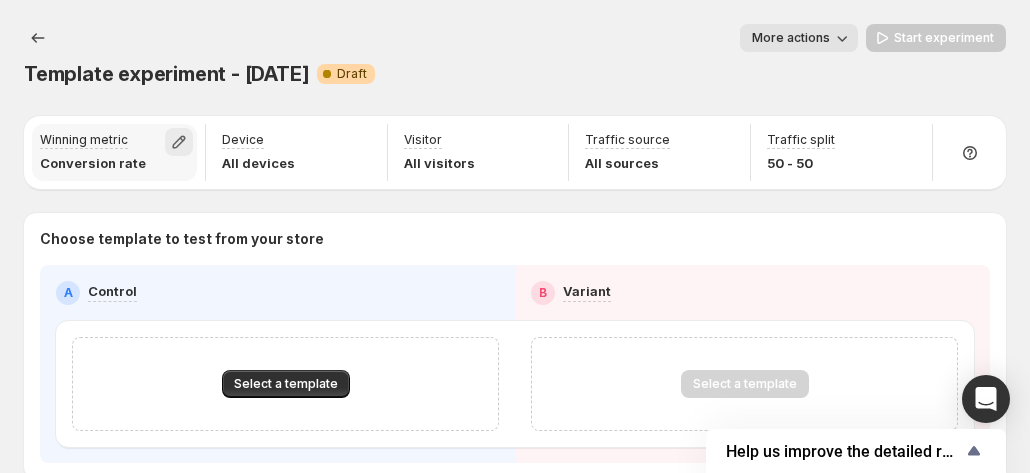 click 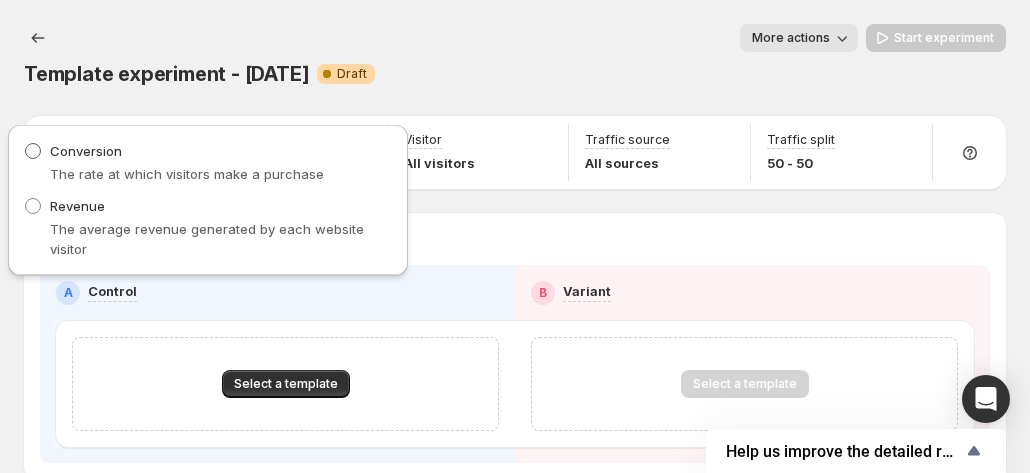 click on "Conversion" at bounding box center [73, 151] 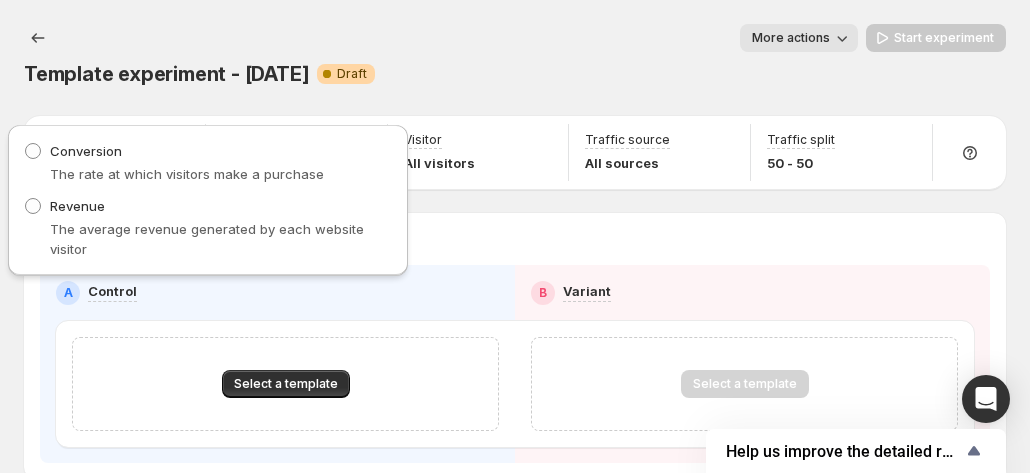 click on "Choose template to test from your store A Control B Variant Select a template Select a template" at bounding box center [515, 346] 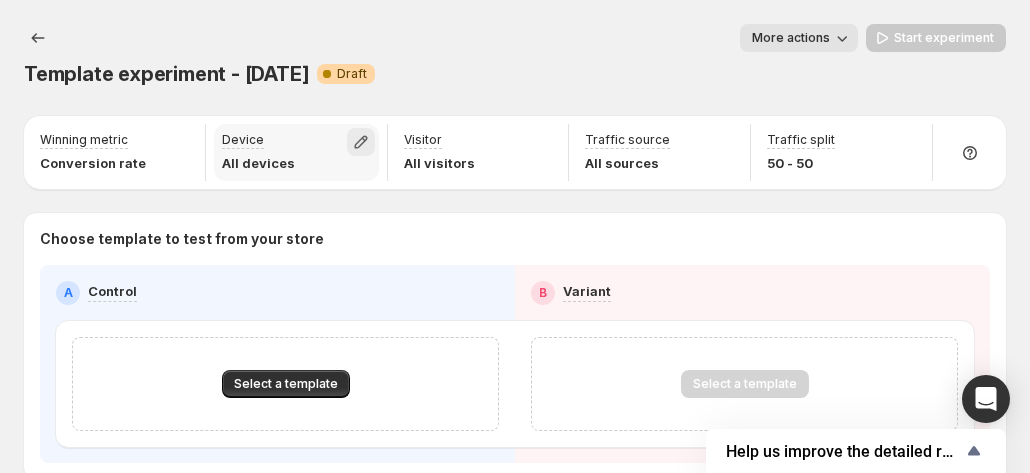 click 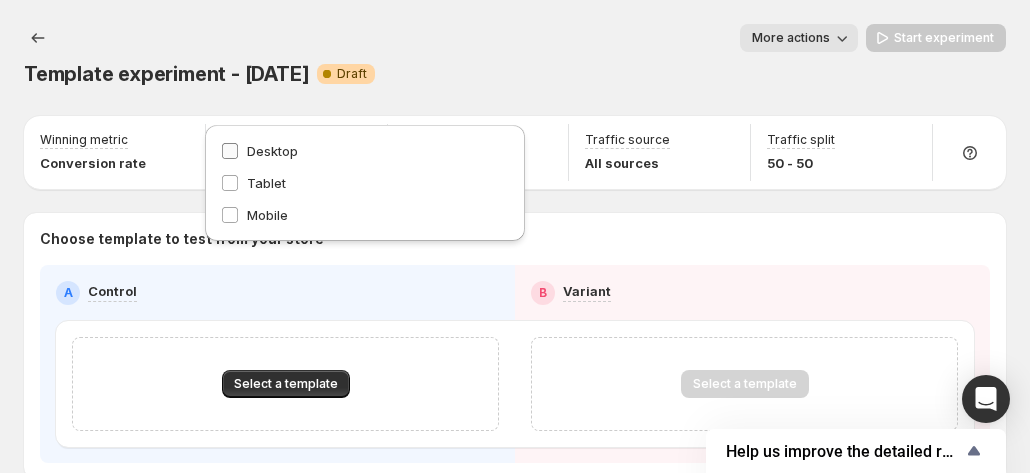 click on "Desktop" at bounding box center [365, 151] 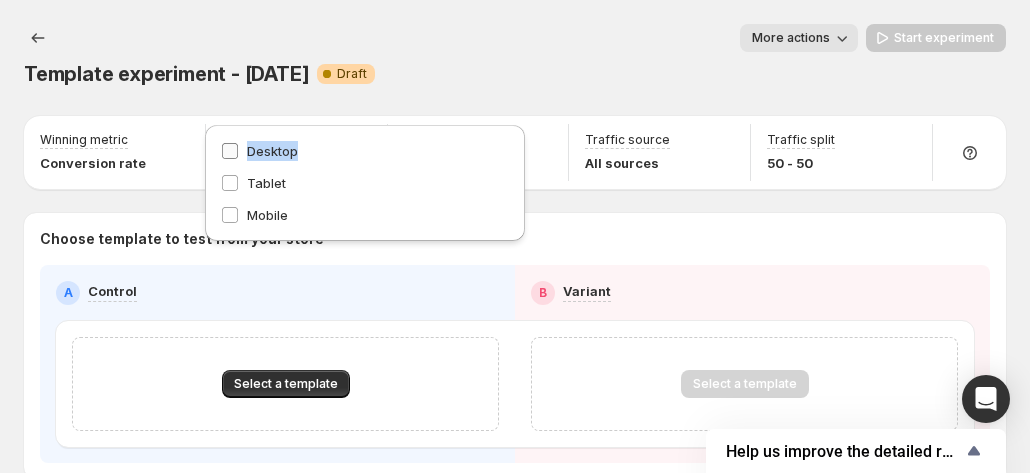 click on "Desktop" at bounding box center [365, 151] 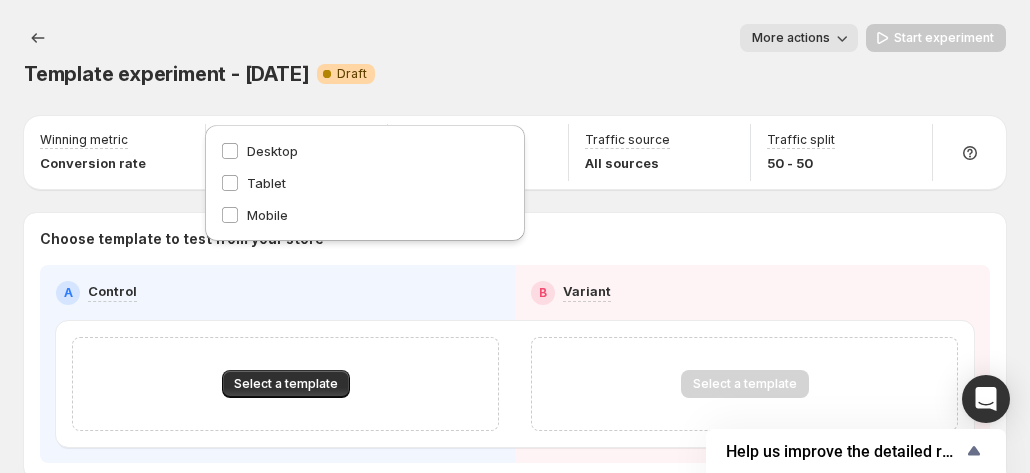 click on "Winning metric Conversion rate Device Tablet & Mobile Visitor All visitors Traffic source All sources Traffic split [NUM] - [NUM] Choose template to test from your store A Control B Variant Select a template Select a template" at bounding box center (515, 295) 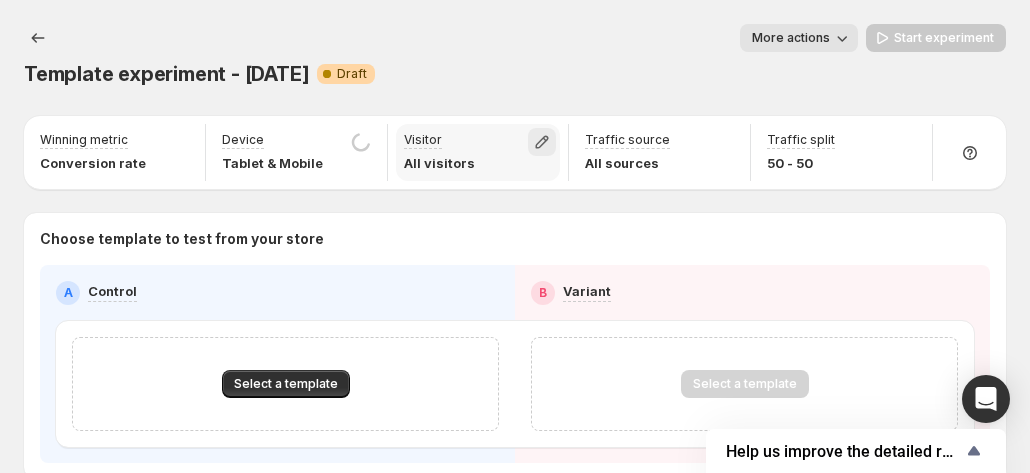 click 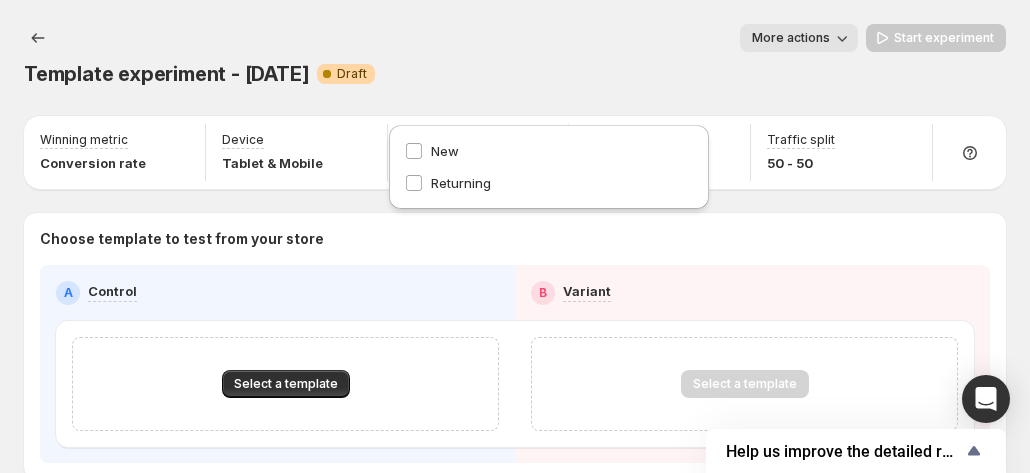 click on "Winning metric Conversion rate Device Tablet & Mobile Visitor All visitors Traffic source All sources Traffic split [NUM] - [NUM]" at bounding box center [515, 152] 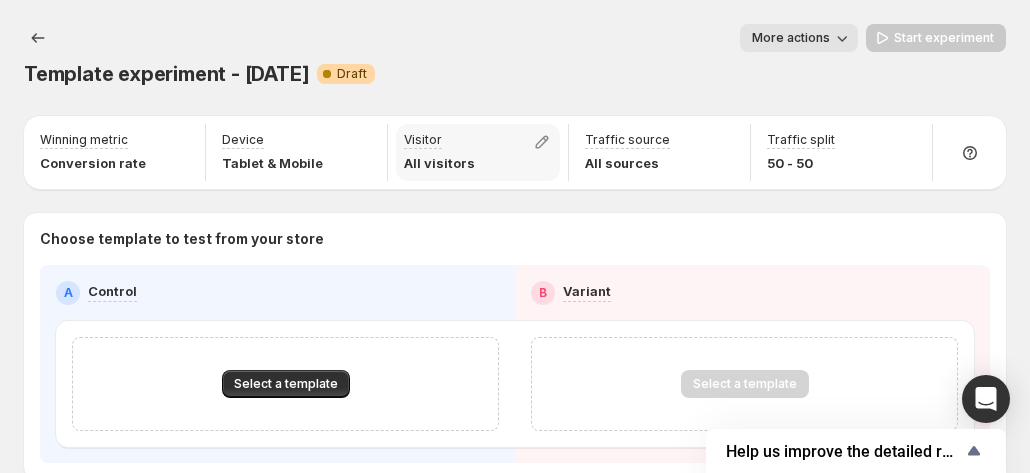 click on "Visitor All visitors" at bounding box center (478, 152) 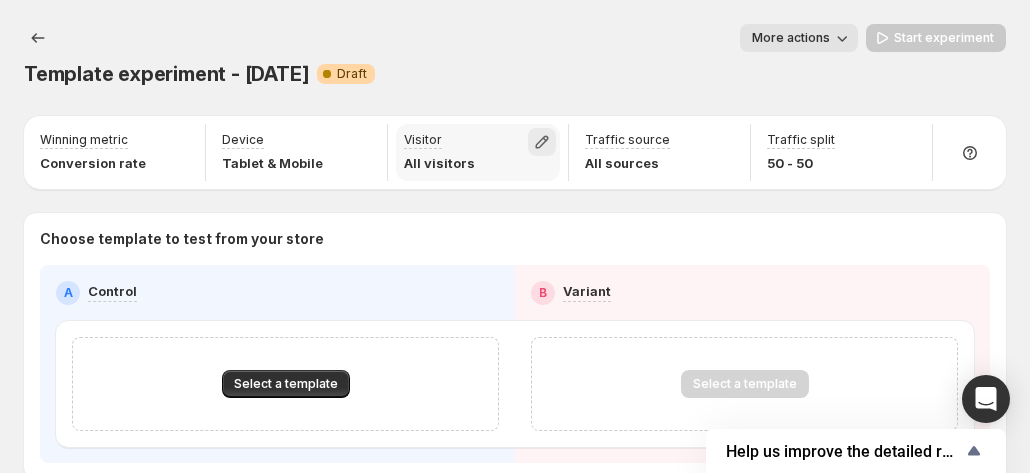 click 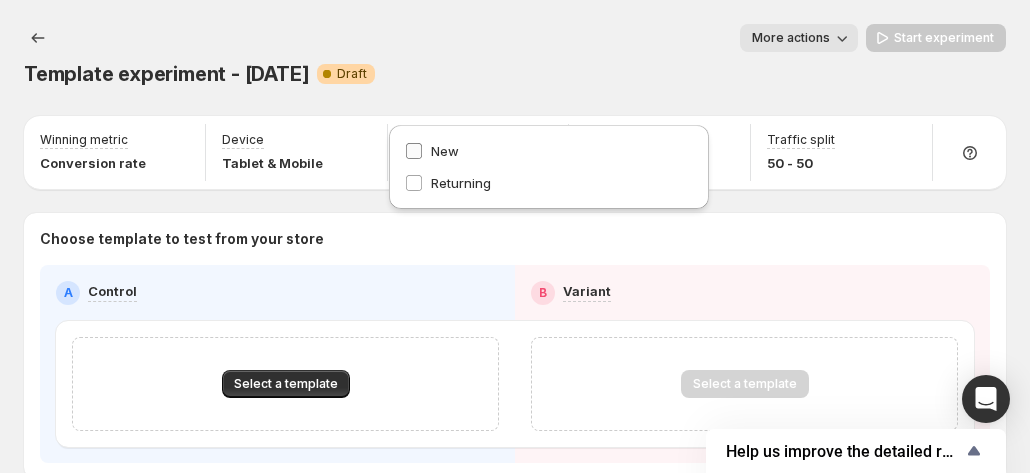 click on "New" at bounding box center (445, 151) 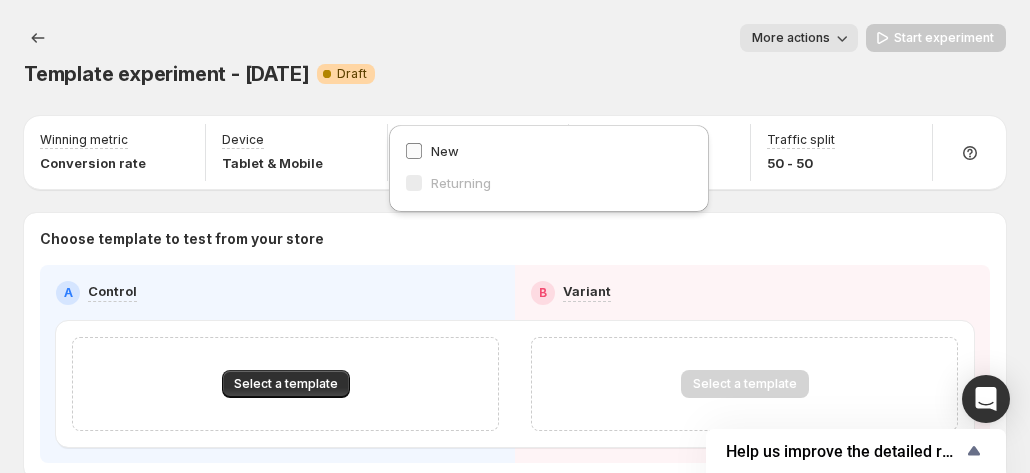 click on "New" at bounding box center (445, 151) 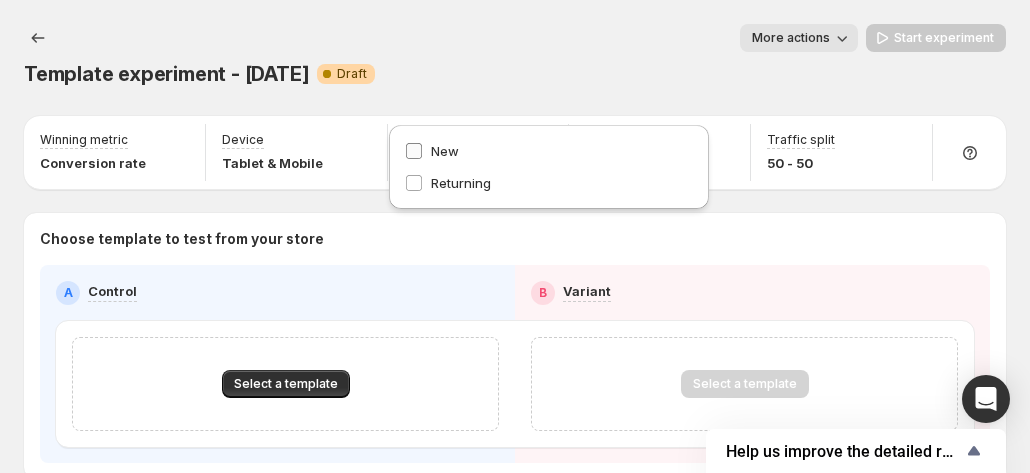 click on "New" at bounding box center (445, 151) 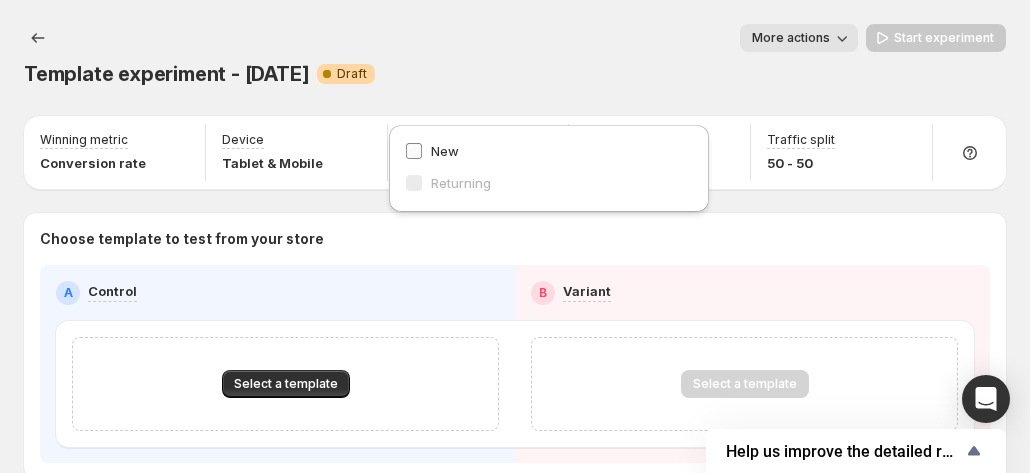 click on "New" at bounding box center [445, 151] 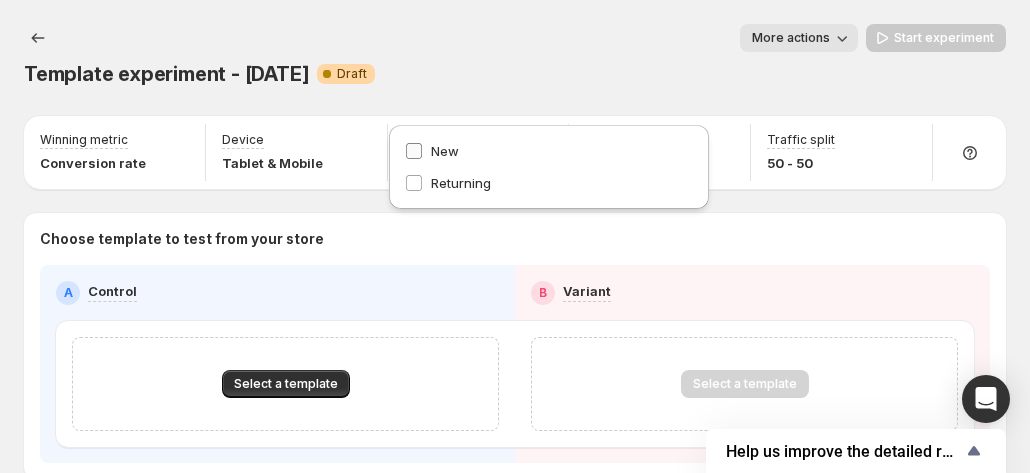 click on "New" at bounding box center (445, 151) 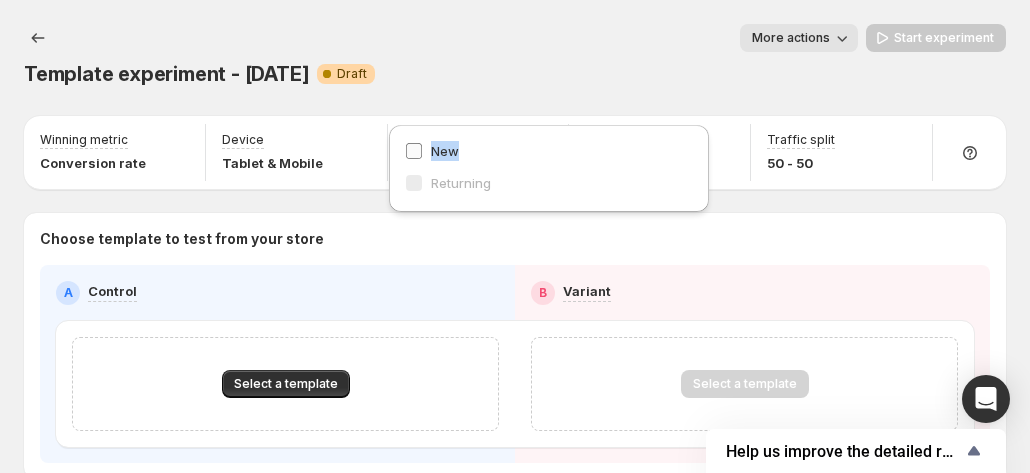 click on "New" at bounding box center (445, 151) 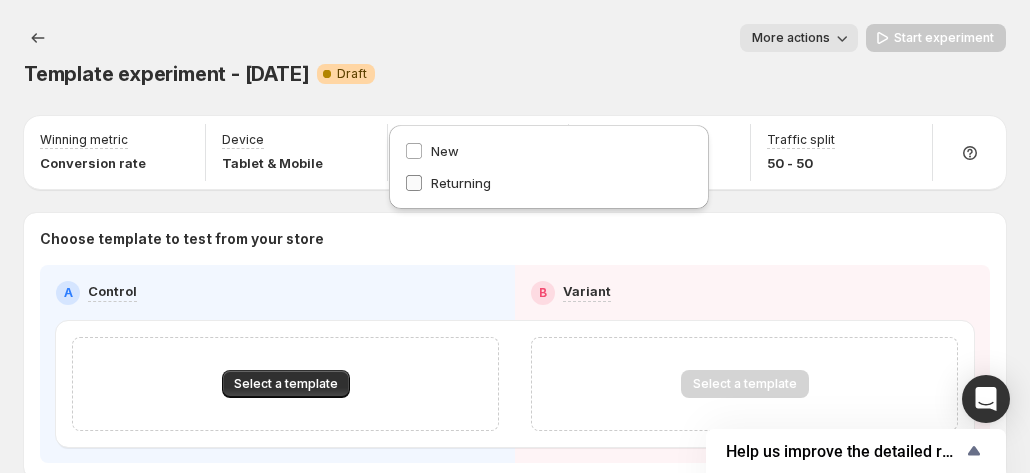 click at bounding box center (414, 183) 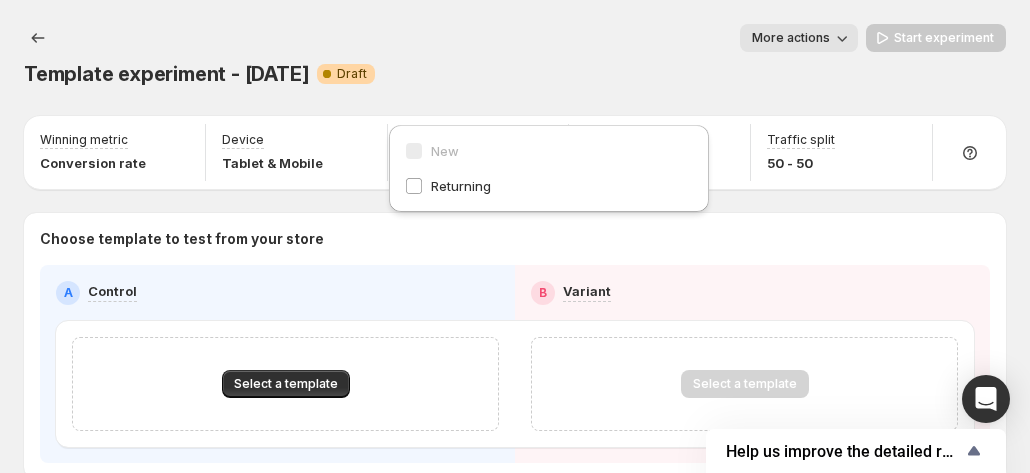 click on "New Returning" at bounding box center (549, 168) 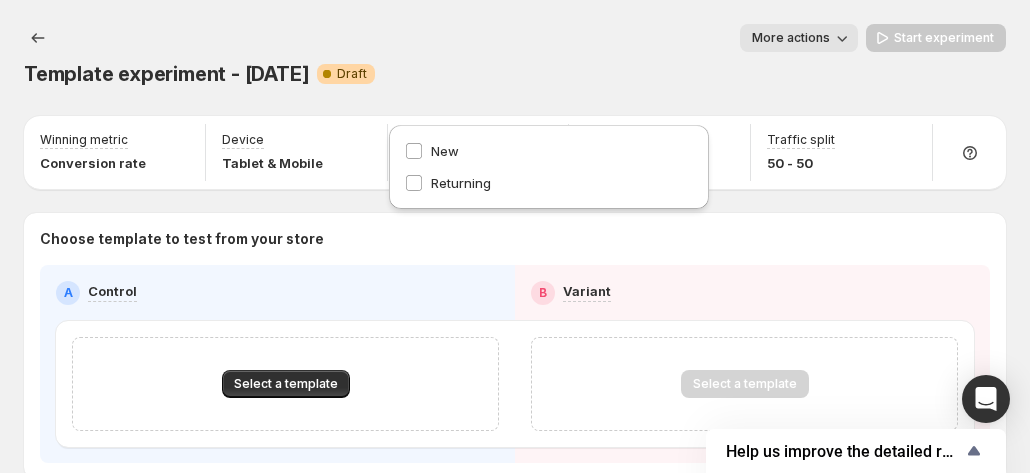 click on "Template experiment - [DATE]. This page is ready Template experiment - [DATE] Warning Complete Draft More actions More actions More actions Start experiment" at bounding box center (515, 56) 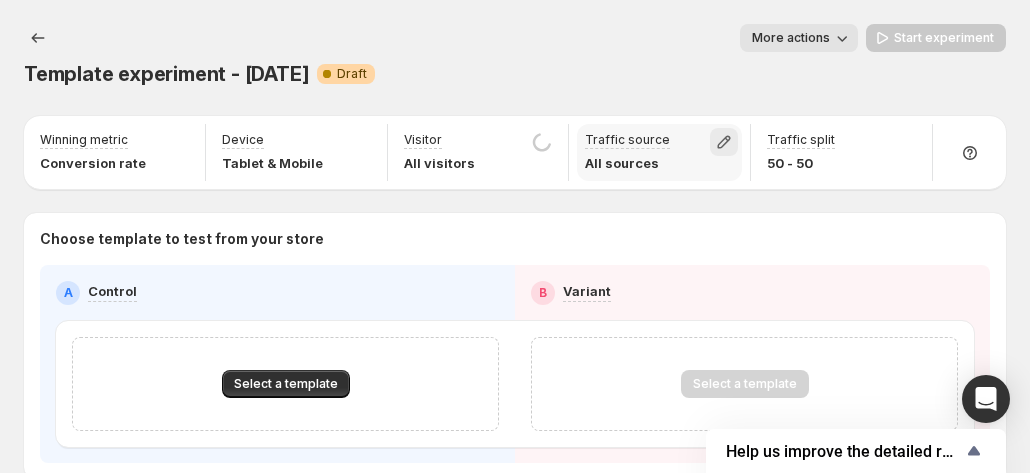 click 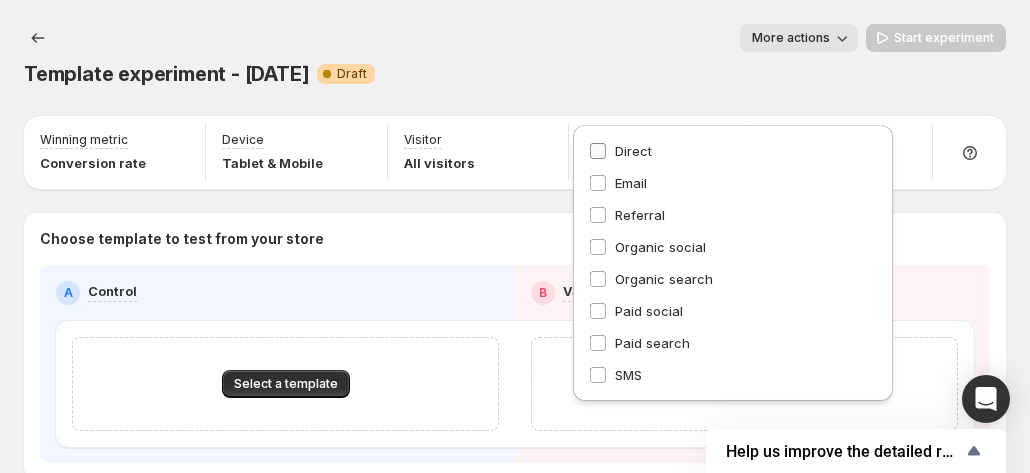click on "Direct" at bounding box center [633, 151] 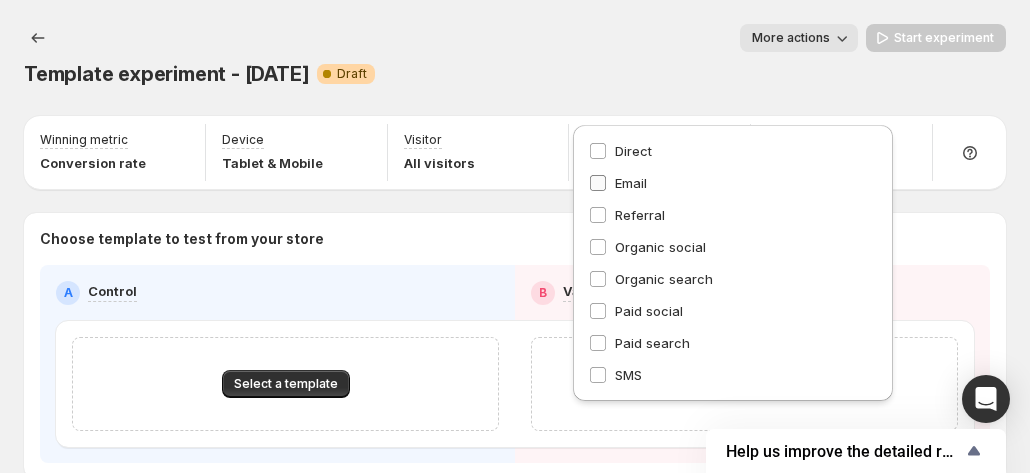 click on "Email" at bounding box center (631, 183) 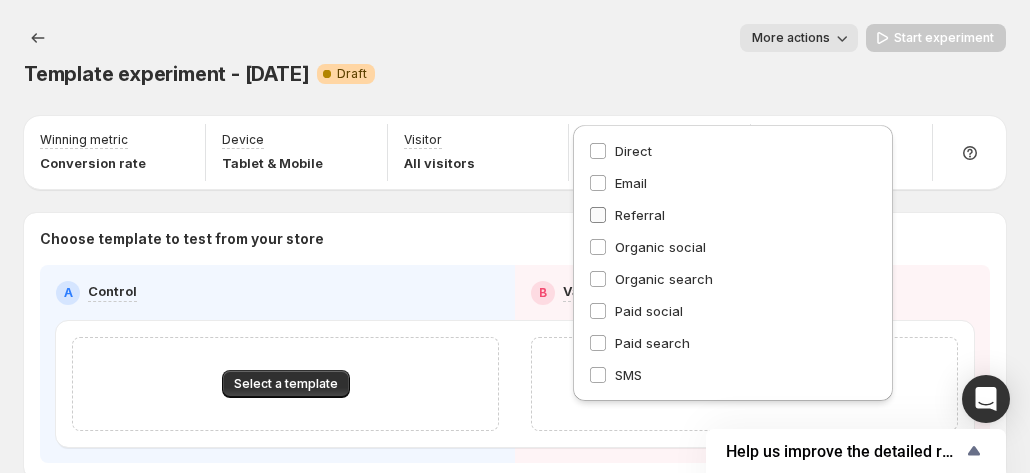 click on "Referral" at bounding box center (640, 215) 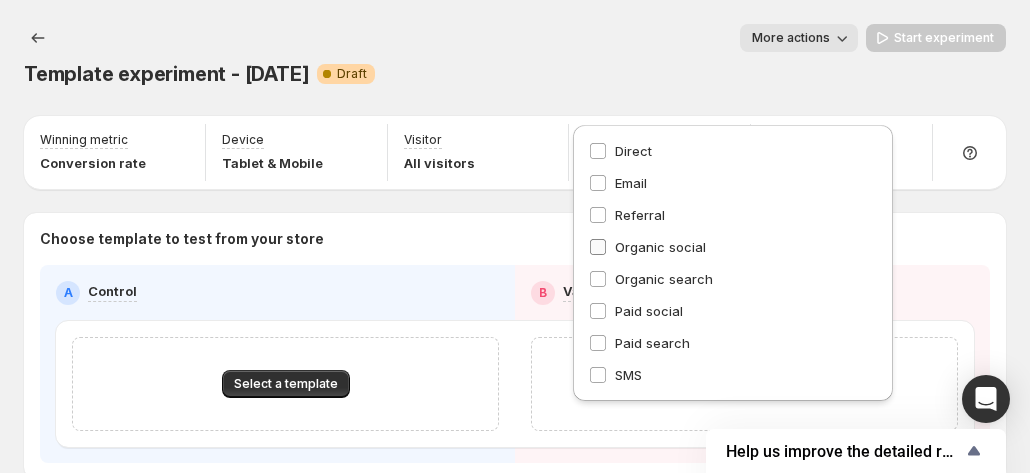 click on "Organic social" at bounding box center [660, 247] 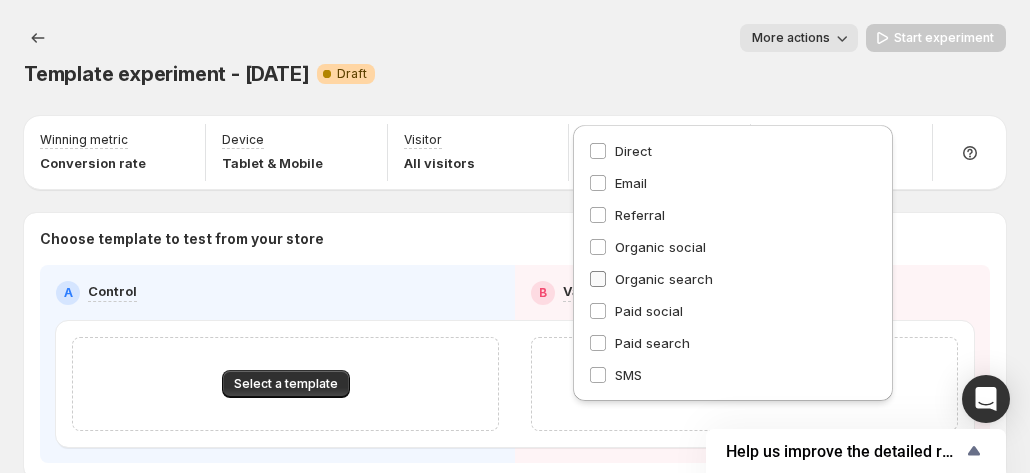 click on "Organic search" at bounding box center (664, 279) 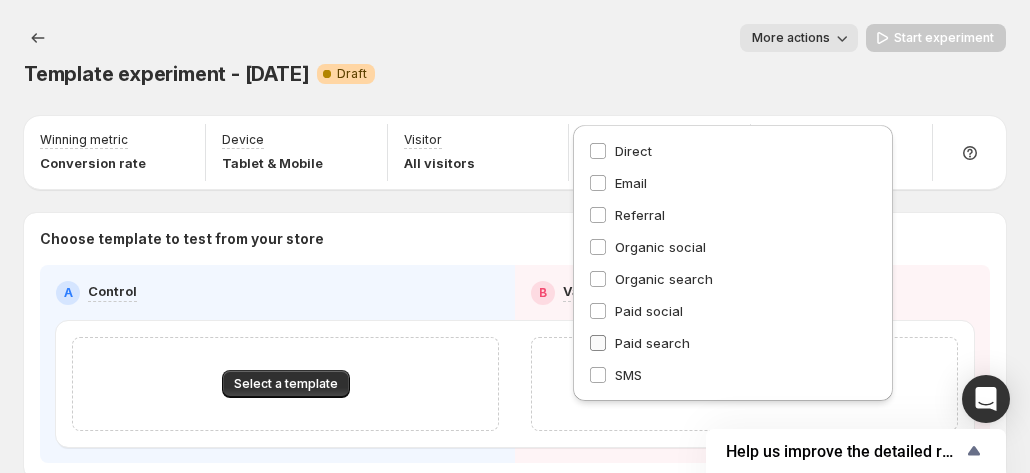 click on "Paid search" at bounding box center [652, 343] 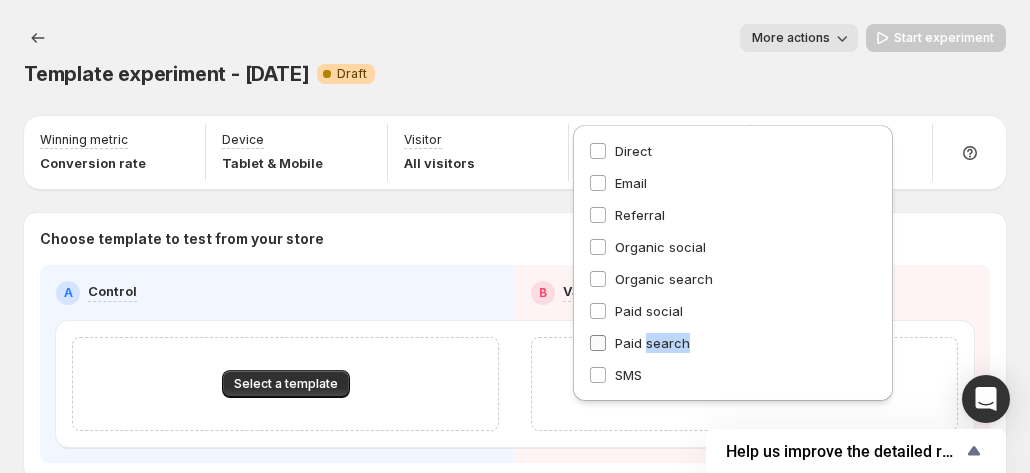 click on "Paid search" at bounding box center (652, 343) 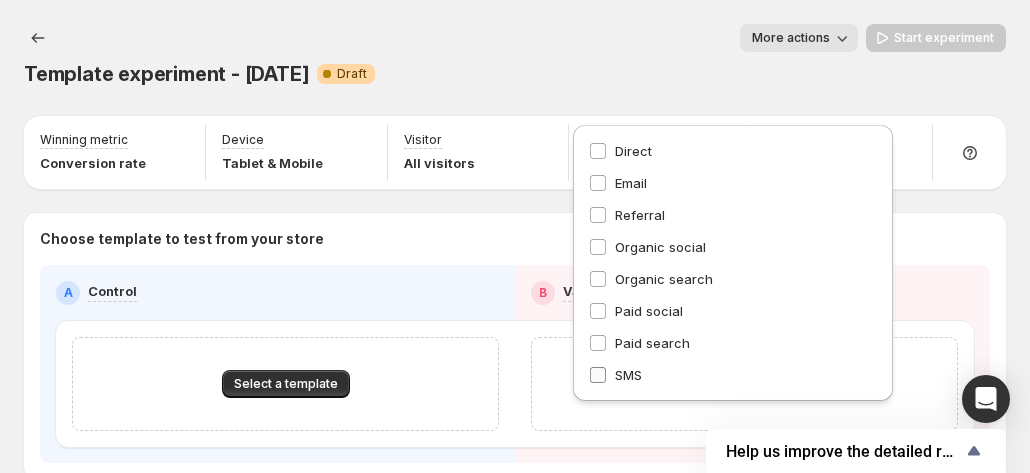 click on "SMS" at bounding box center (628, 375) 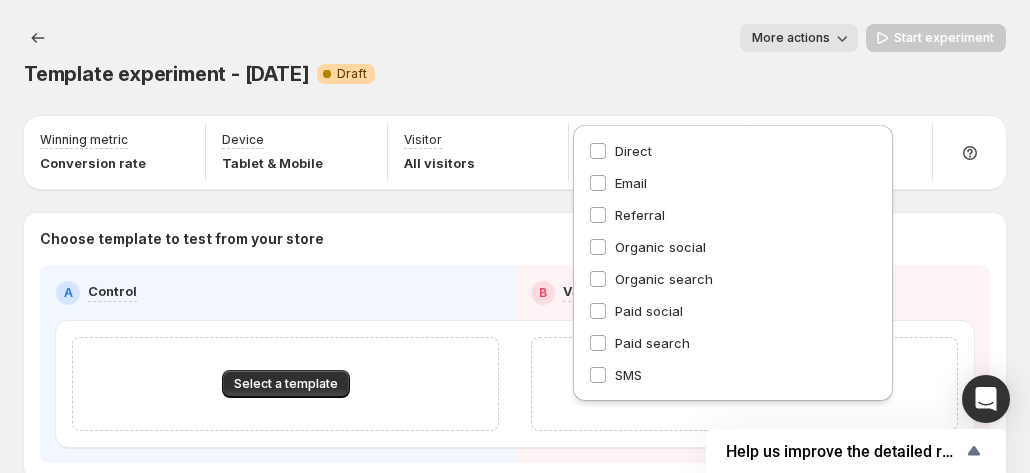 click on "More actions" at bounding box center [473, 38] 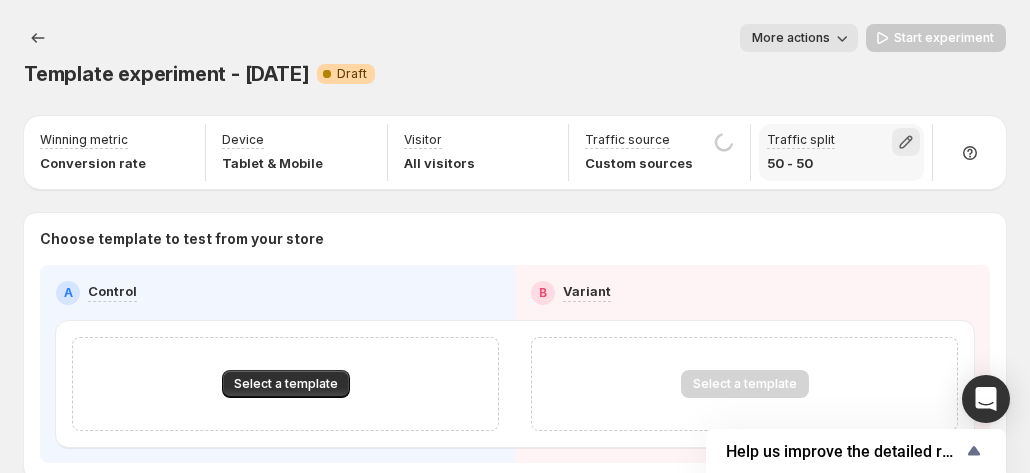 click 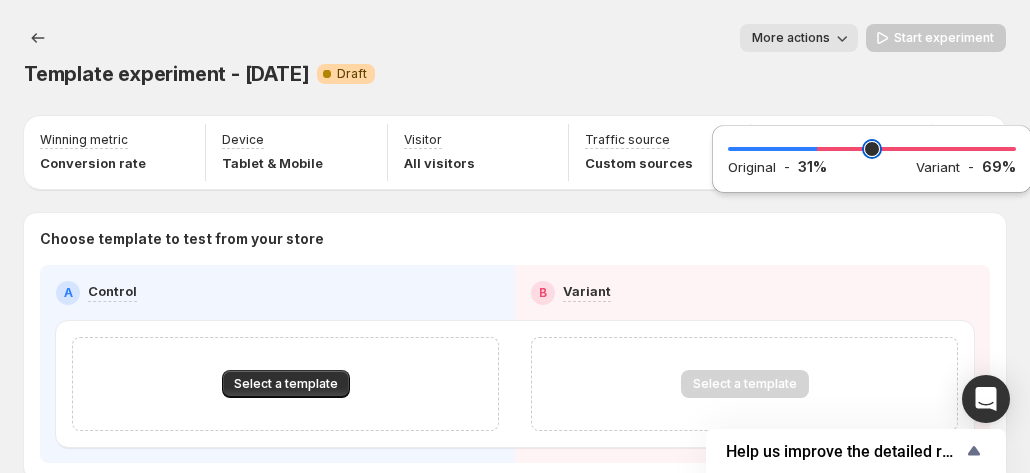 drag, startPoint x: 877, startPoint y: 153, endPoint x: 820, endPoint y: 147, distance: 57.31492 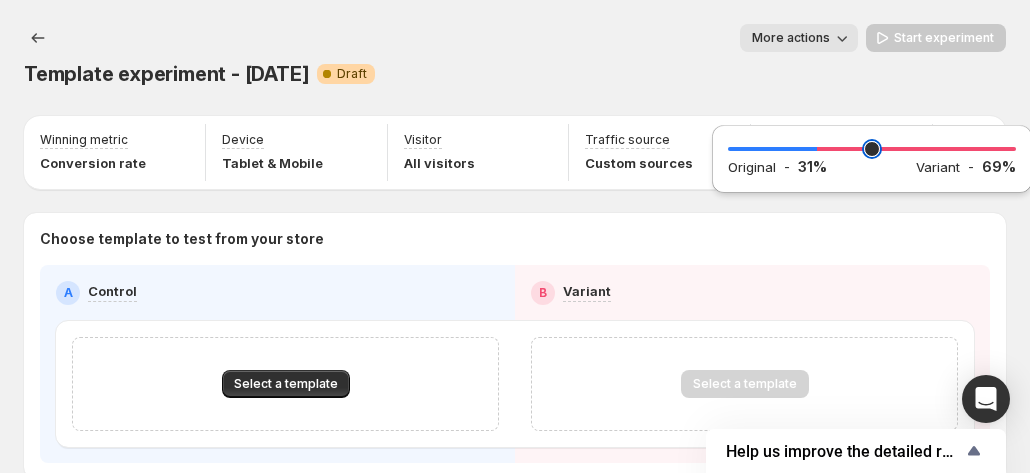 click at bounding box center (872, 149) 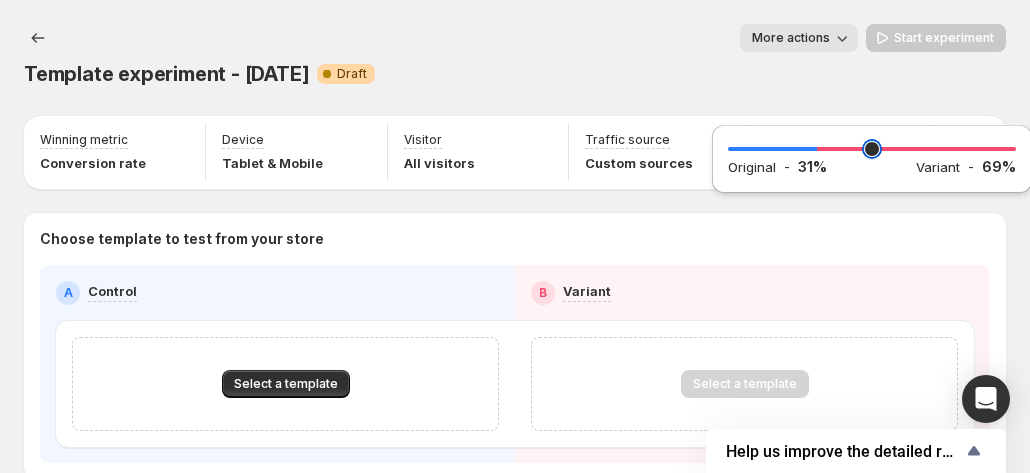 click at bounding box center (872, 149) 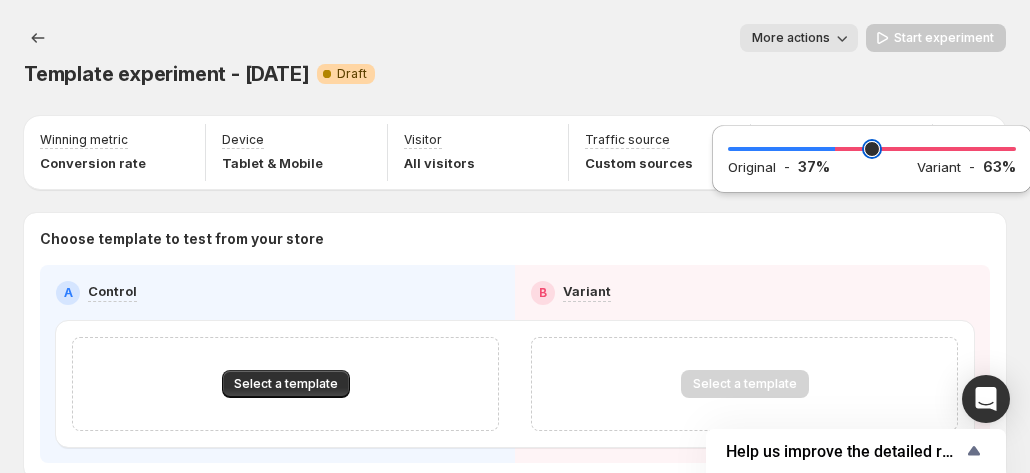 drag, startPoint x: 820, startPoint y: 144, endPoint x: 836, endPoint y: 145, distance: 16.03122 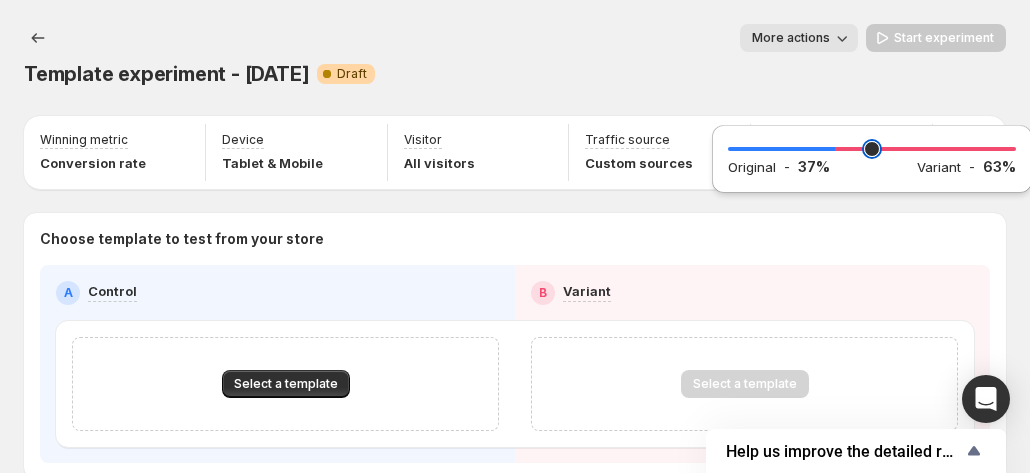 click at bounding box center (872, 149) 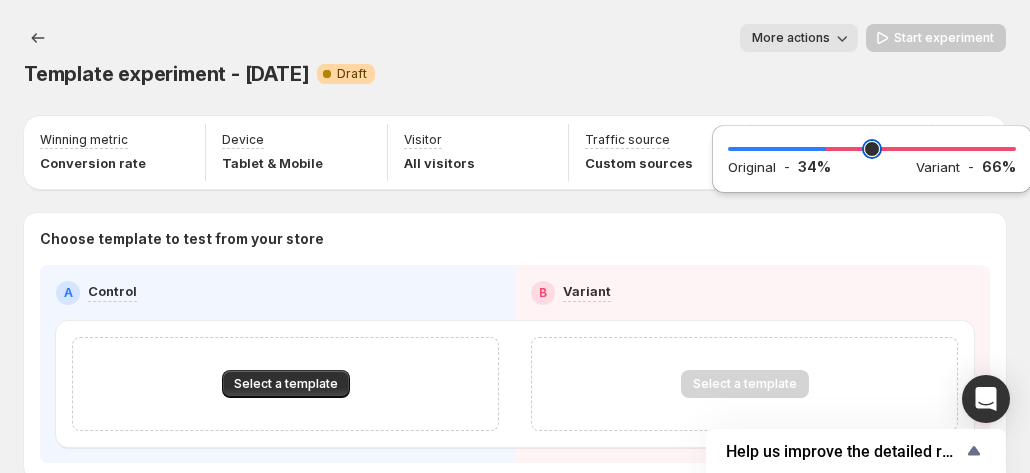drag, startPoint x: 838, startPoint y: 149, endPoint x: 829, endPoint y: 155, distance: 10.816654 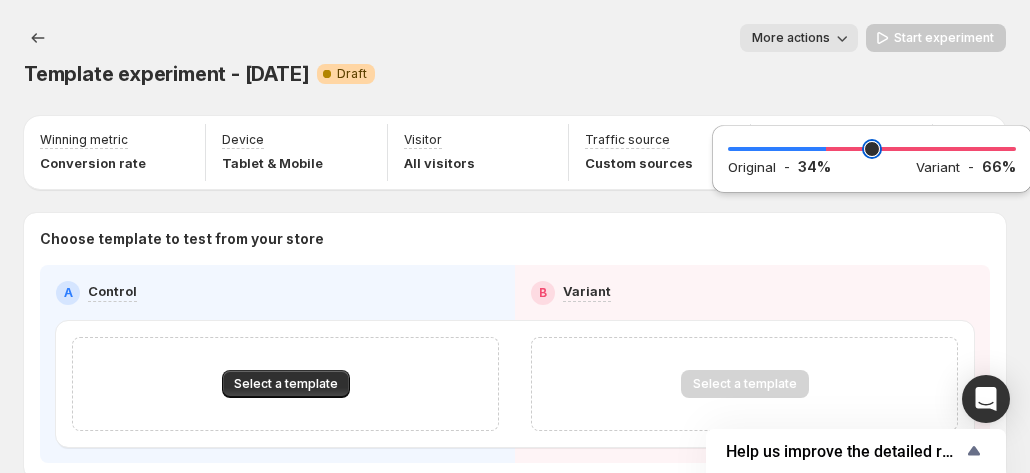 click at bounding box center [872, 149] 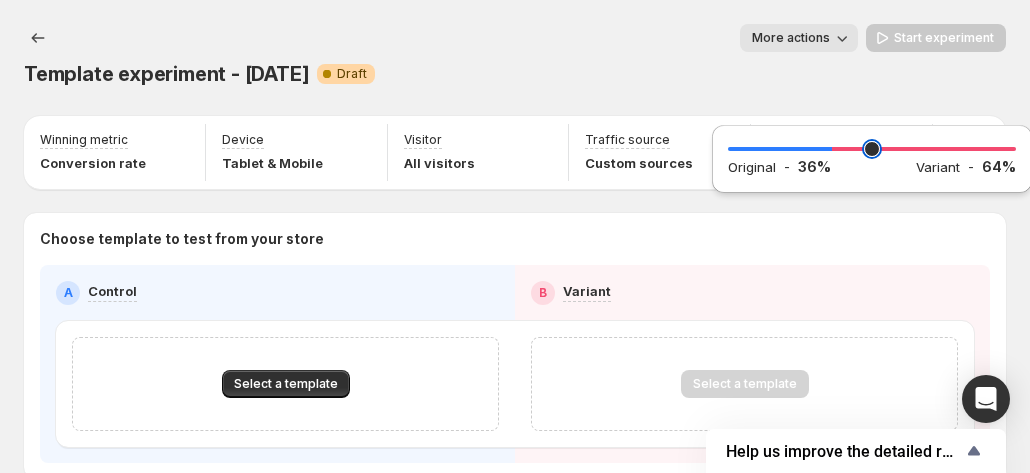 type on "**" 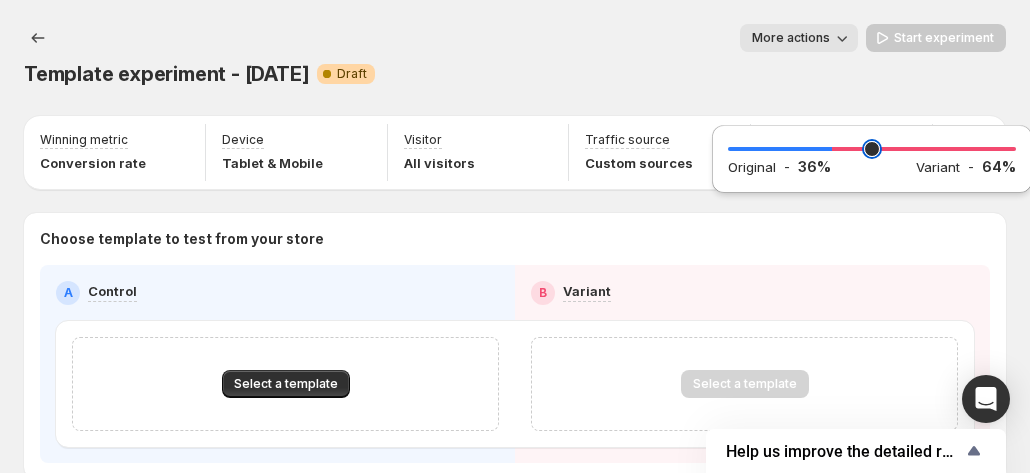 click at bounding box center [872, 149] 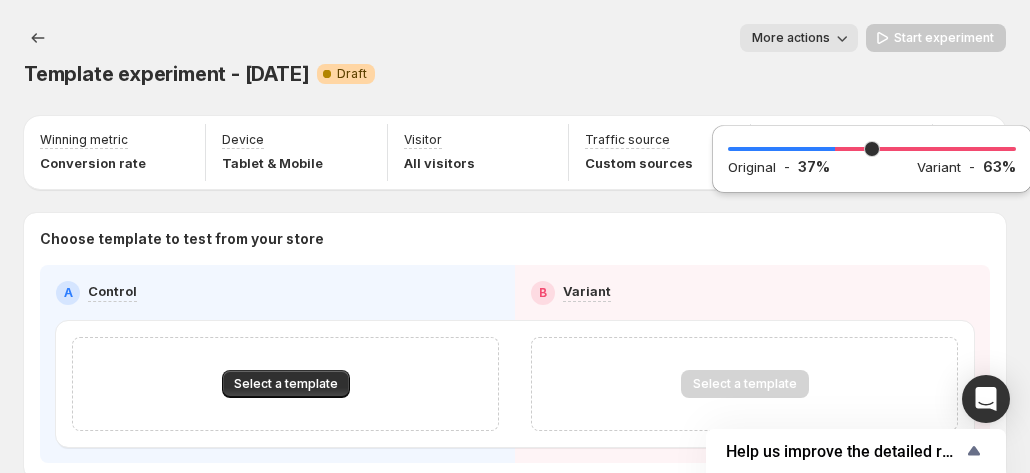 click on "Winning metric Conversion rate Device Tablet & Mobile Visitor All visitors Traffic source Custom sources Traffic split [NUM] - [NUM] Choose template to test from your store A Control B Variant Select a template Select a template" at bounding box center [515, 297] 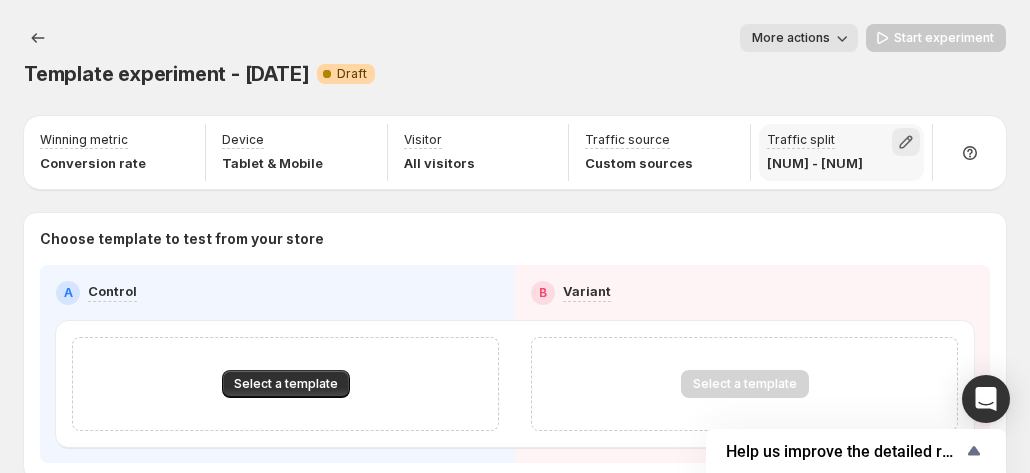 click 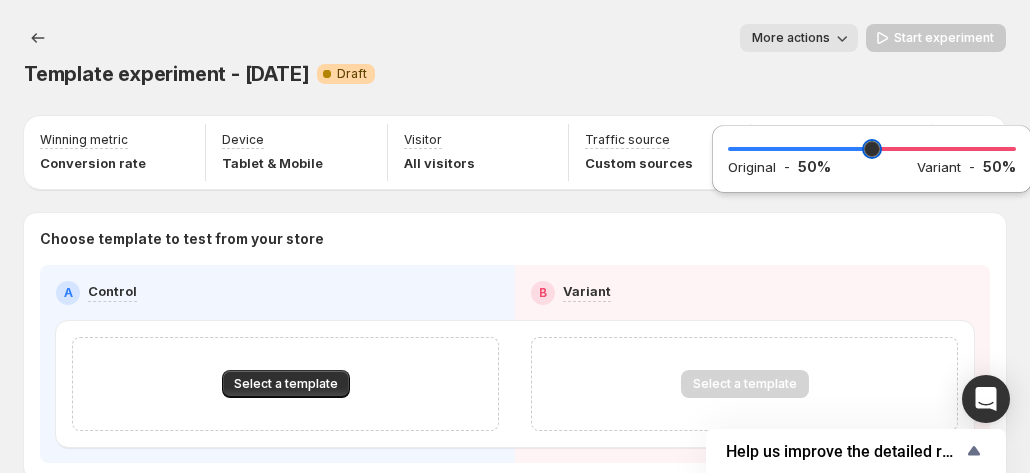 drag, startPoint x: 844, startPoint y: 151, endPoint x: 872, endPoint y: 151, distance: 28 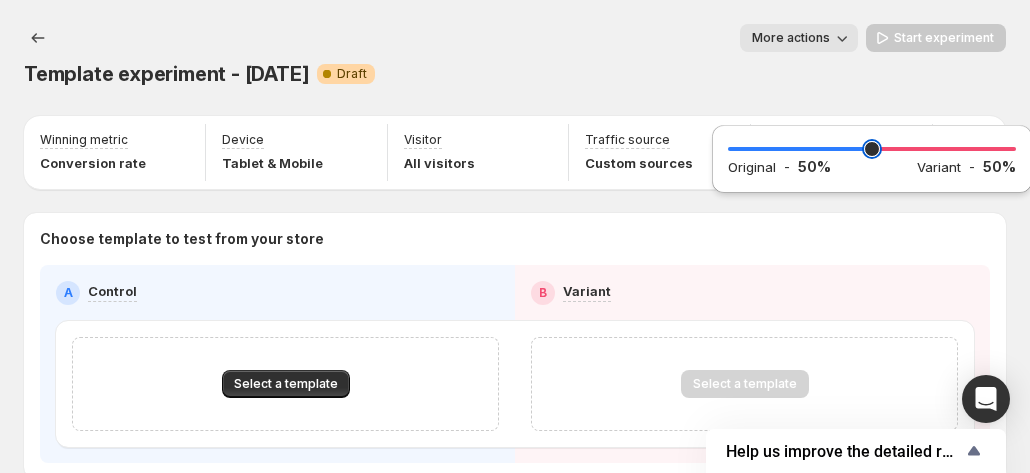 type on "**" 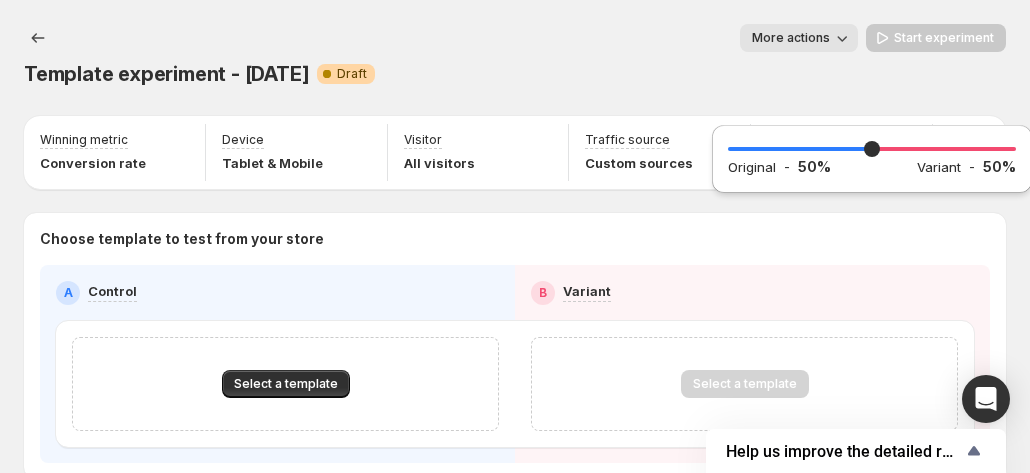 click on "Winning metric Conversion rate Device Tablet & Mobile Visitor All visitors Traffic source Custom sources Traffic split [NUM] - [NUM] Choose template to test from your store A Control B Variant Select a template Select a template" at bounding box center [515, 297] 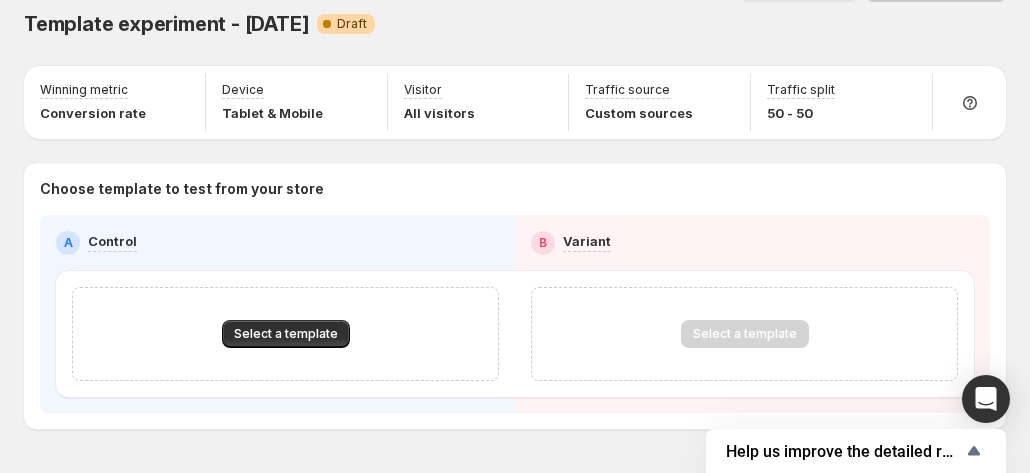 scroll, scrollTop: 76, scrollLeft: 0, axis: vertical 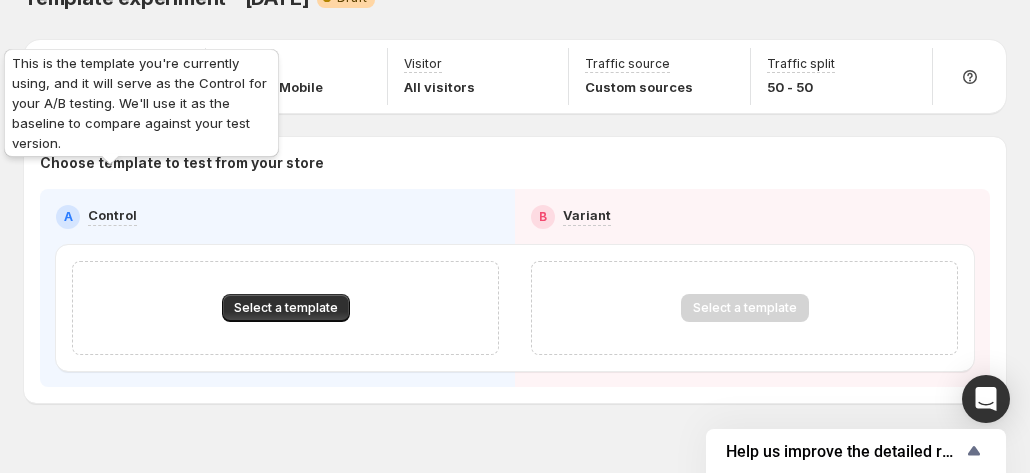 click on "Control" at bounding box center [112, 215] 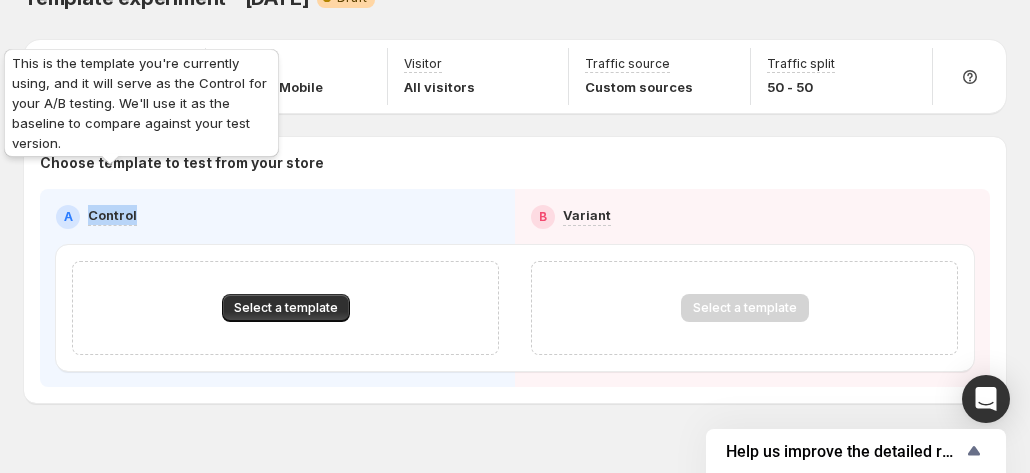 click on "Control" at bounding box center [112, 215] 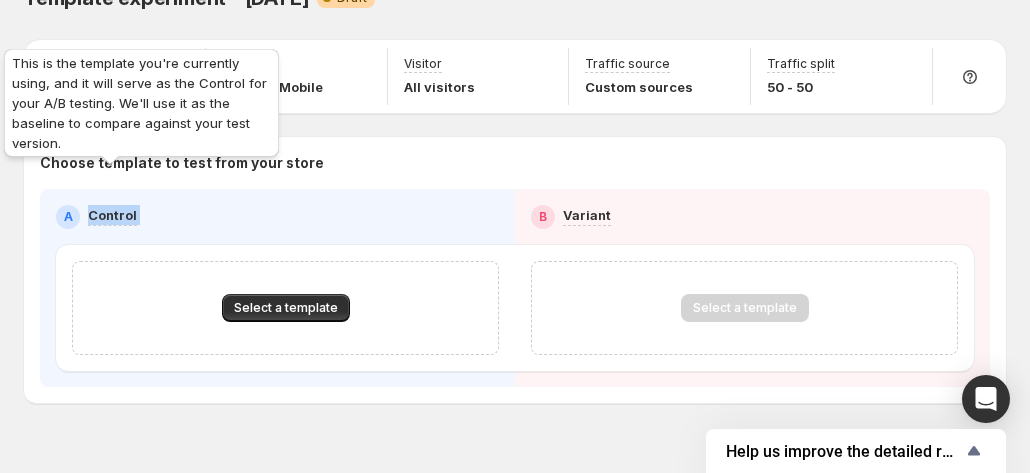 click on "Control" at bounding box center (112, 215) 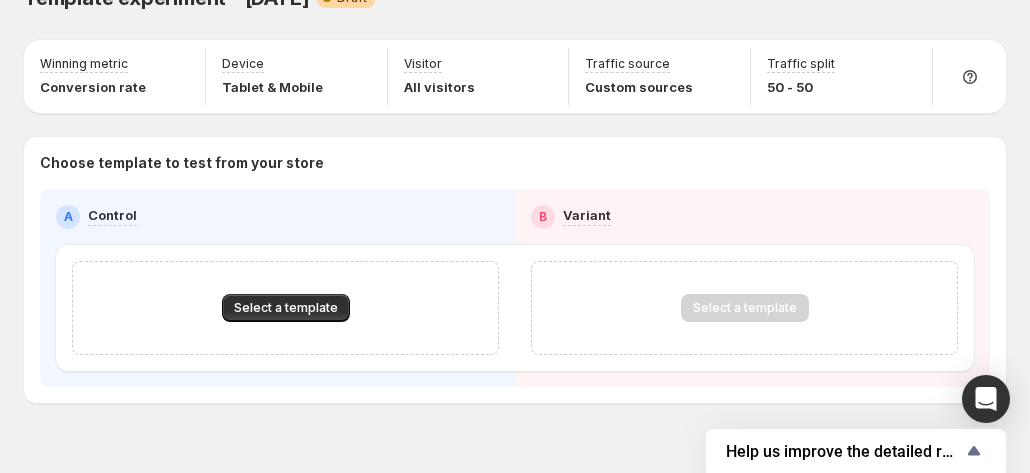 click on "A Control" at bounding box center (277, 217) 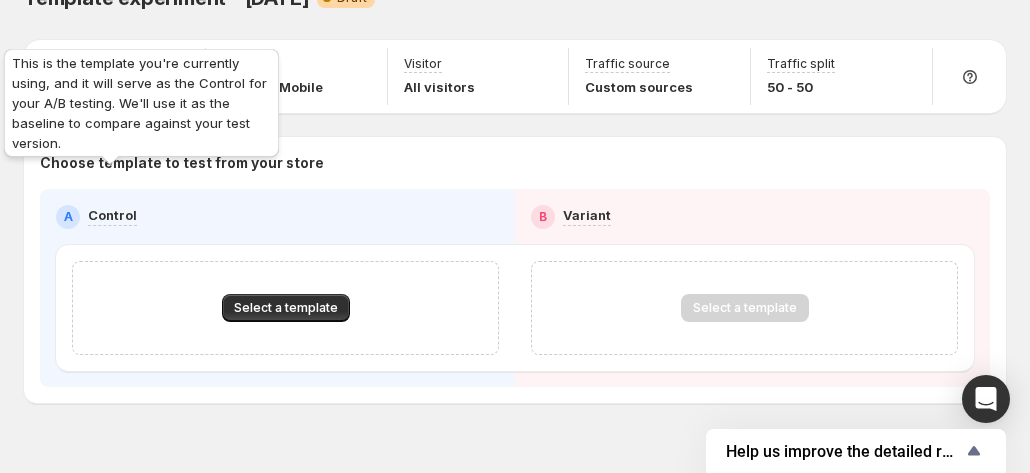 click on "Control" at bounding box center [112, 215] 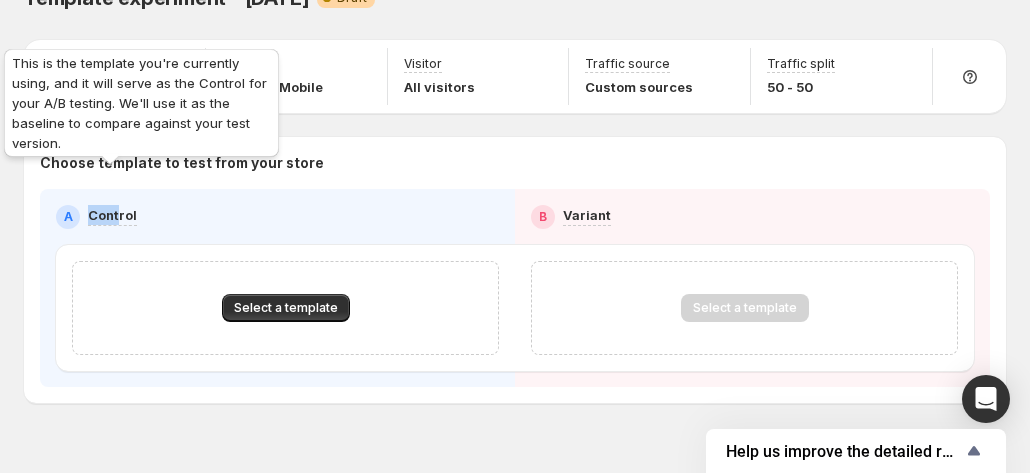 click on "A Control" at bounding box center (277, 217) 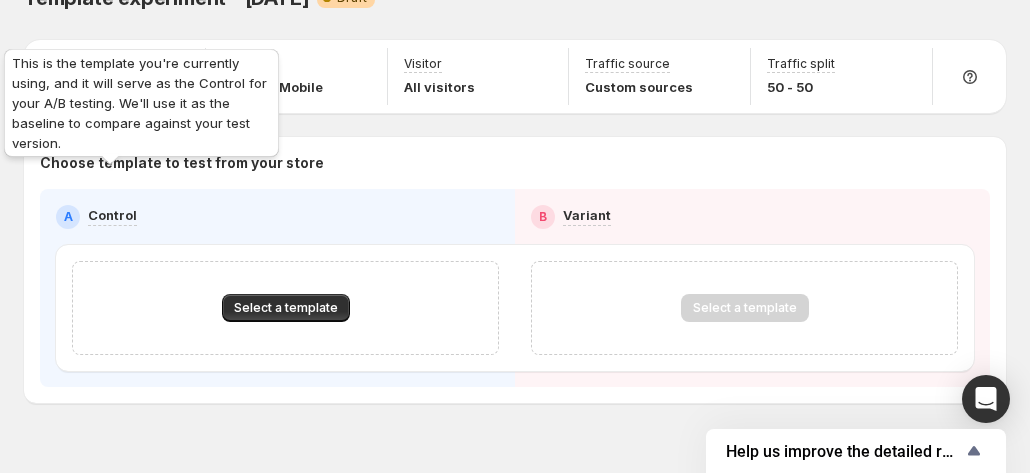 click on "A Control" at bounding box center [277, 217] 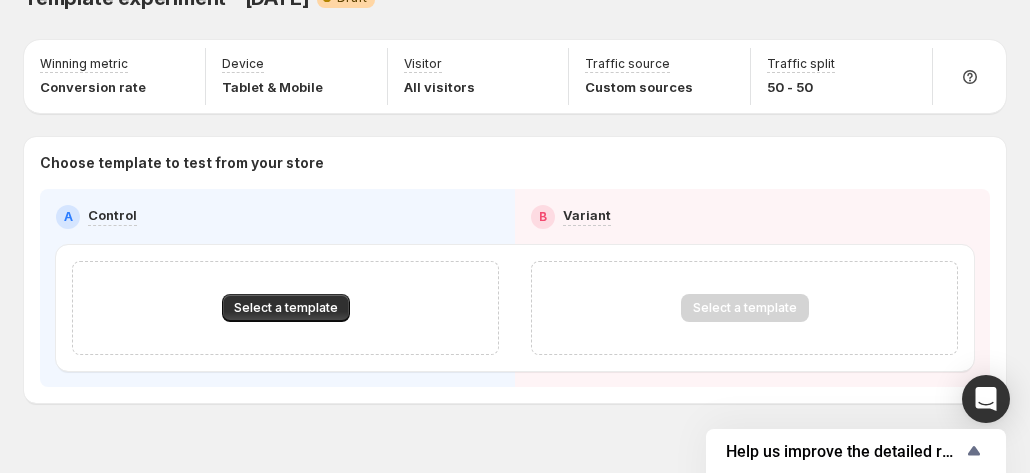 click on "A Control" at bounding box center [277, 217] 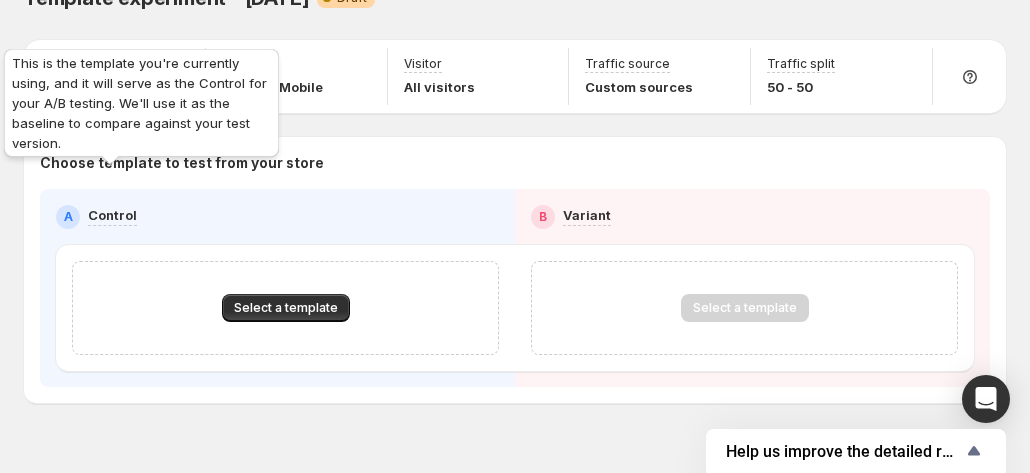 click on "A Control" at bounding box center (277, 217) 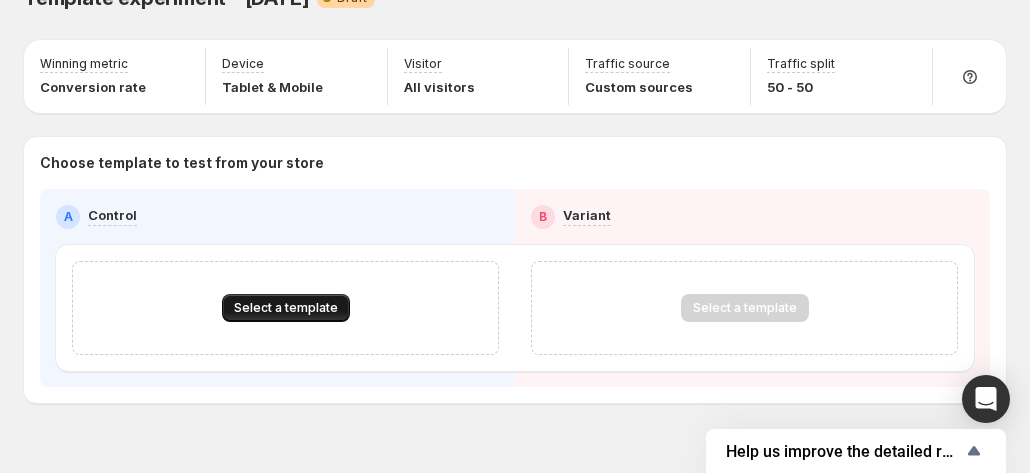 click on "Select a template" at bounding box center (286, 308) 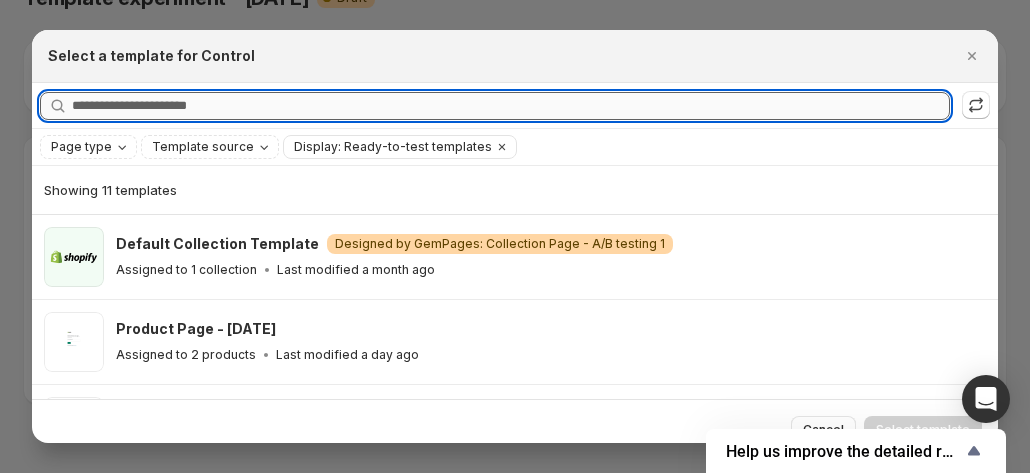 click on "Searching all templates" at bounding box center [511, 106] 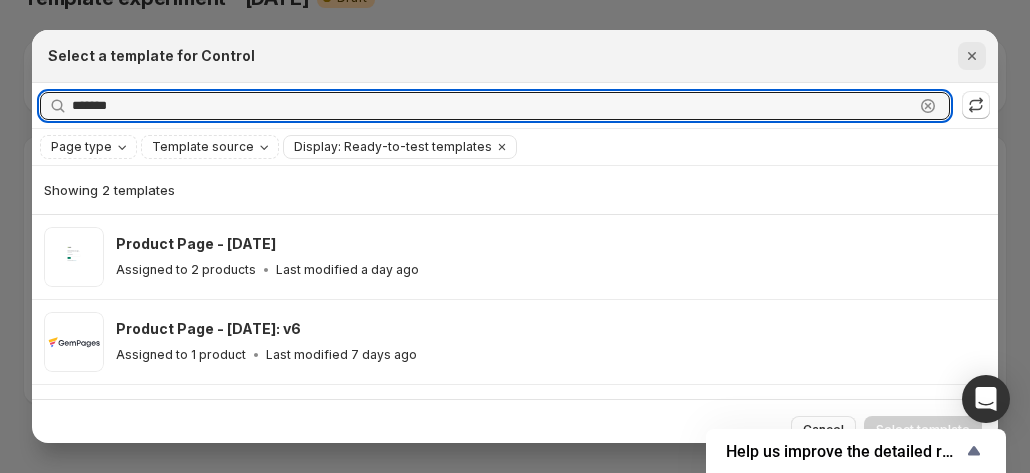 type on "*******" 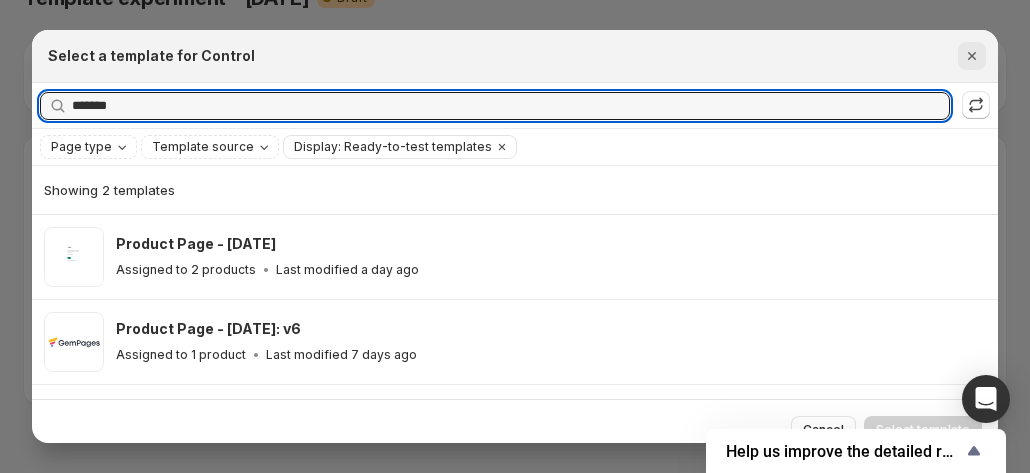 click 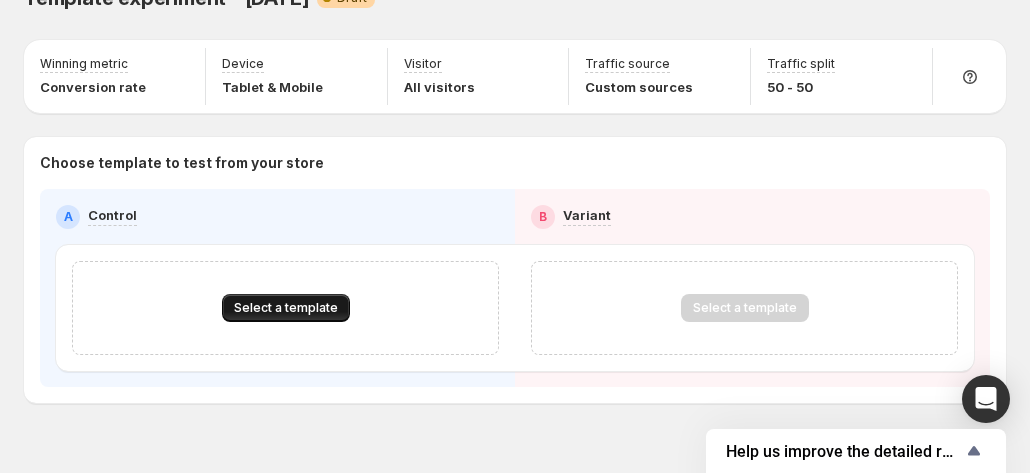 click on "Select a template" at bounding box center (286, 308) 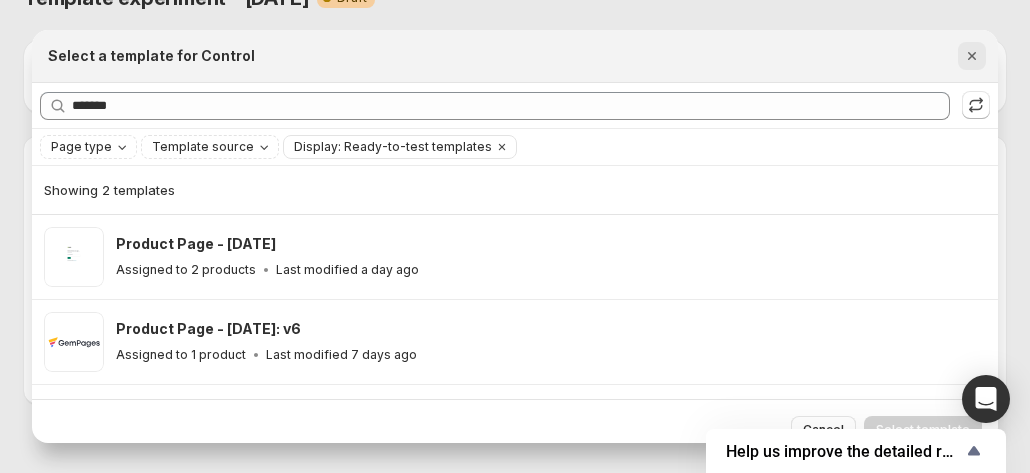 click 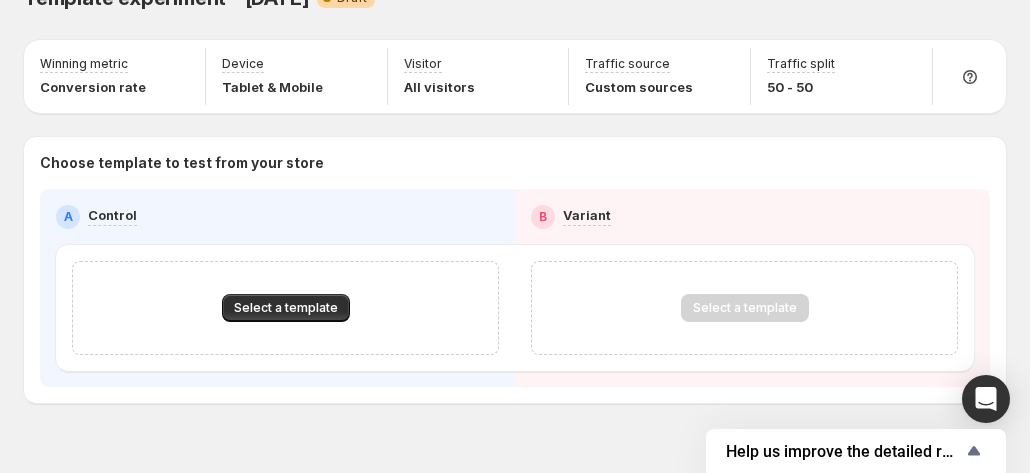click on "Select a template" at bounding box center (285, 308) 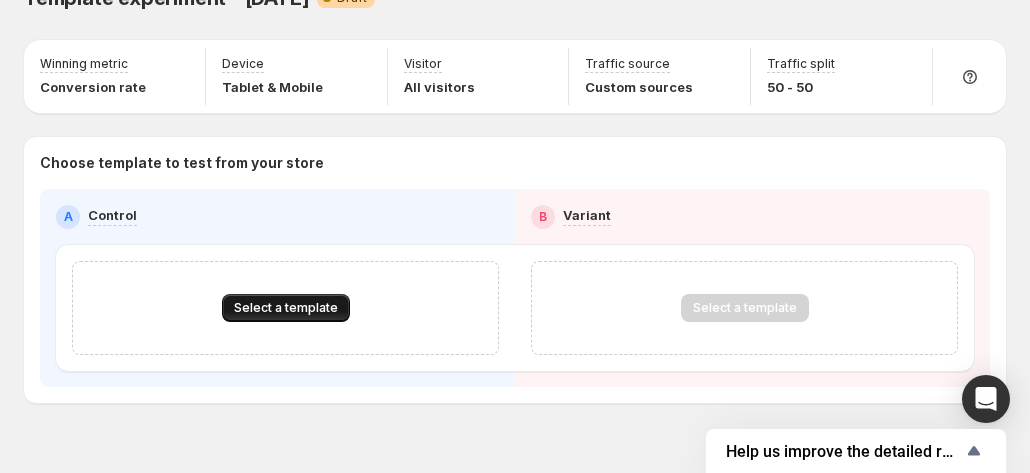 click on "Select a template" at bounding box center [286, 308] 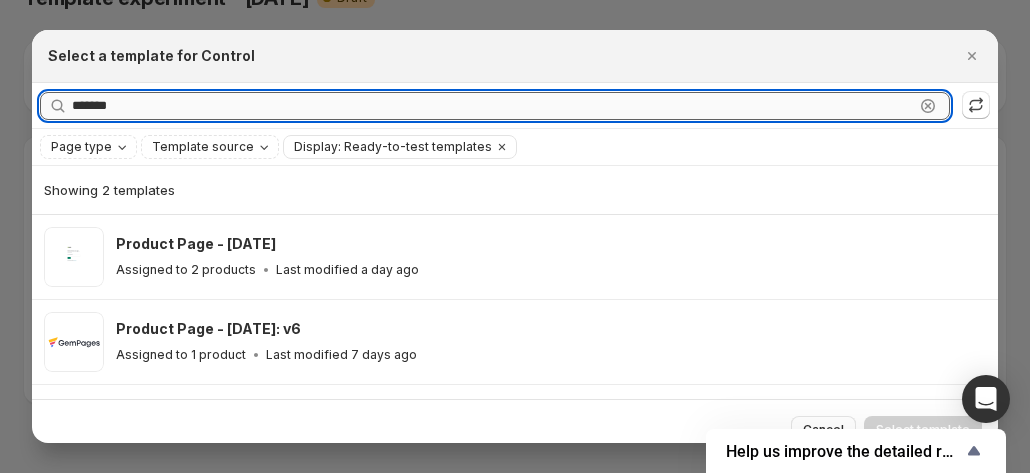 click on "*******" at bounding box center (493, 106) 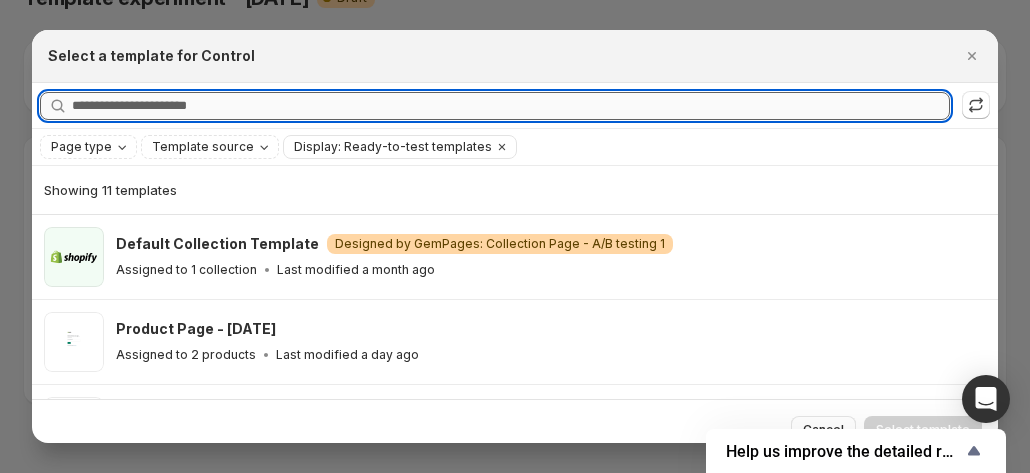 click on "Searching all templates" at bounding box center [511, 106] 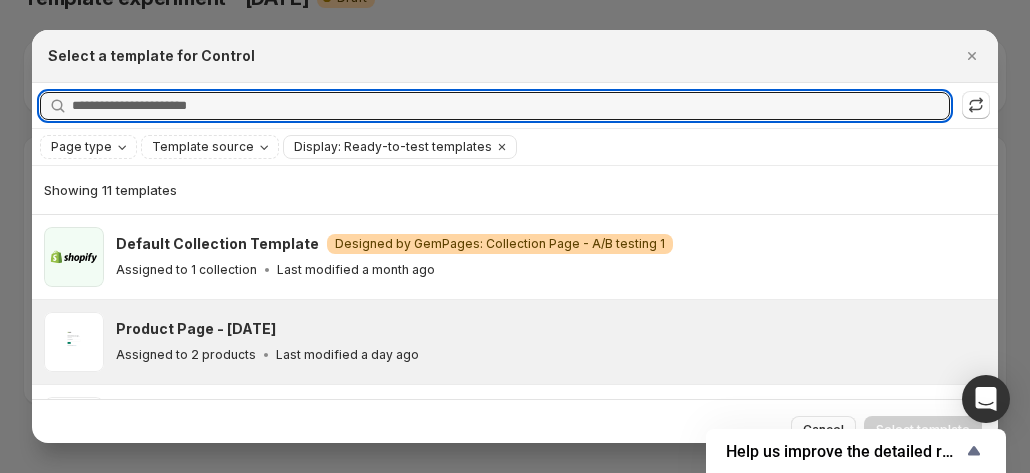 type 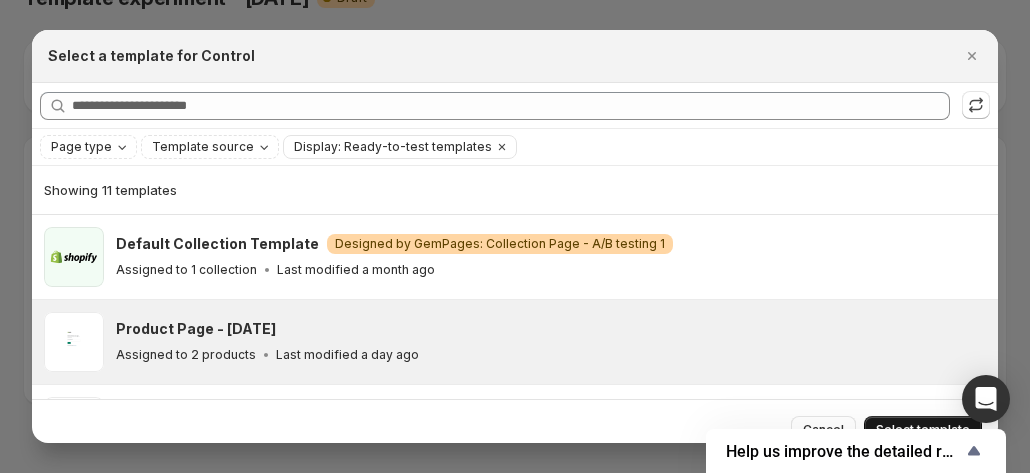 click on "Select template" at bounding box center [923, 430] 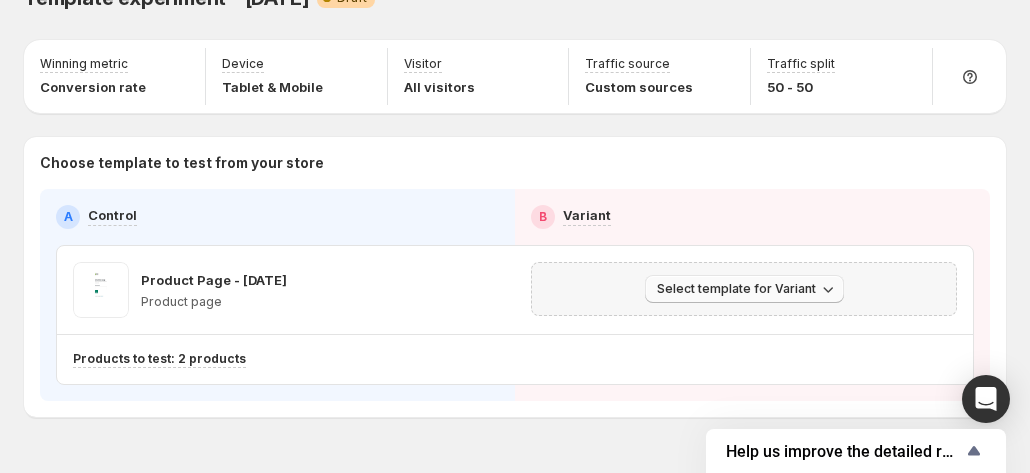 click on "Select template for Variant" at bounding box center (736, 289) 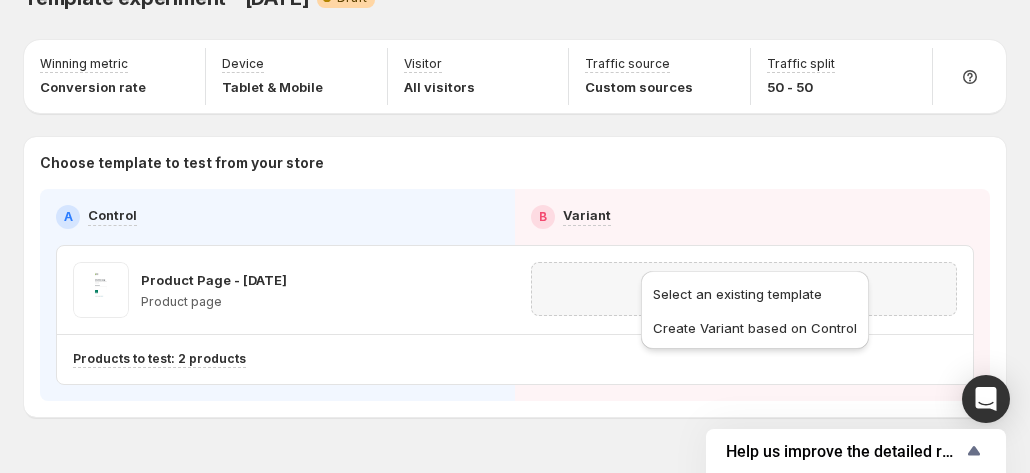 click on "Select template for Variant" at bounding box center (744, 289) 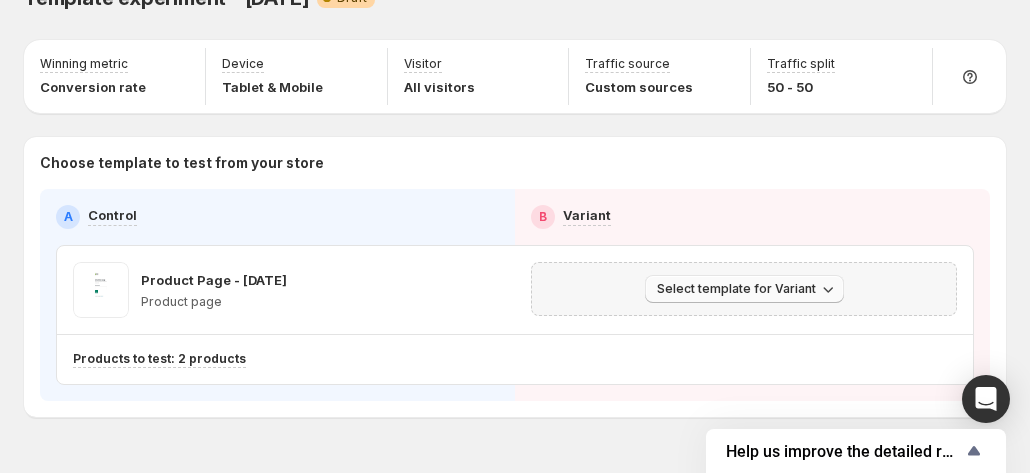 click on "Select template for Variant" at bounding box center (736, 289) 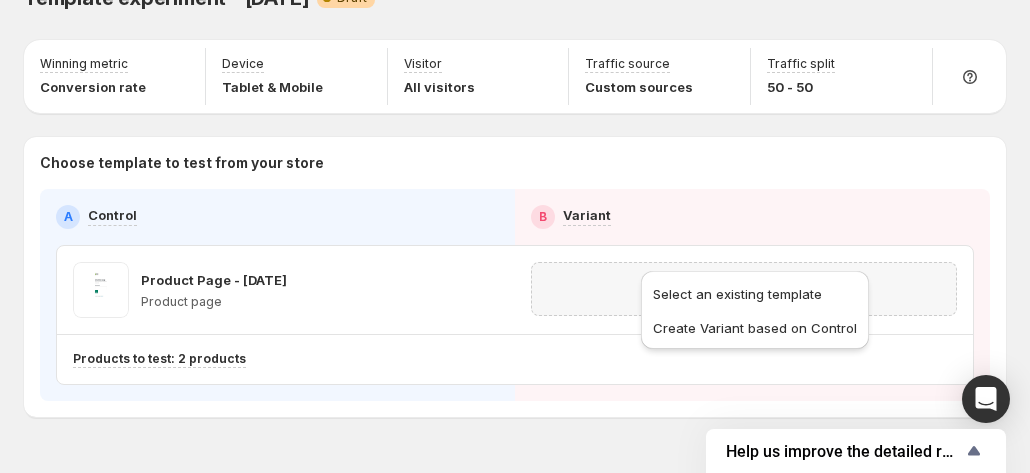 click on "Select template for Variant" at bounding box center (744, 289) 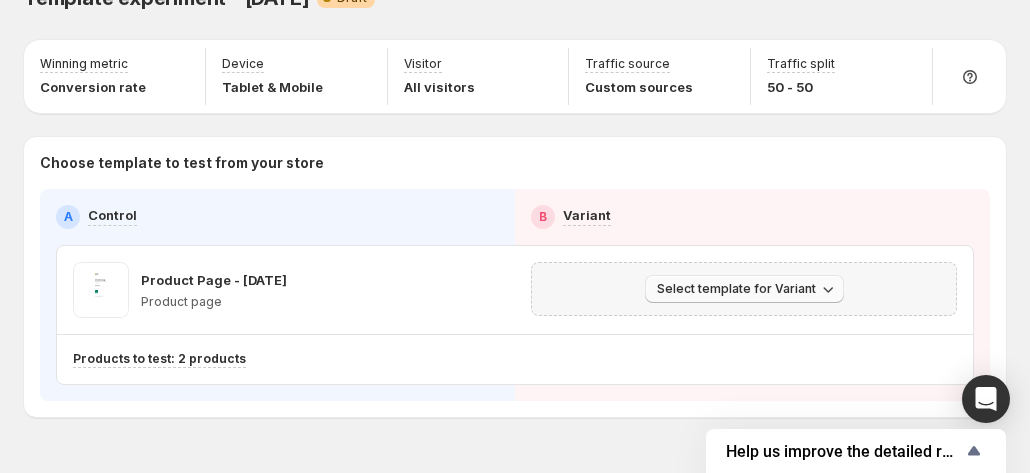 click on "Select template for Variant" at bounding box center [736, 289] 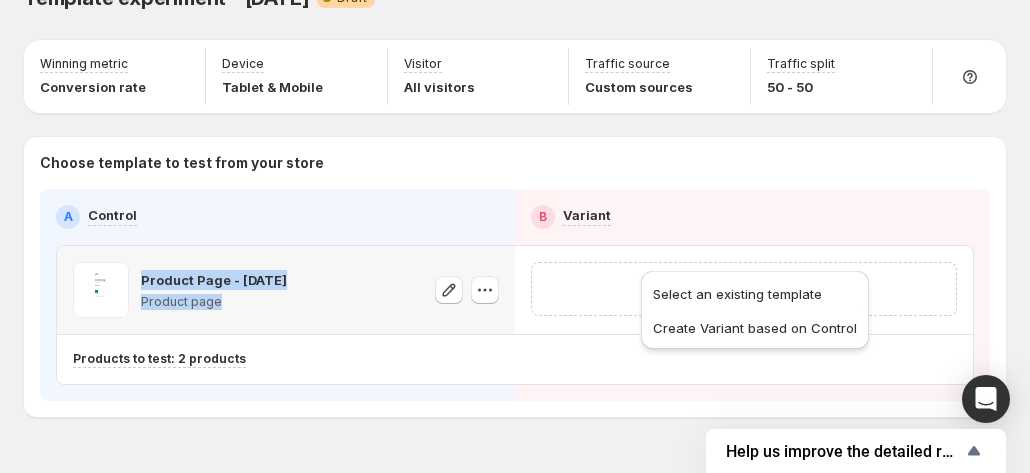 drag, startPoint x: 186, startPoint y: 238, endPoint x: 261, endPoint y: 285, distance: 88.50989 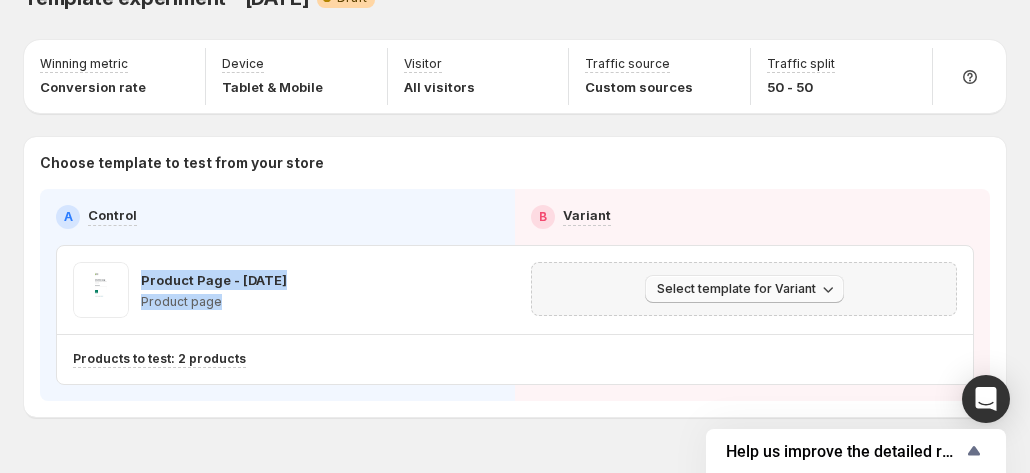 click on "Select template for Variant" at bounding box center [736, 289] 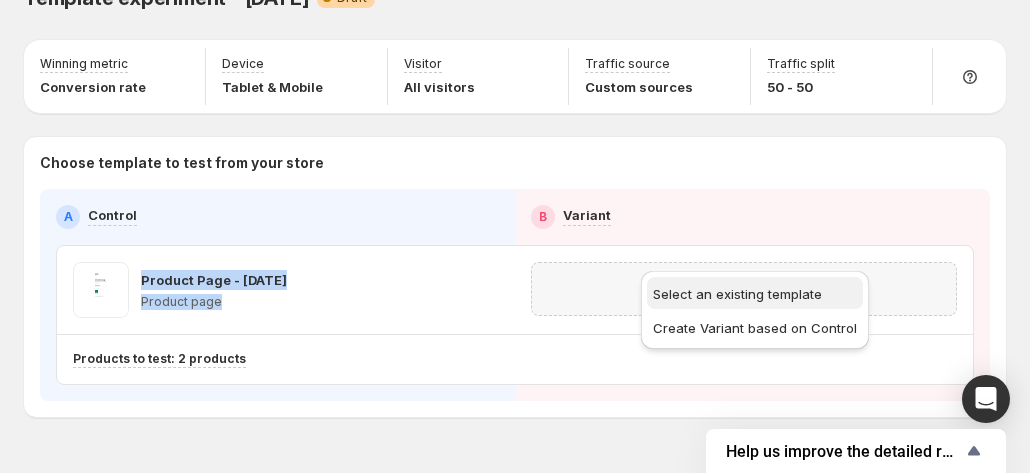 click on "Select an existing template" at bounding box center (737, 294) 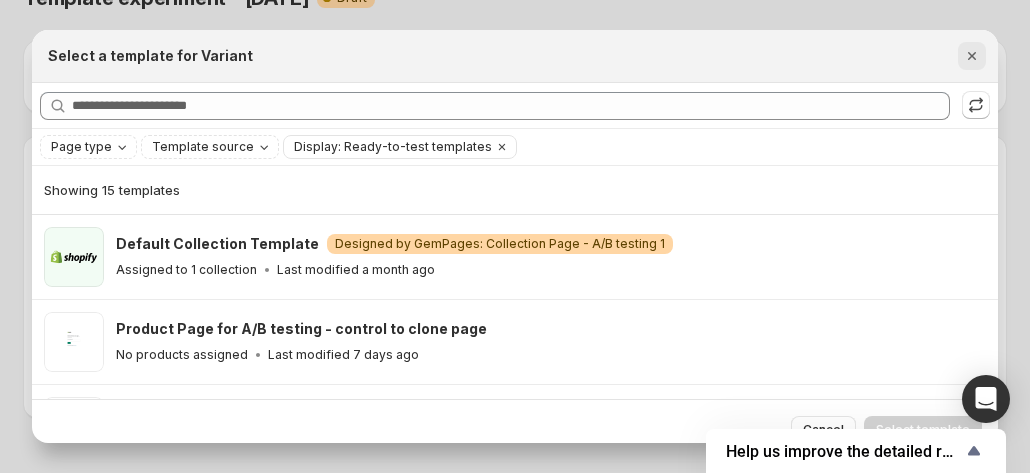 click 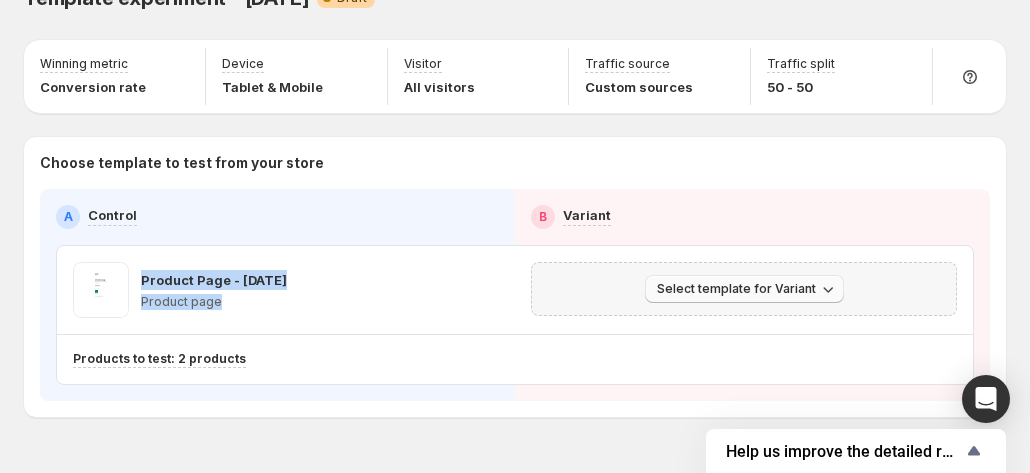 click on "Select template for Variant" at bounding box center [736, 289] 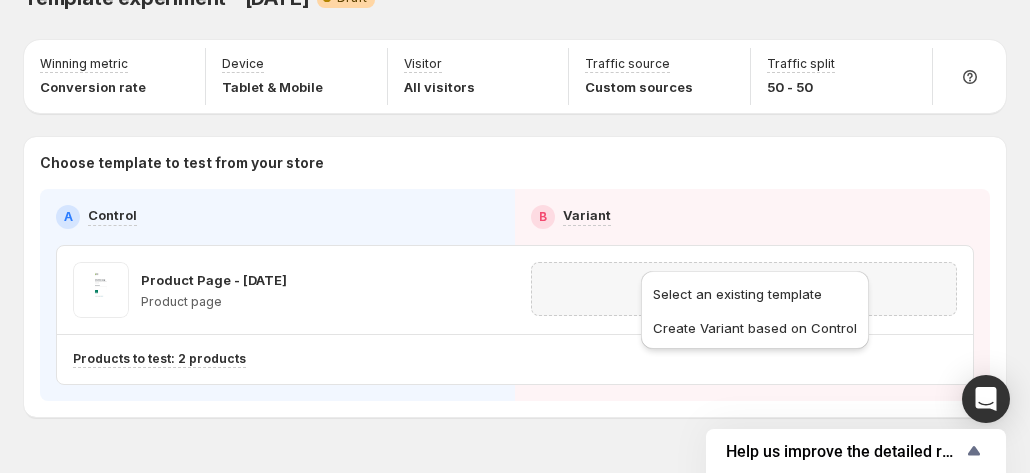 click on "Select template for Variant" at bounding box center (744, 289) 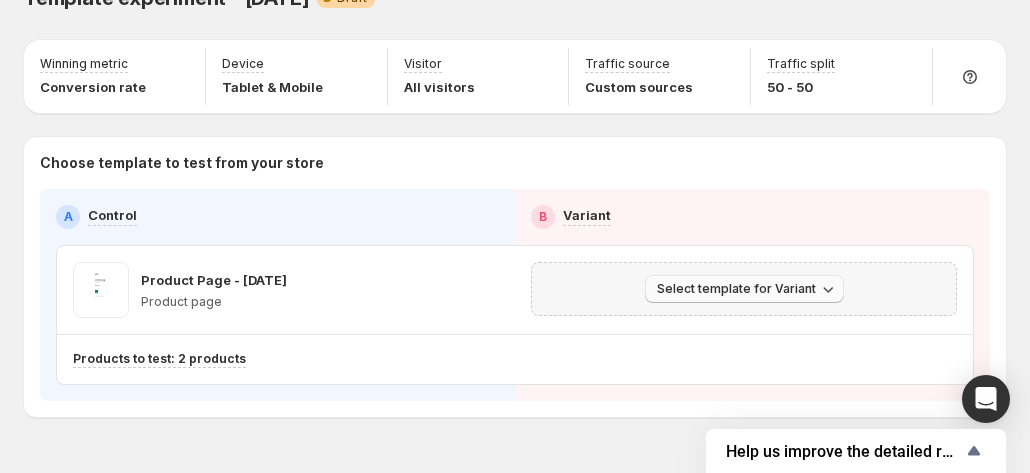 click on "Select template for Variant" at bounding box center (736, 289) 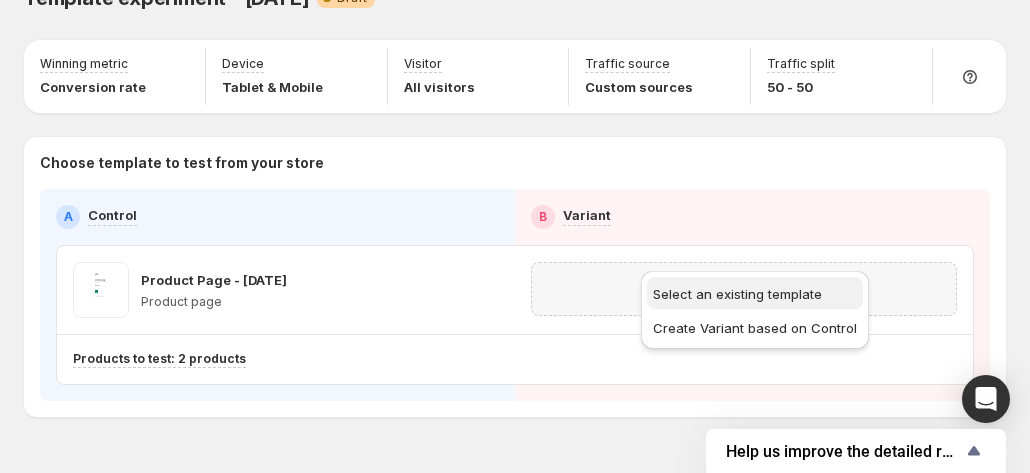 click on "Select an existing template" at bounding box center (755, 294) 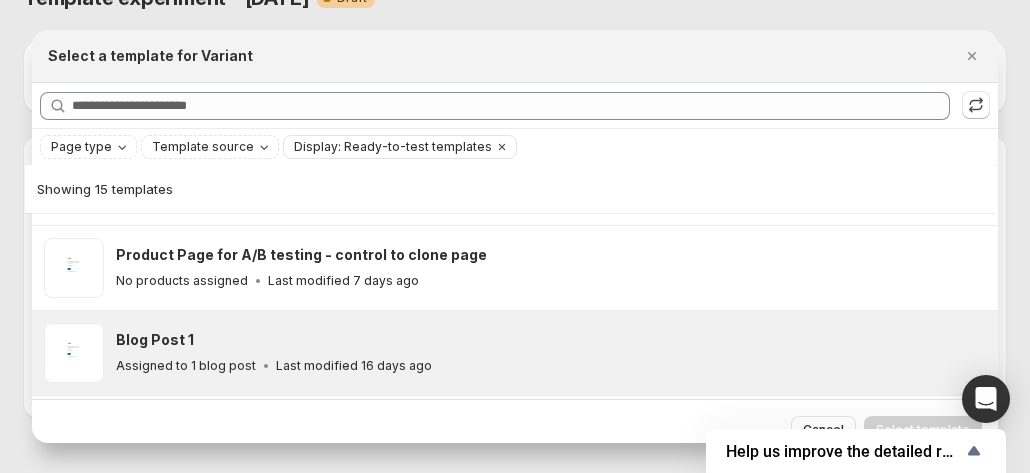 scroll, scrollTop: 100, scrollLeft: 0, axis: vertical 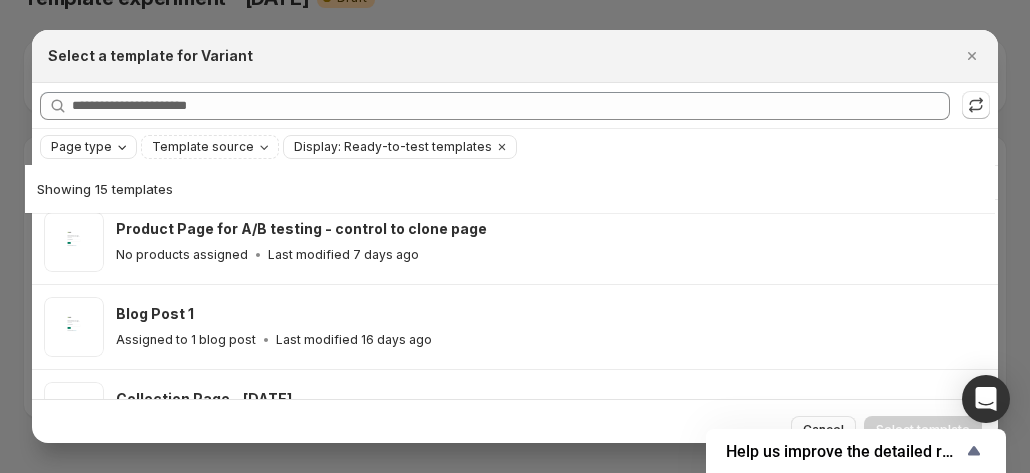 click on "Page type" at bounding box center [88, 147] 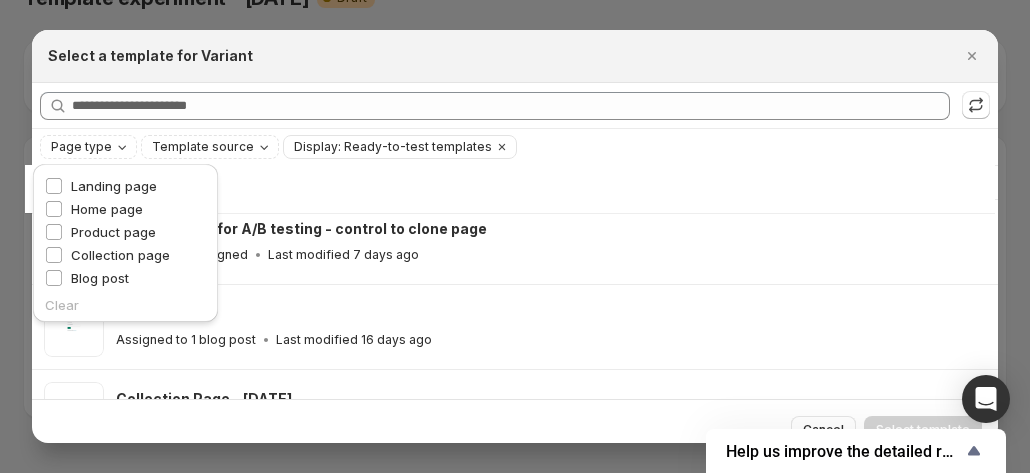 click on "Page type Template source Display: Ready-to-test templates Clear all" at bounding box center (515, 147) 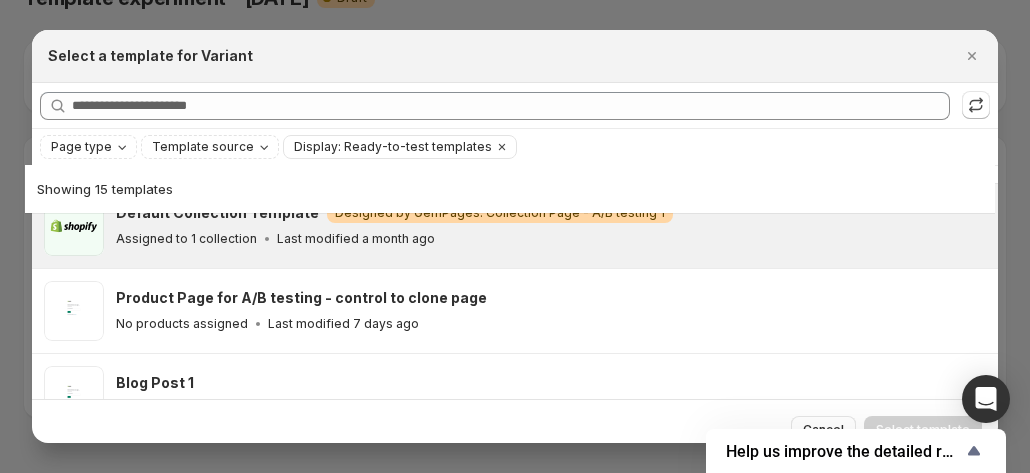 scroll, scrollTop: 0, scrollLeft: 0, axis: both 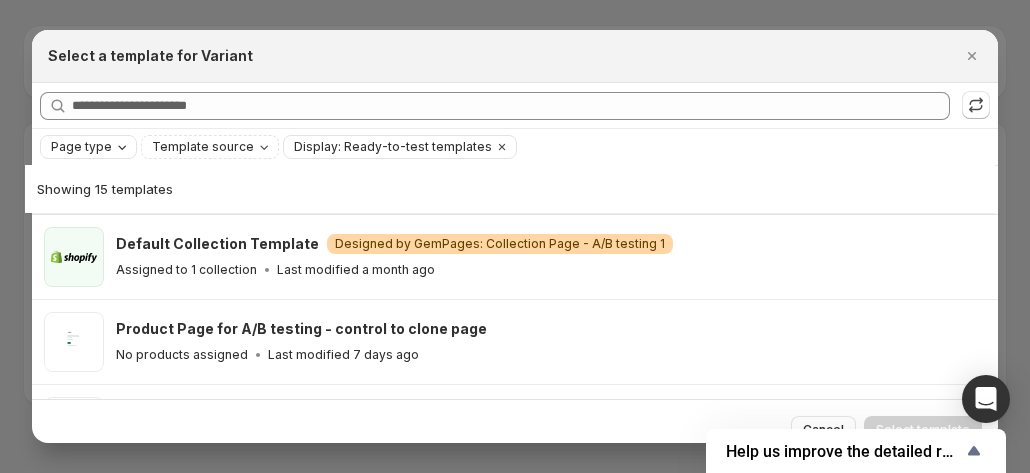 click 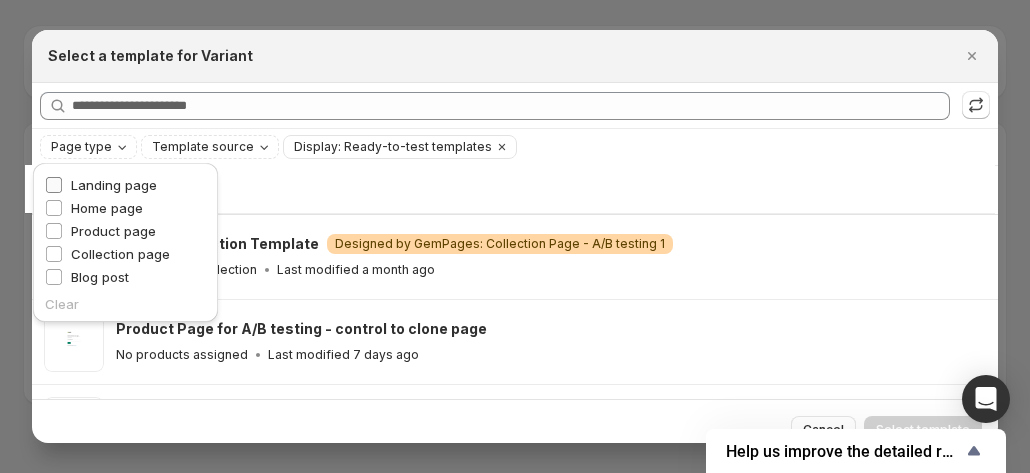 click on "Landing page" at bounding box center [114, 185] 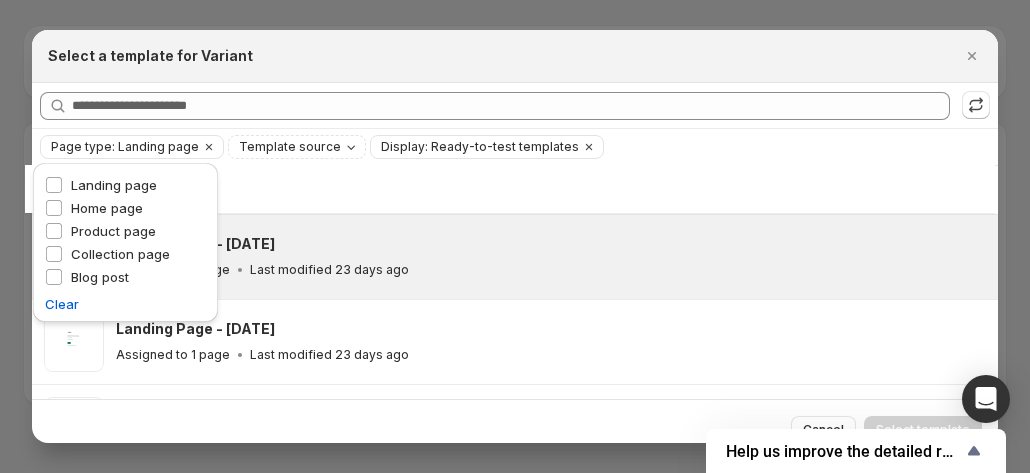 click on "Landing Page - [DATE] Assigned to 1 page Last modified 23 days ago" at bounding box center (548, 257) 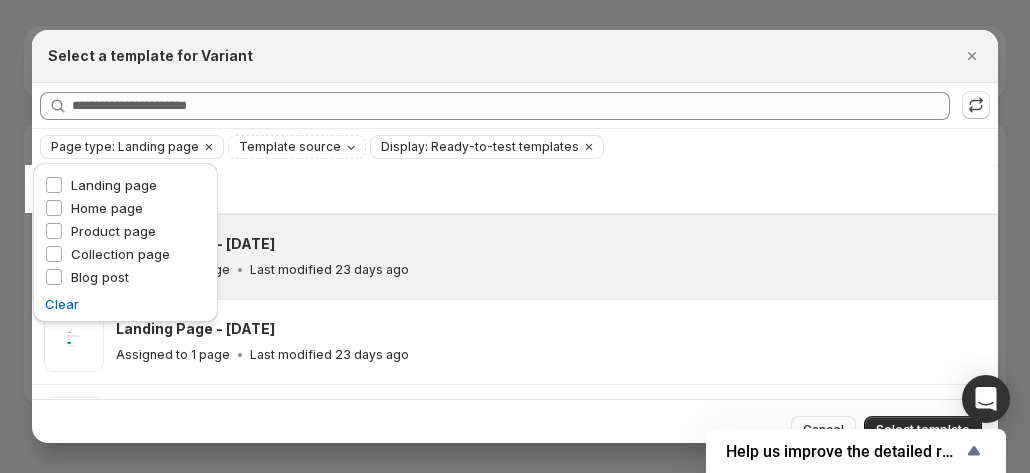 click on "Showing 6 templates" at bounding box center [510, 189] 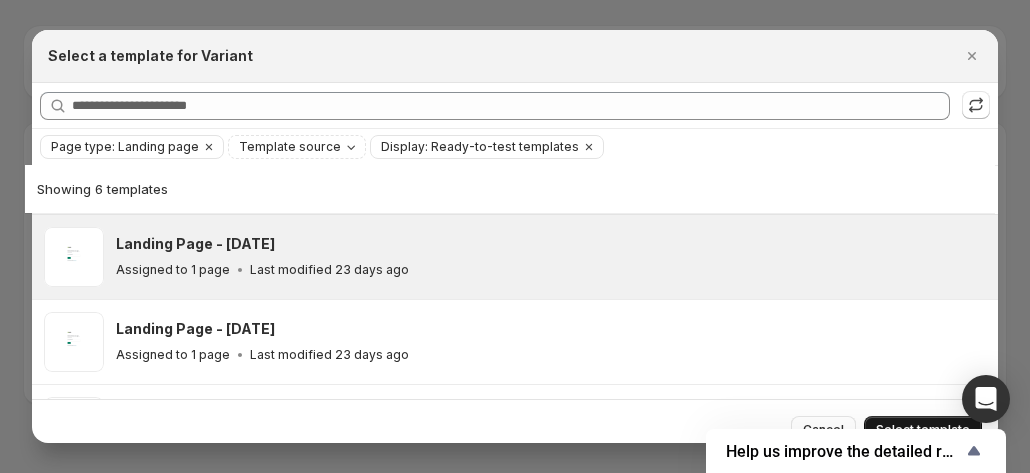 click on "Select template" at bounding box center (923, 430) 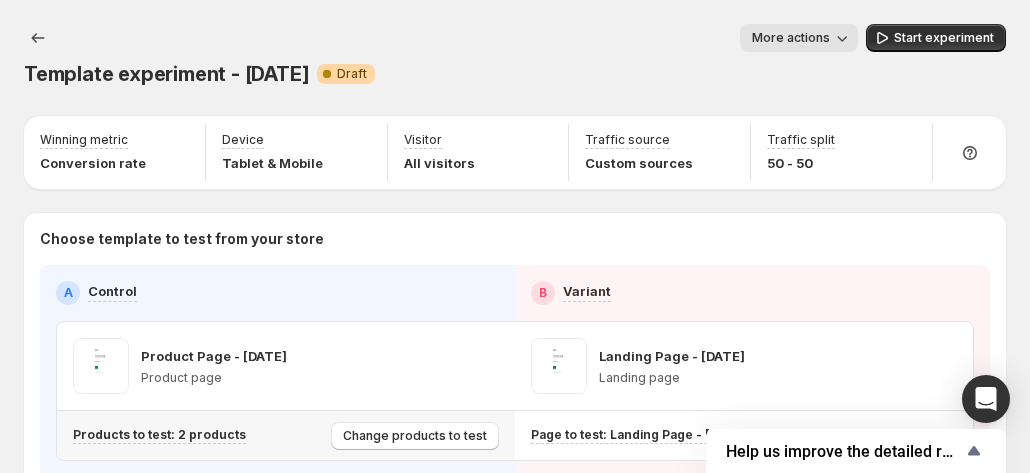 scroll, scrollTop: 90, scrollLeft: 0, axis: vertical 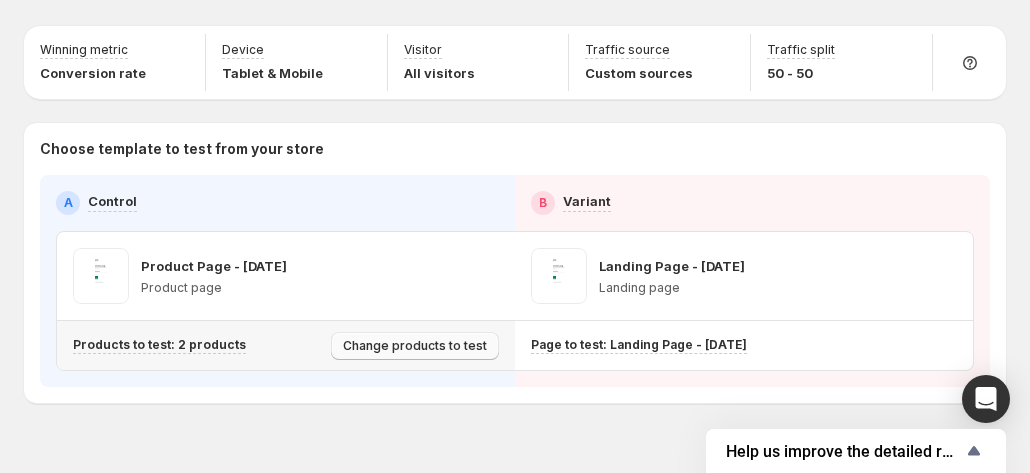 click on "Change products to test" at bounding box center (415, 346) 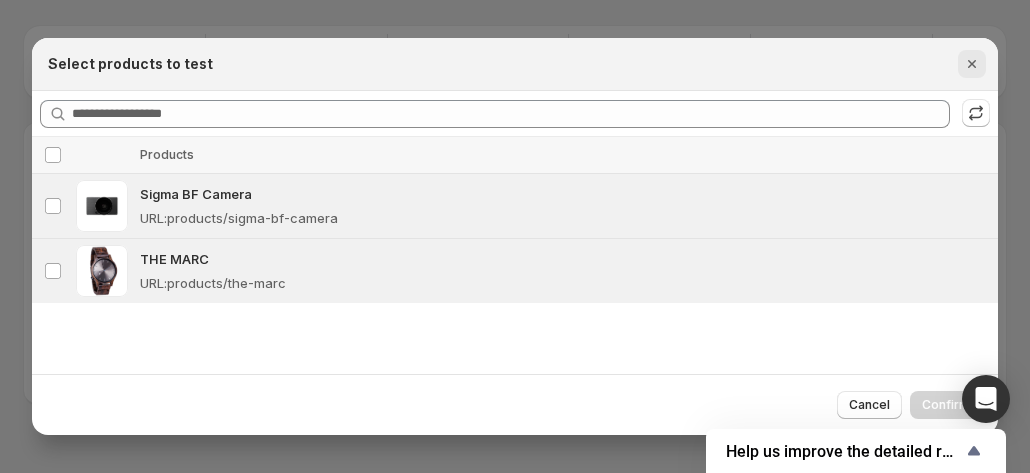 click 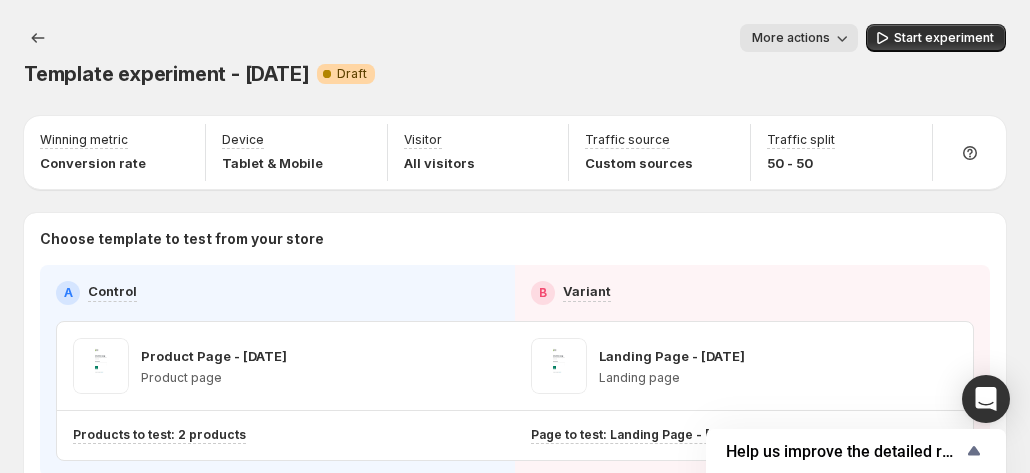 scroll, scrollTop: 90, scrollLeft: 0, axis: vertical 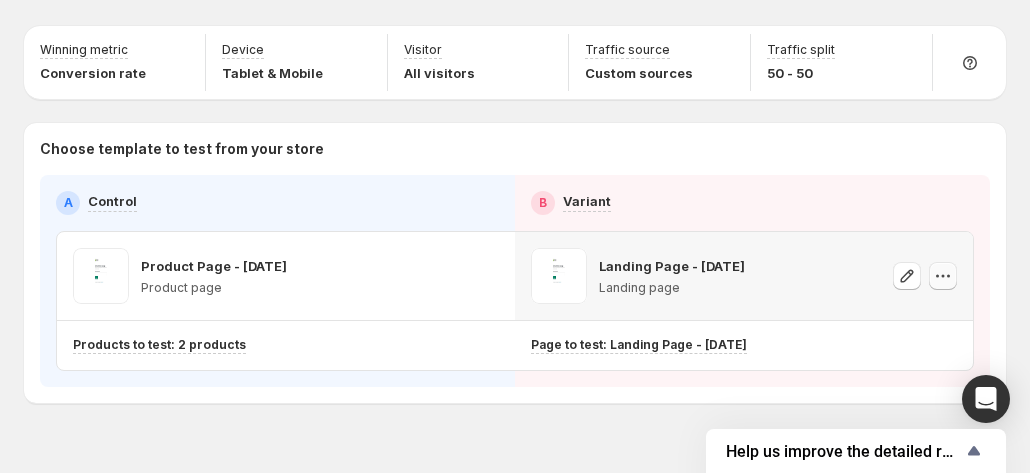click 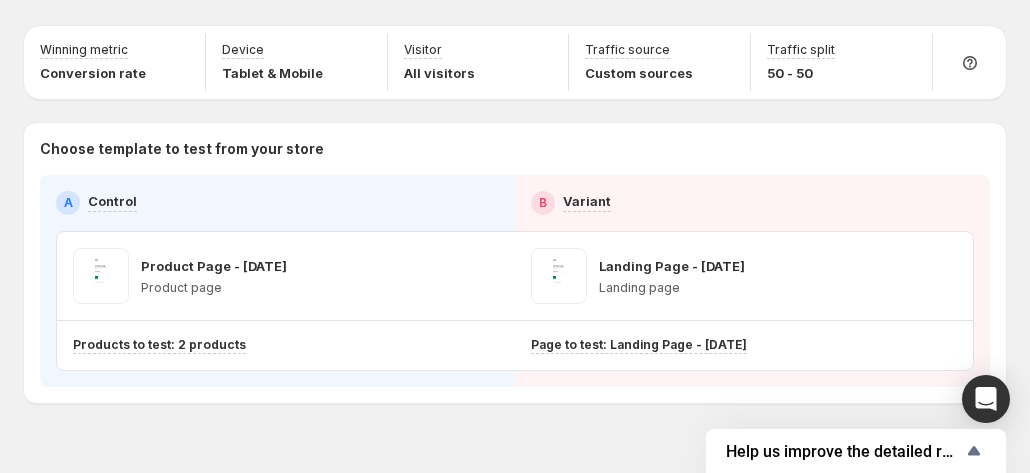 drag, startPoint x: 758, startPoint y: 372, endPoint x: 746, endPoint y: 349, distance: 25.942244 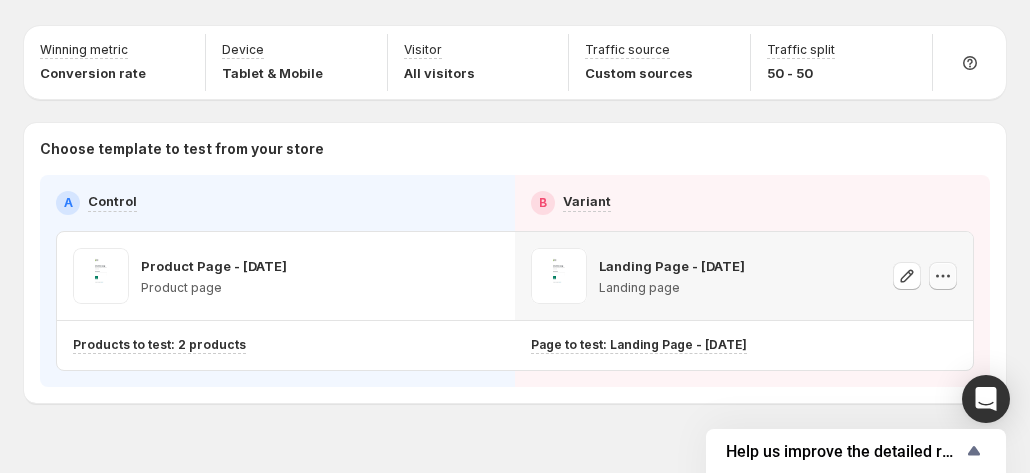 click 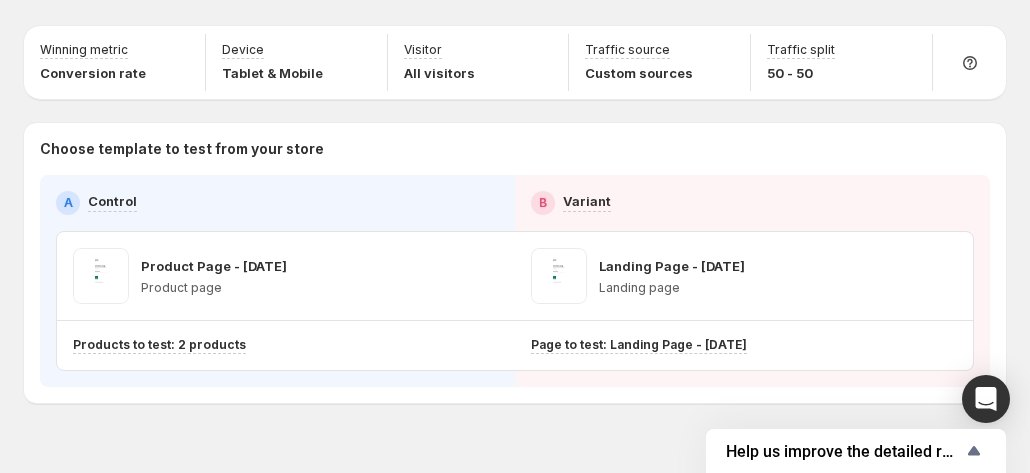 click on "Template experiment - [DATE]. This page is ready Template experiment - [DATE] Warning Complete Draft More actions More actions More actions Start experiment Winning metric Conversion rate Device Tablet & Mobile Visitor All visitors Traffic source Custom sources Traffic split [NUM] - [NUM] Choose template to test from your store A Control B Variant Product Page - [DATE] Product page Landing Page - [DATE] Landing page Products to test: 2 products Page to test: Landing Page - [DATE] Setup Guide Choose template to test Setup test version Setup traffic split Set winning metric Set up device, visitor & traffic source Choose products to test Start experiment" at bounding box center (515, 210) 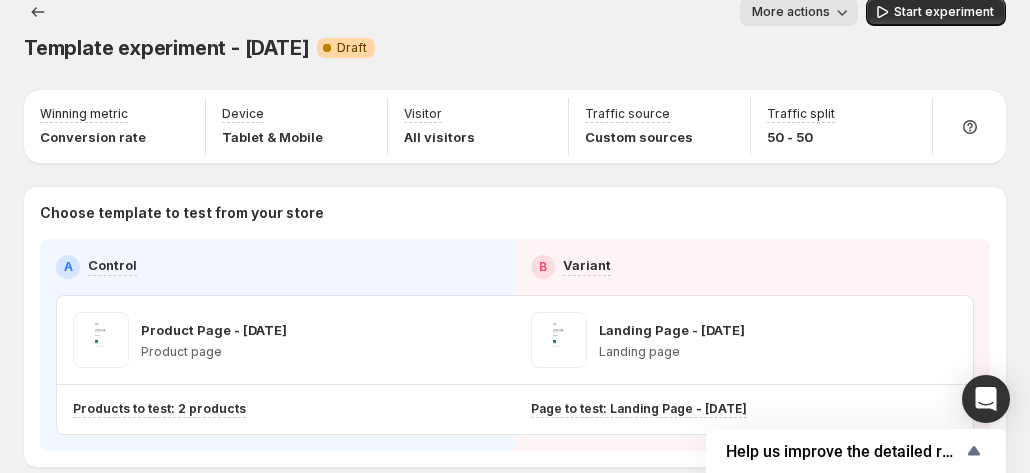 scroll, scrollTop: 0, scrollLeft: 0, axis: both 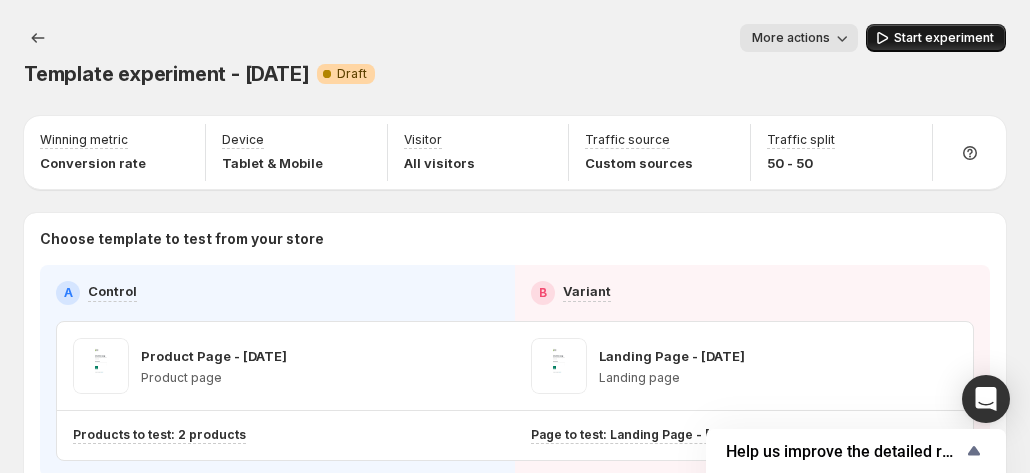 click on "Start experiment" at bounding box center (944, 38) 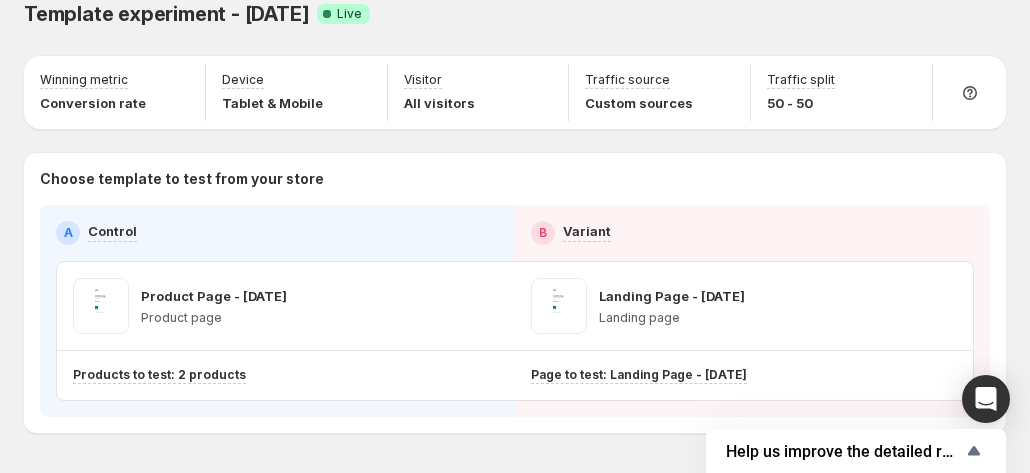 scroll, scrollTop: 90, scrollLeft: 0, axis: vertical 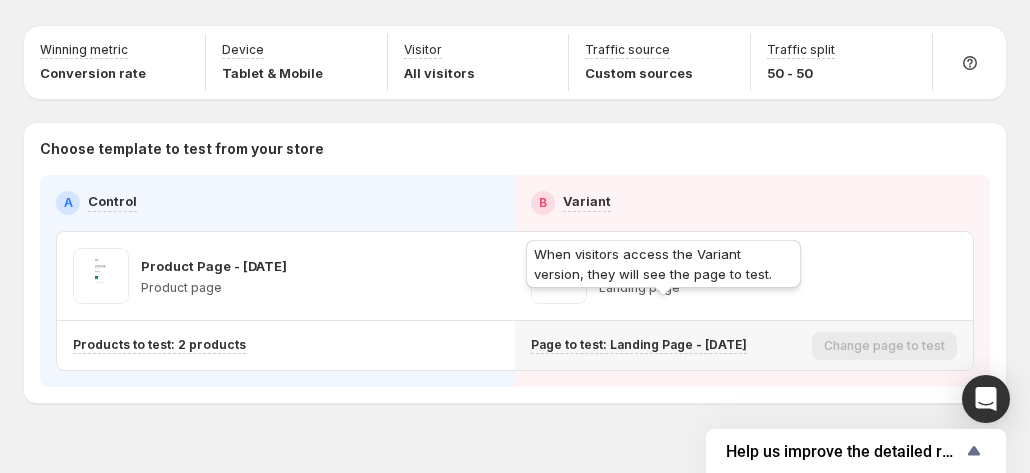 click on "Page to test: Landing Page - [DATE]" at bounding box center (639, 345) 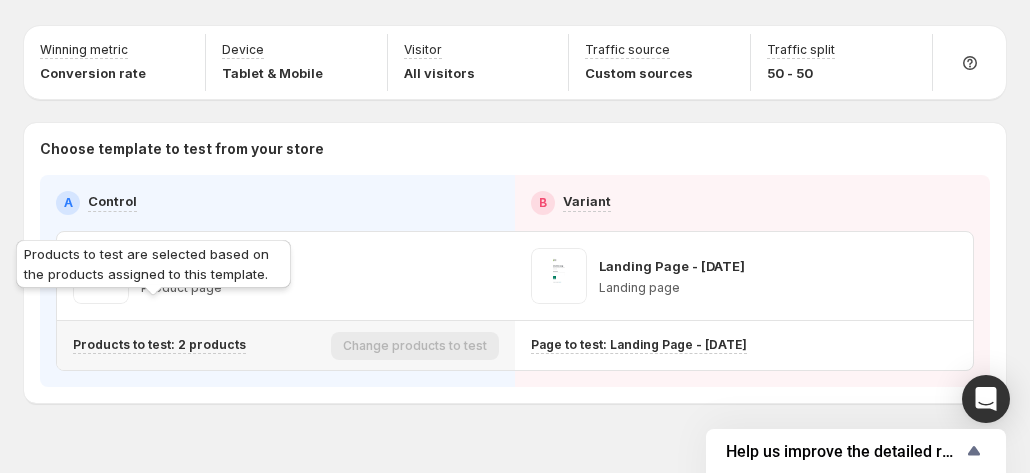 click on "Products to test: 2 products" at bounding box center (159, 345) 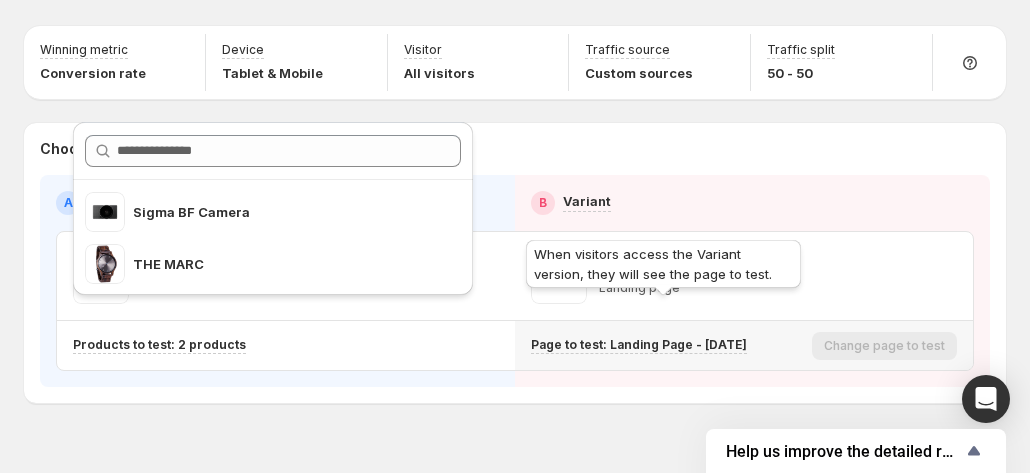 click on "Page to test: Landing Page - [DATE]" at bounding box center (639, 345) 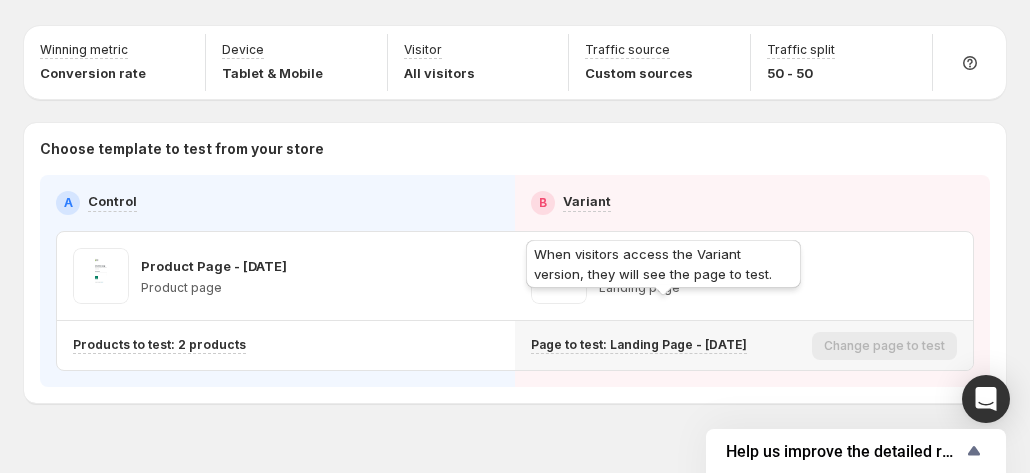 click on "Page to test: Landing Page - [DATE]" at bounding box center [639, 345] 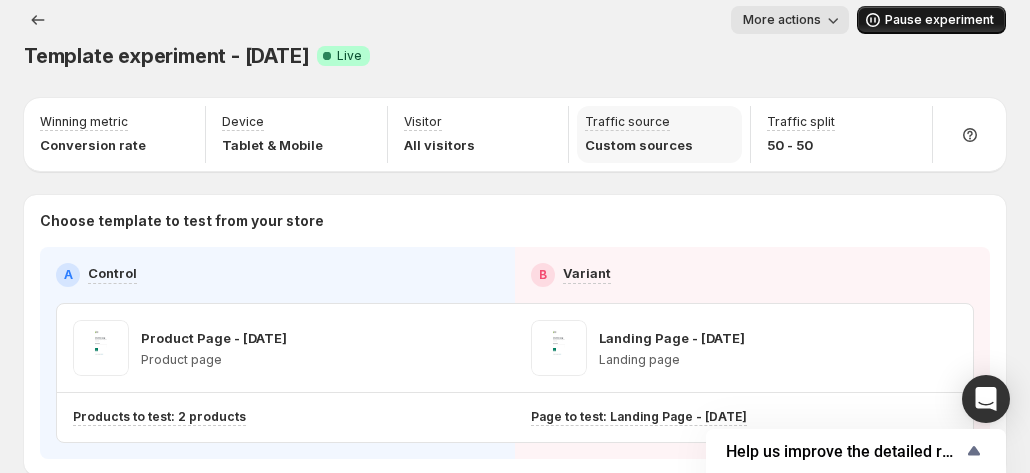 scroll, scrollTop: 0, scrollLeft: 0, axis: both 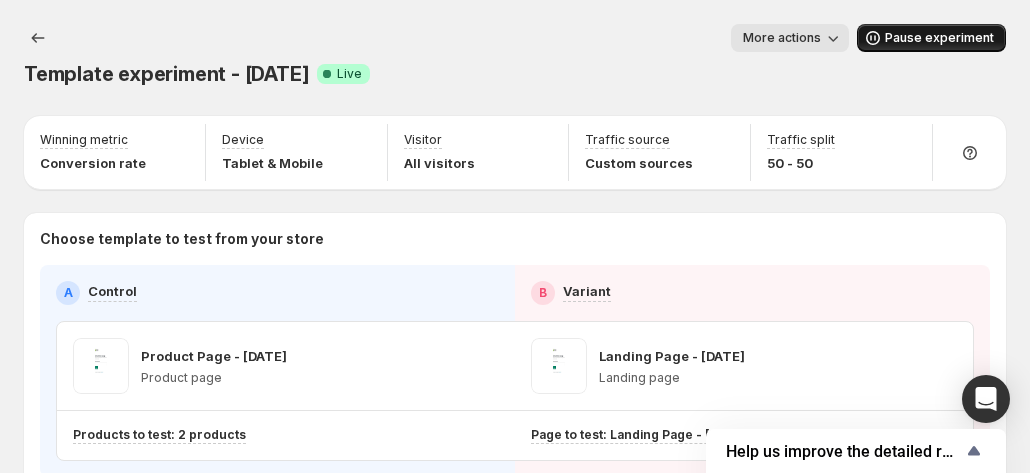 click on "More actions" at bounding box center [782, 38] 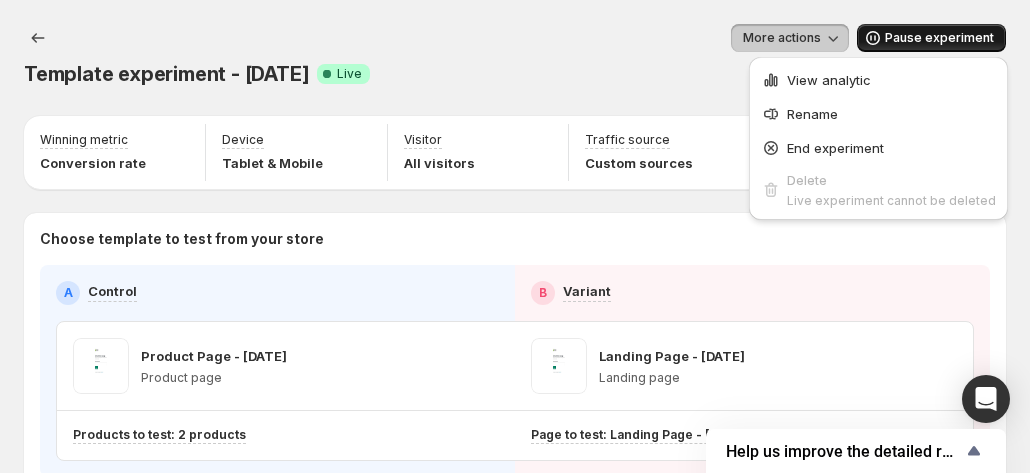 click on "Choose template to test from your store A Control B Variant Product Page - [DATE] Product page Landing Page - [DATE] Landing page Products to test: 2 products Page to test: Landing Page - [DATE]" at bounding box center [515, 353] 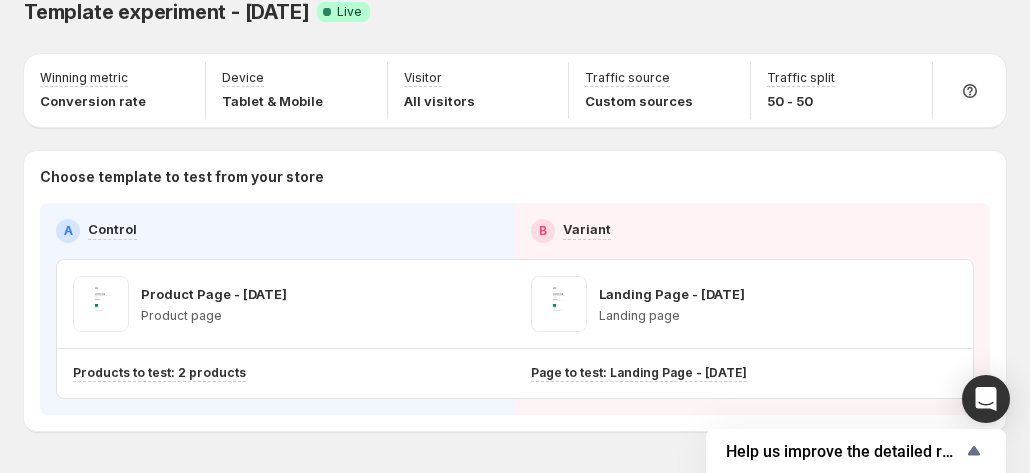 scroll, scrollTop: 90, scrollLeft: 0, axis: vertical 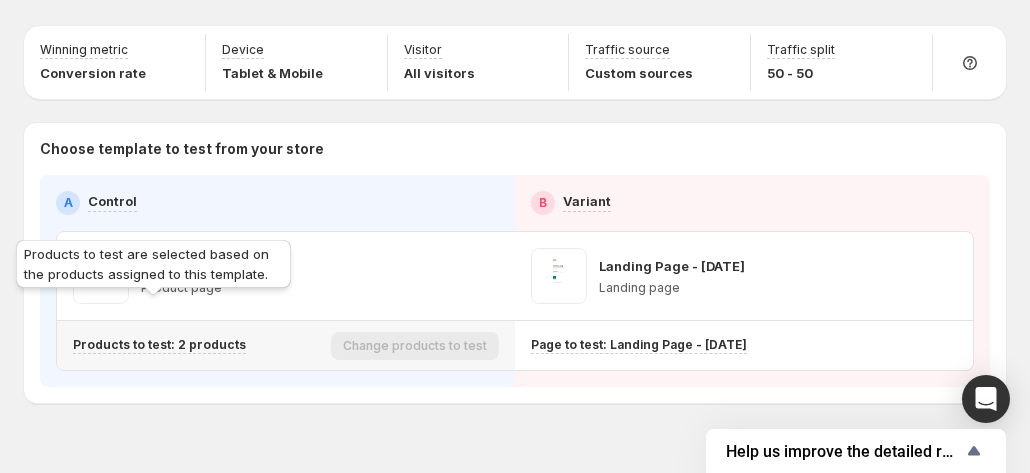 click on "Products to test: 2 products" at bounding box center [159, 345] 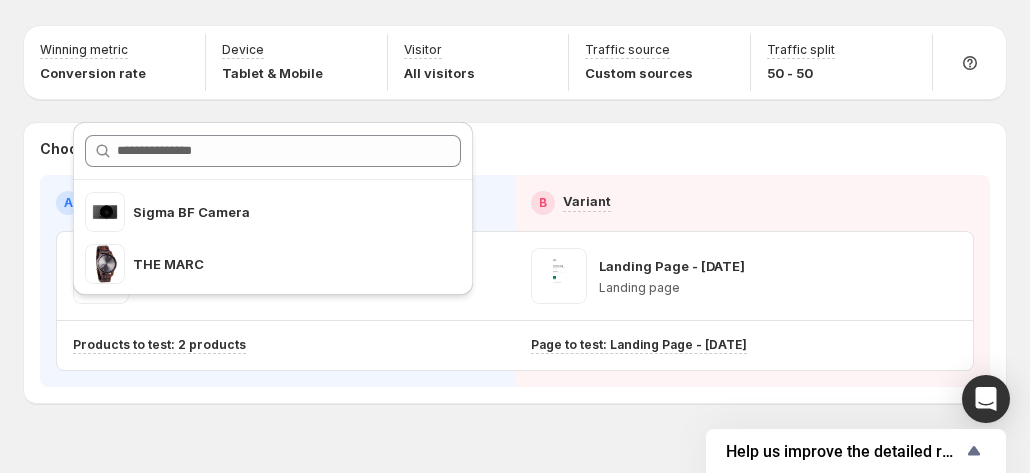 click on "Template experiment - [DATE]. This page is ready Template experiment - [DATE] Success Complete Live More actions More actions More actions Pause experiment Winning metric Conversion rate Device Tablet & Mobile Visitor All visitors Traffic source Custom sources Traffic split [NUM] - [NUM] Choose template to test from your store A Control B Variant Product Page - [DATE] Product page Landing Page - [DATE] Landing page Products to test: 2 products Page to test: Landing Page - [DATE] Setup Guide Choose template to test Setup test version Setup traffic split Set winning metric Set up device, visitor & traffic source Choose products to test Start experiment" at bounding box center [515, 210] 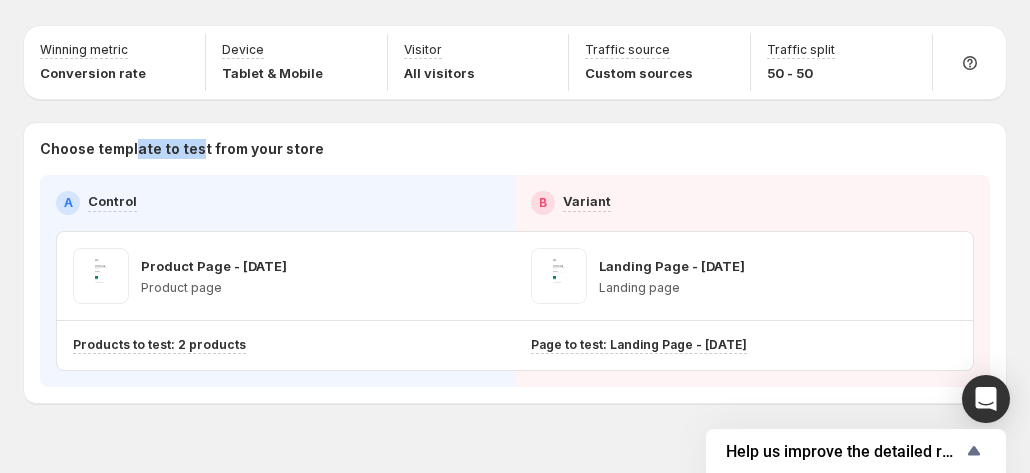 drag, startPoint x: 136, startPoint y: 111, endPoint x: 209, endPoint y: 111, distance: 73 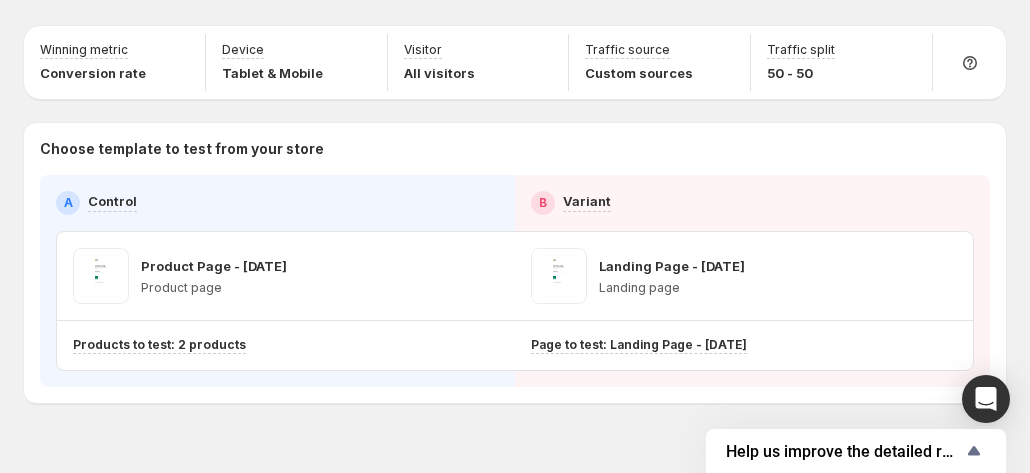 click on "Choose template to test from your store" at bounding box center (515, 149) 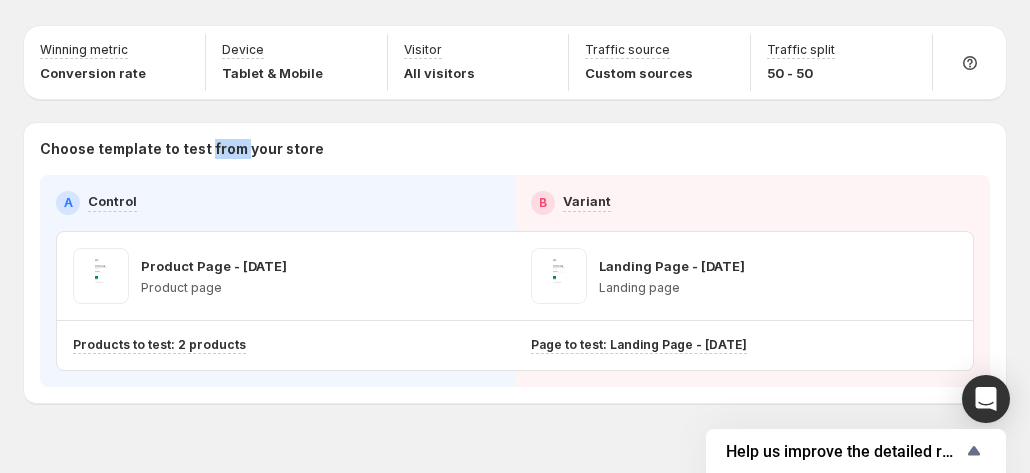click on "Choose template to test from your store" at bounding box center [515, 149] 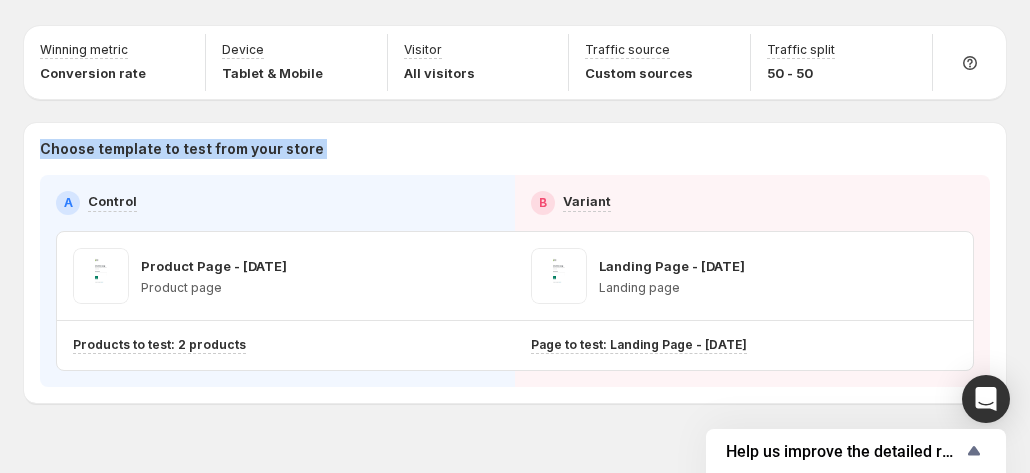 click on "Choose template to test from your store" at bounding box center [515, 149] 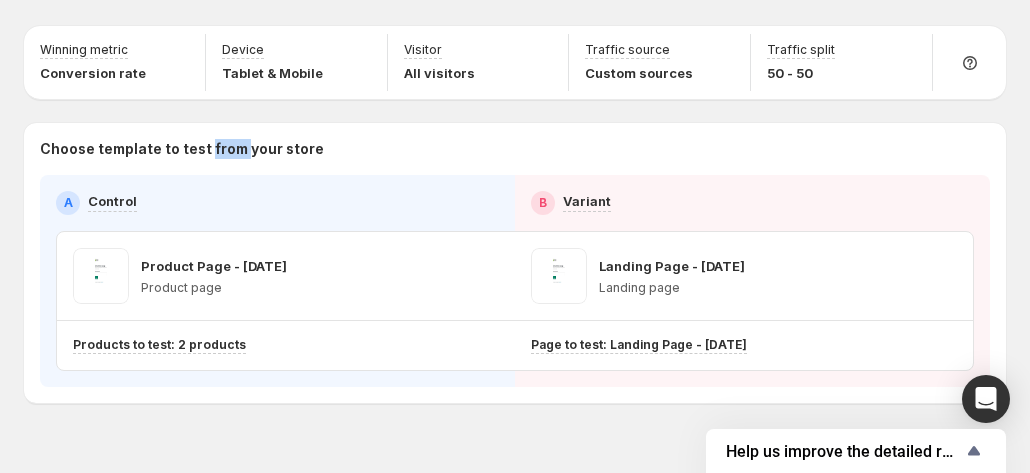 click on "Choose template to test from your store" at bounding box center (515, 149) 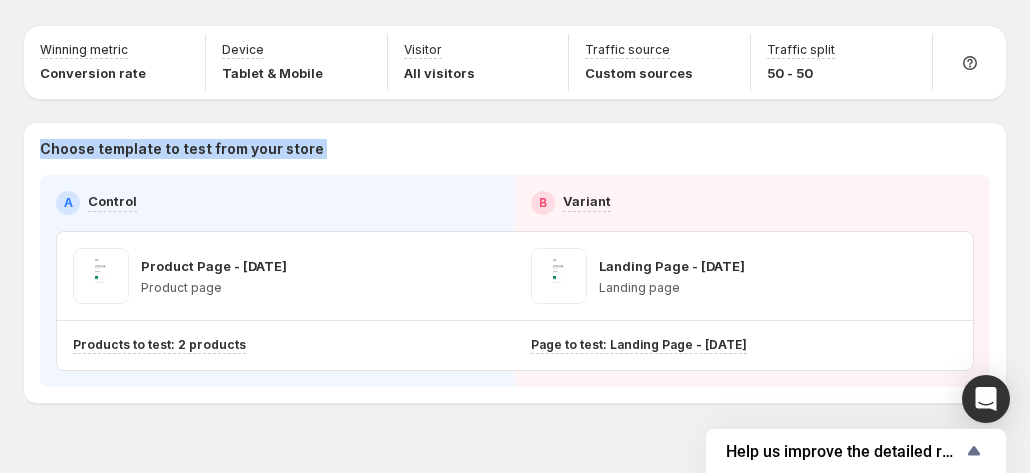 click on "Choose template to test from your store" at bounding box center [515, 149] 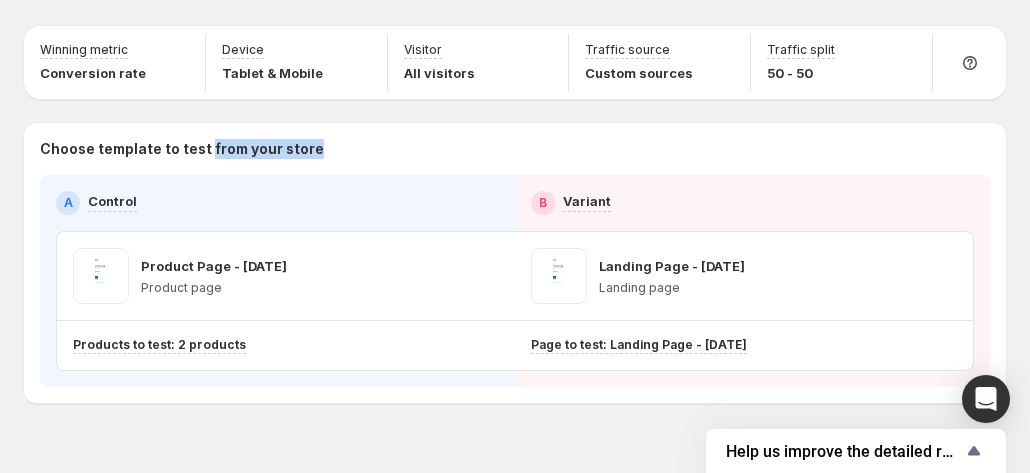 drag, startPoint x: 340, startPoint y: 110, endPoint x: 206, endPoint y: 121, distance: 134.45073 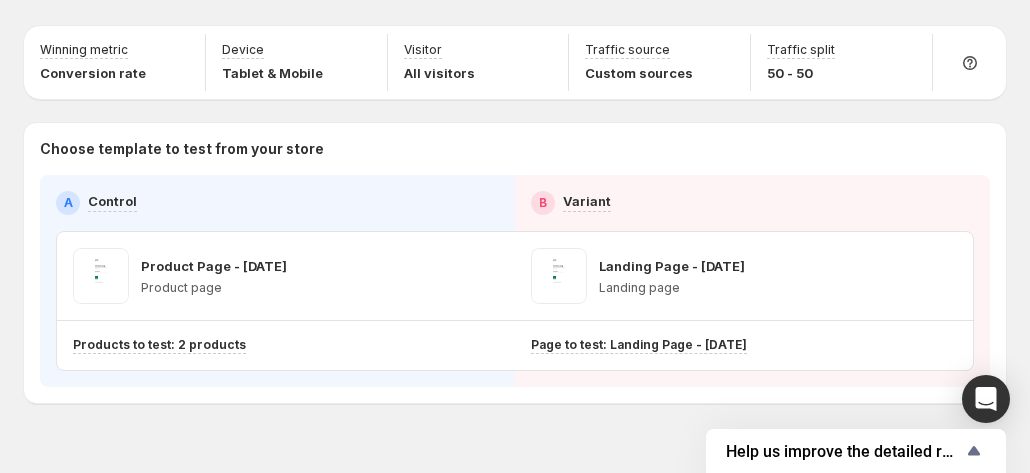 click on "Choose template to test from your store" at bounding box center [515, 149] 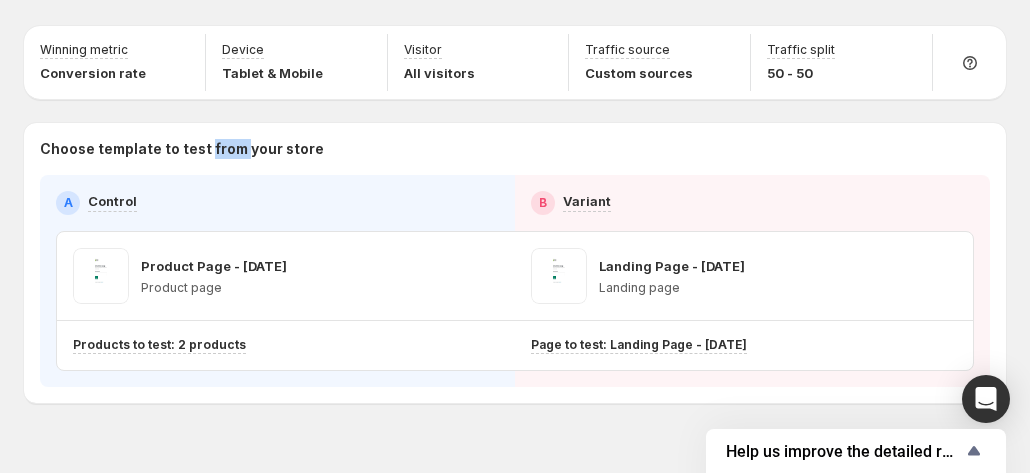 click on "Choose template to test from your store" at bounding box center (515, 149) 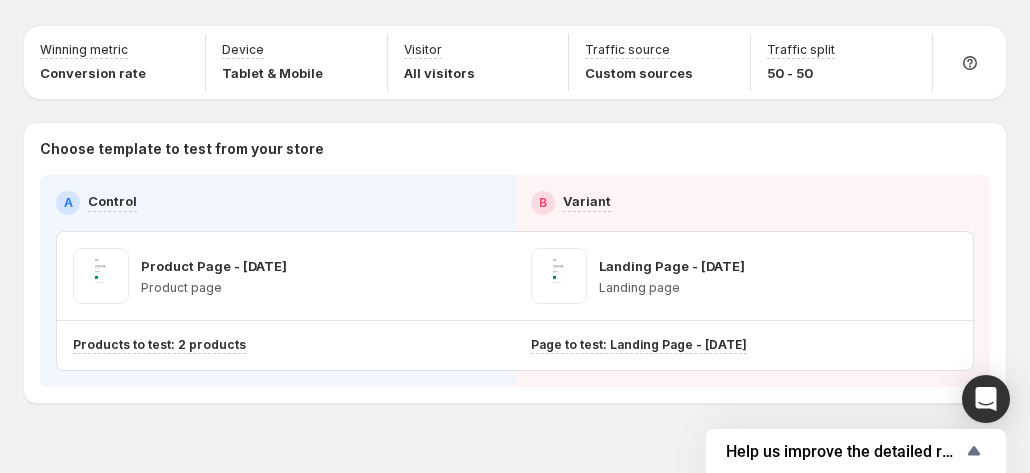 click on "Choose template to test from your store" at bounding box center (515, 149) 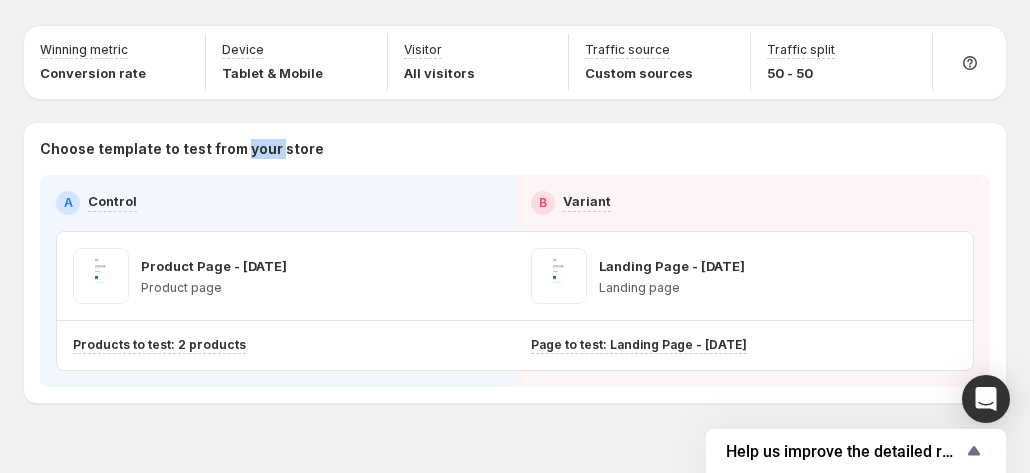 click on "Choose template to test from your store" at bounding box center (515, 149) 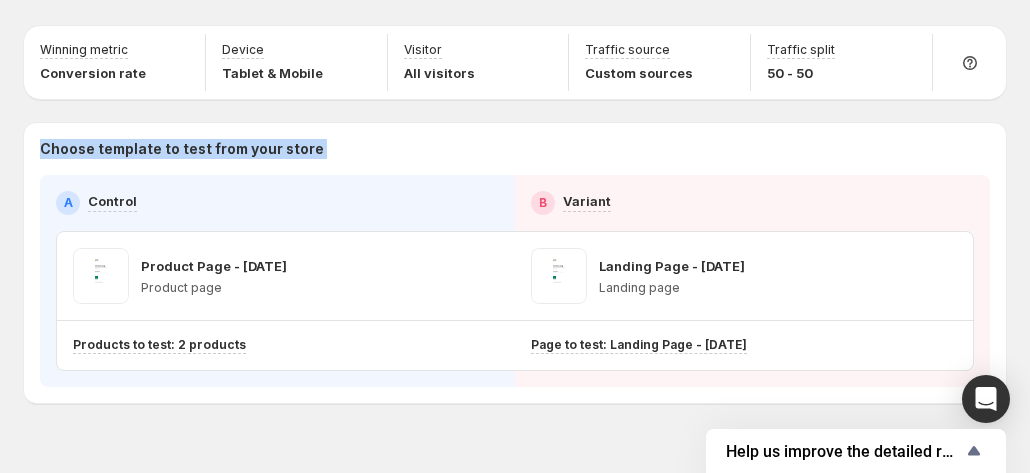 click on "Choose template to test from your store" at bounding box center (515, 149) 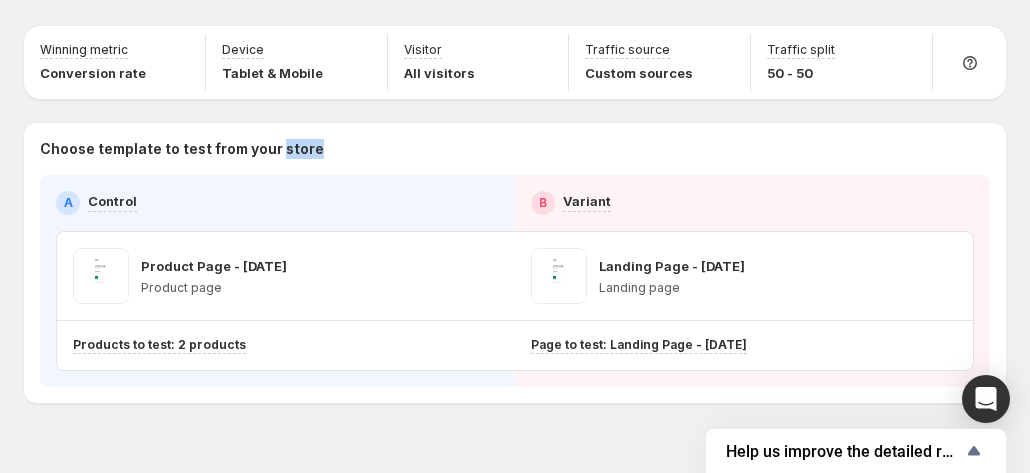 click on "Choose template to test from your store" at bounding box center (515, 149) 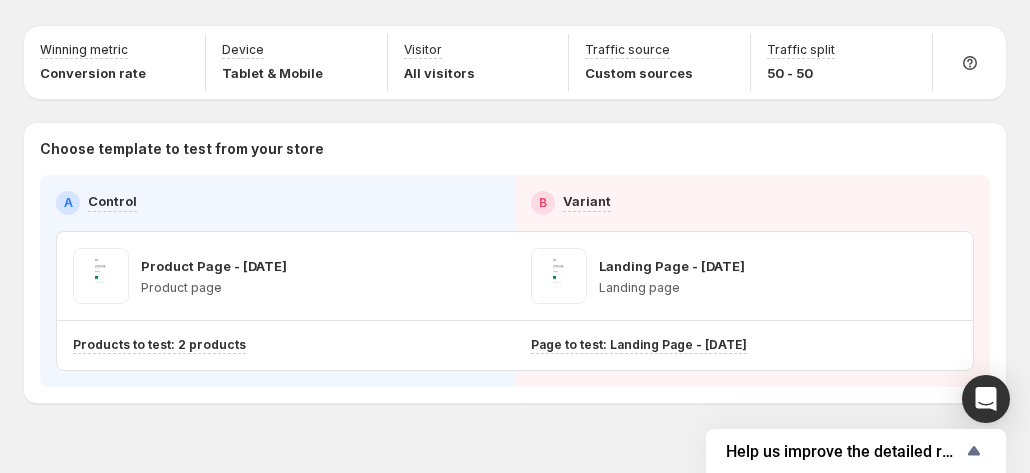 click on "Choose template to test from your store" at bounding box center (515, 149) 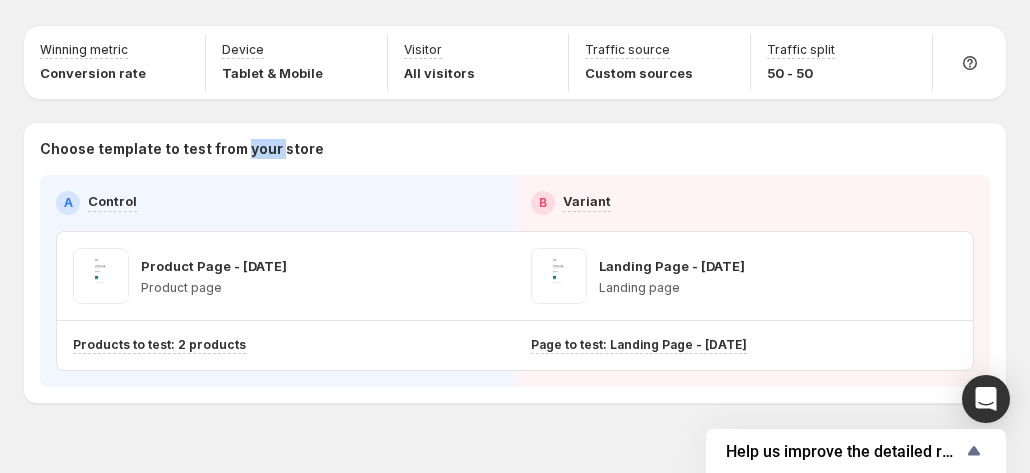 click on "Choose template to test from your store" at bounding box center (515, 149) 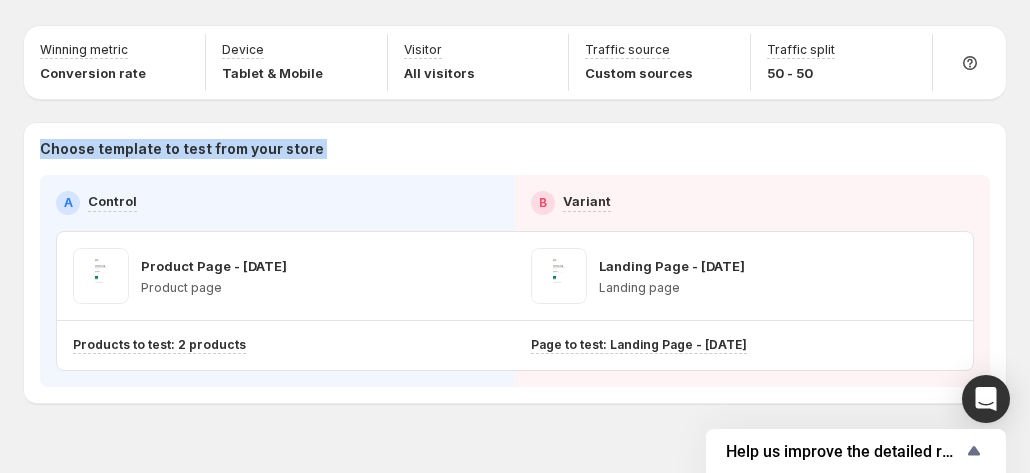 click on "Choose template to test from your store" at bounding box center (515, 149) 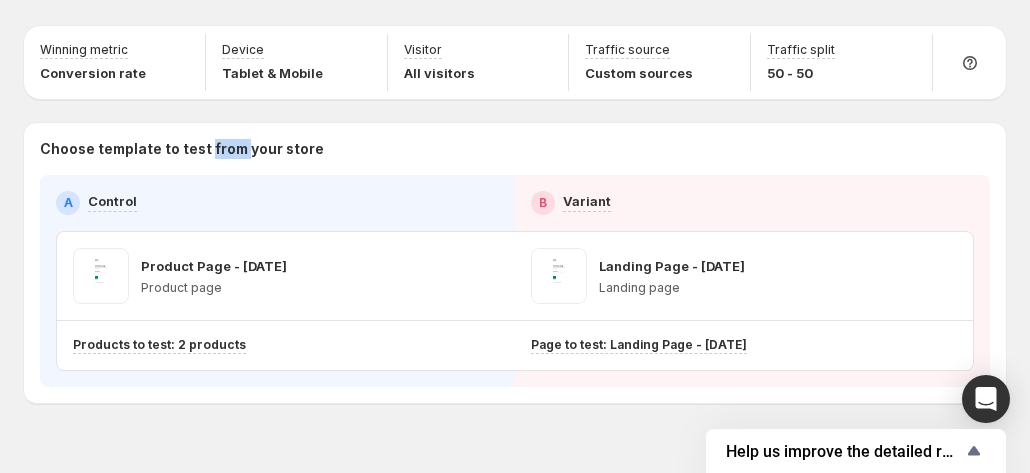click on "Choose template to test from your store" at bounding box center (515, 149) 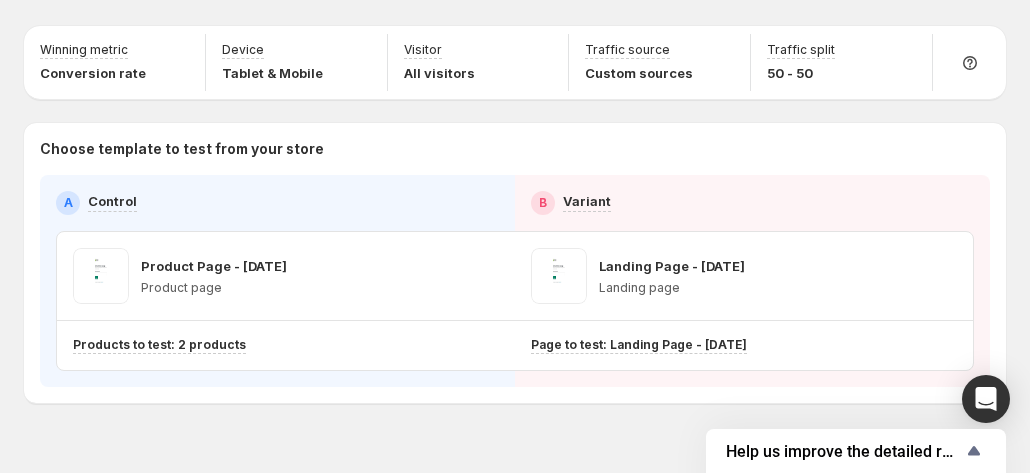 click on "Choose template to test from your store" at bounding box center [515, 149] 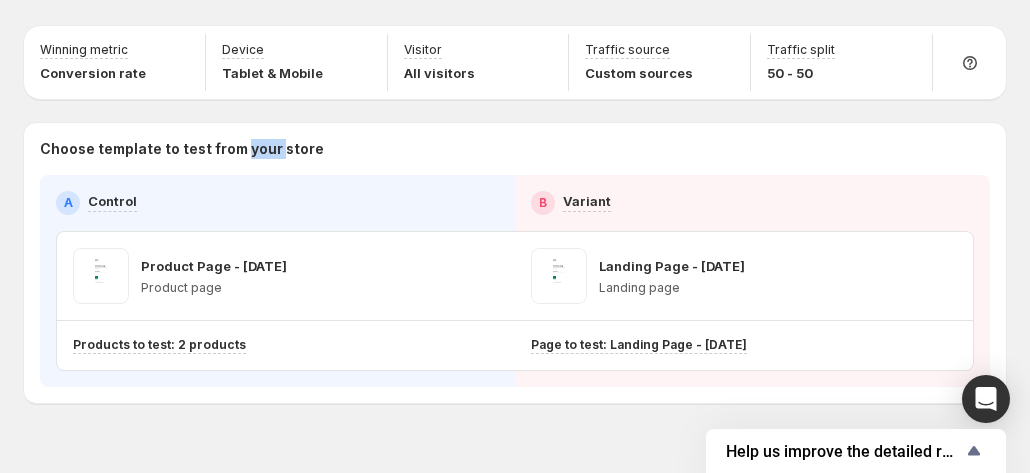 click on "Choose template to test from your store" at bounding box center (515, 149) 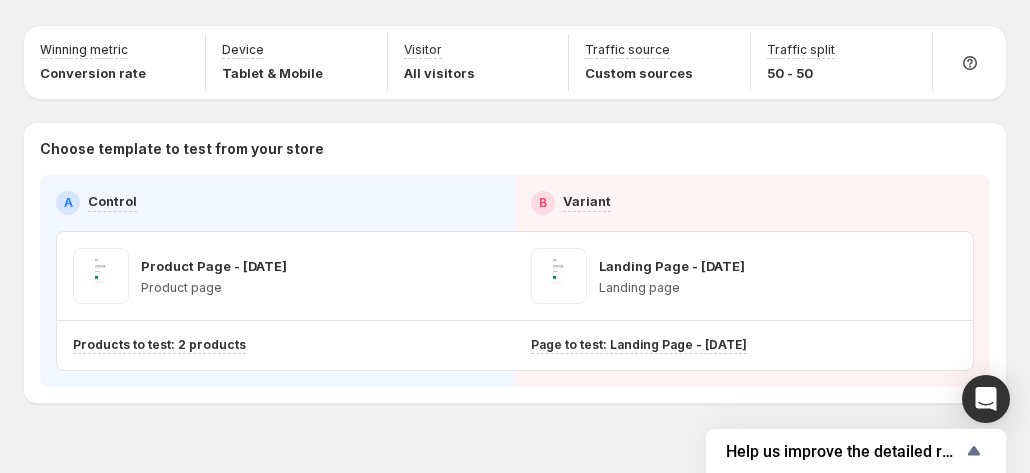 click on "Choose template to test from your store" at bounding box center [515, 149] 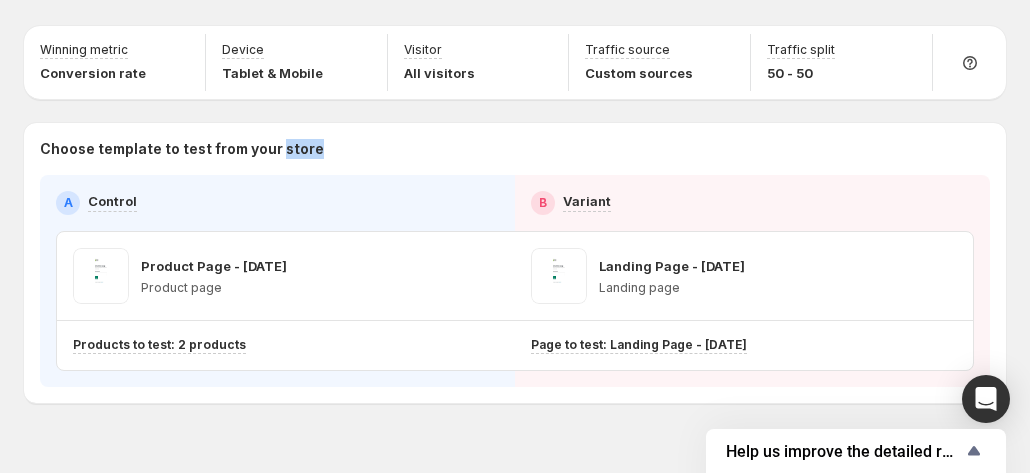 click on "Choose template to test from your store" at bounding box center (515, 149) 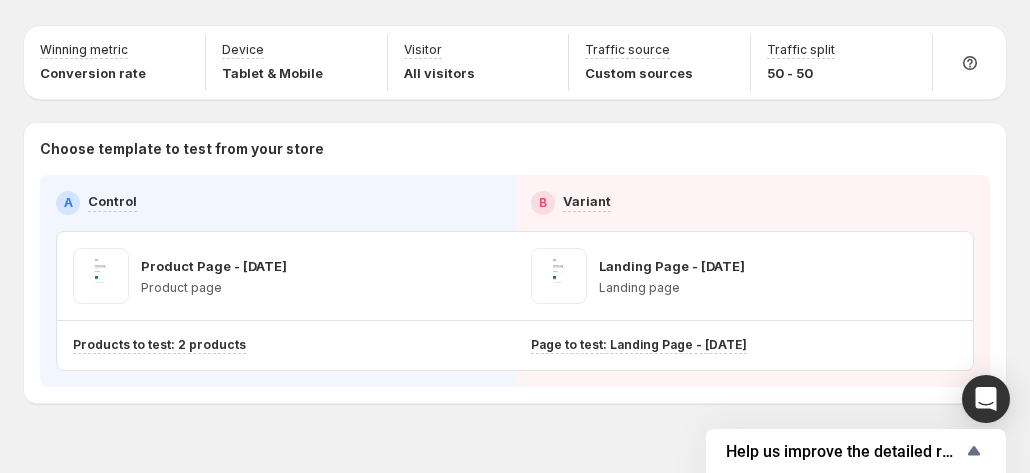 click on "Choose template to test from your store" at bounding box center [515, 149] 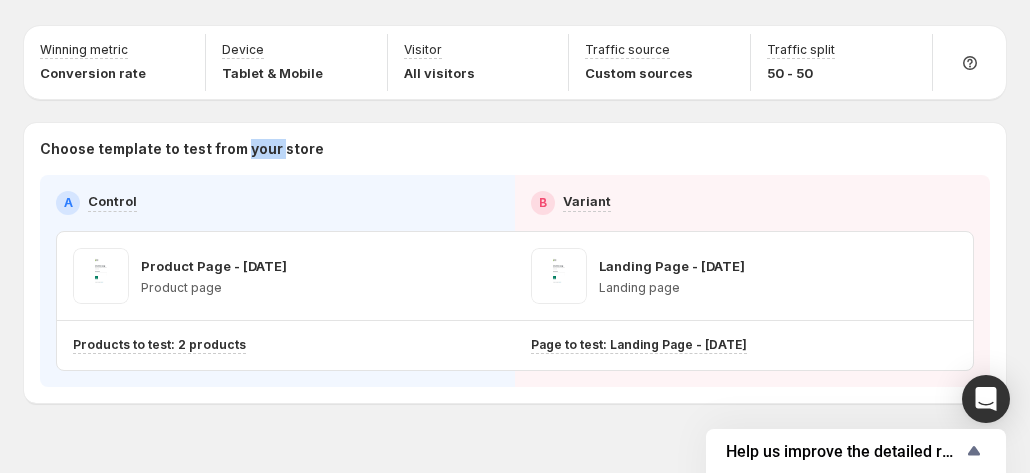 click on "Choose template to test from your store" at bounding box center [515, 149] 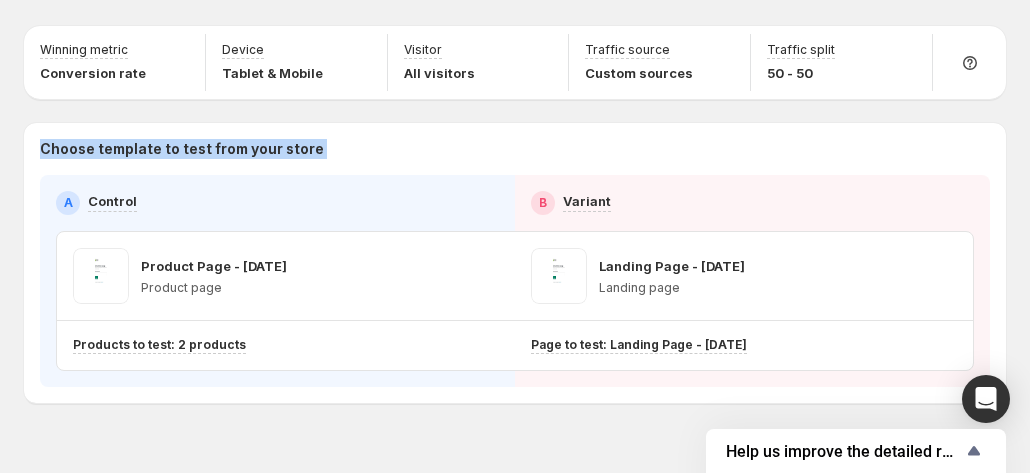 click on "Choose template to test from your store" at bounding box center [515, 149] 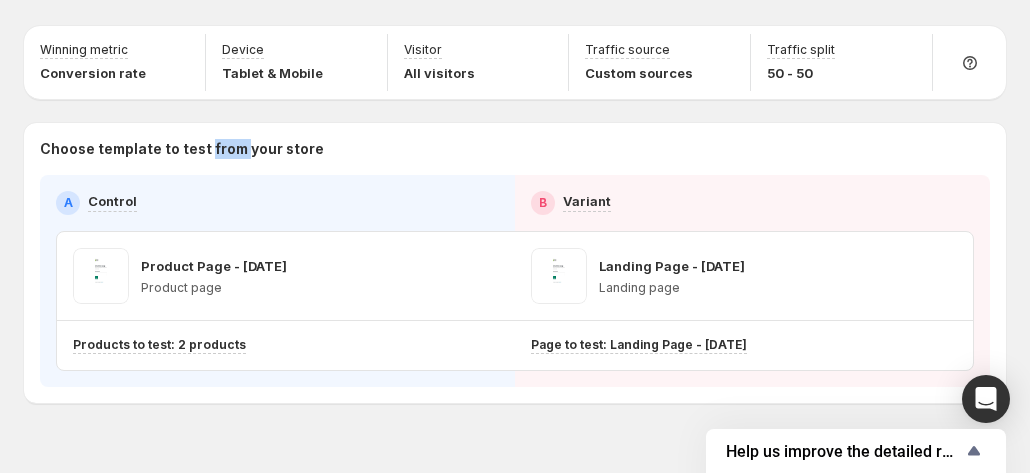 click on "Choose template to test from your store" at bounding box center [515, 149] 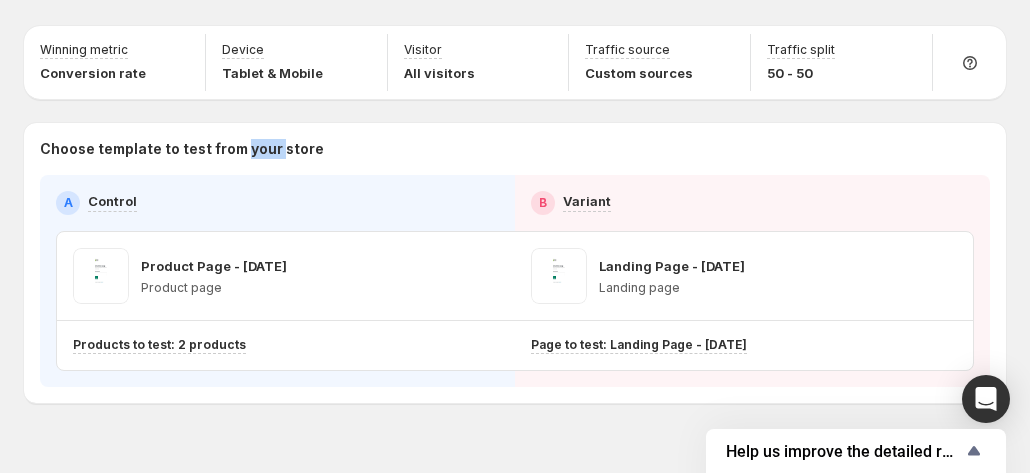 click on "Choose template to test from your store" at bounding box center [515, 149] 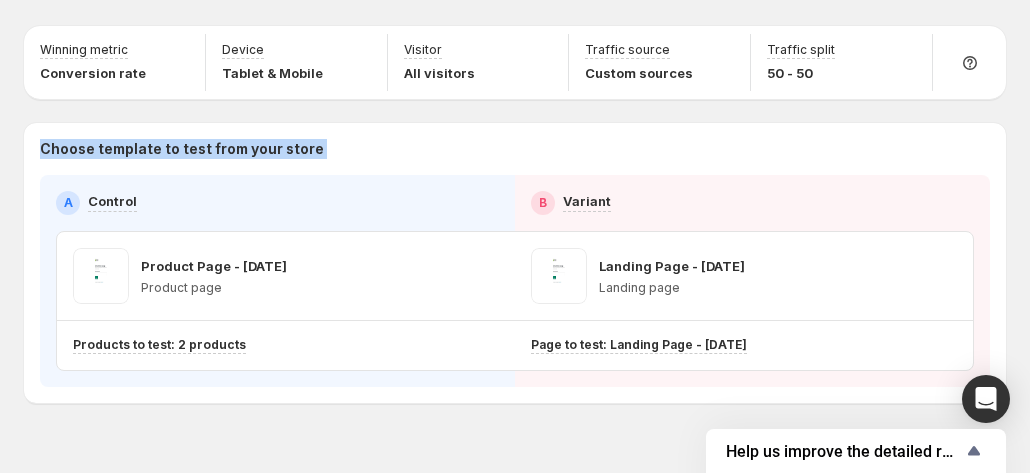 click on "Choose template to test from your store" at bounding box center [515, 149] 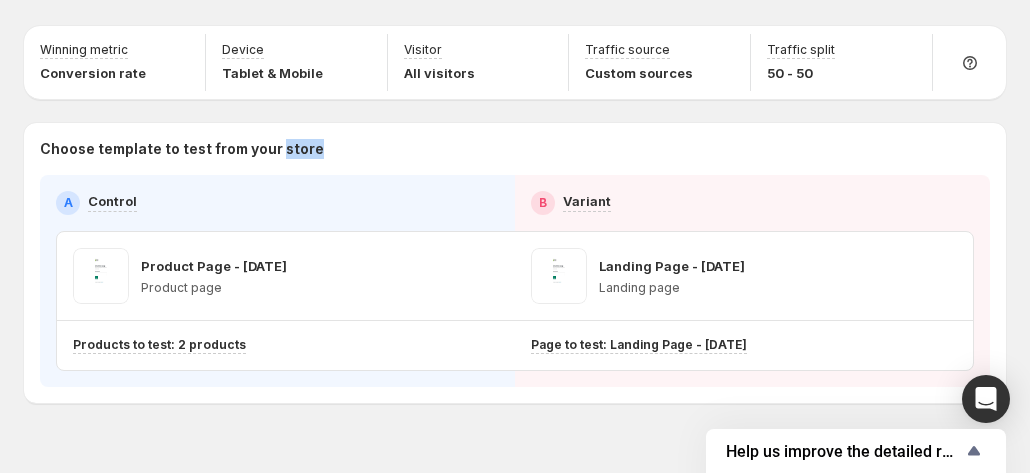 click on "Choose template to test from your store" at bounding box center [515, 149] 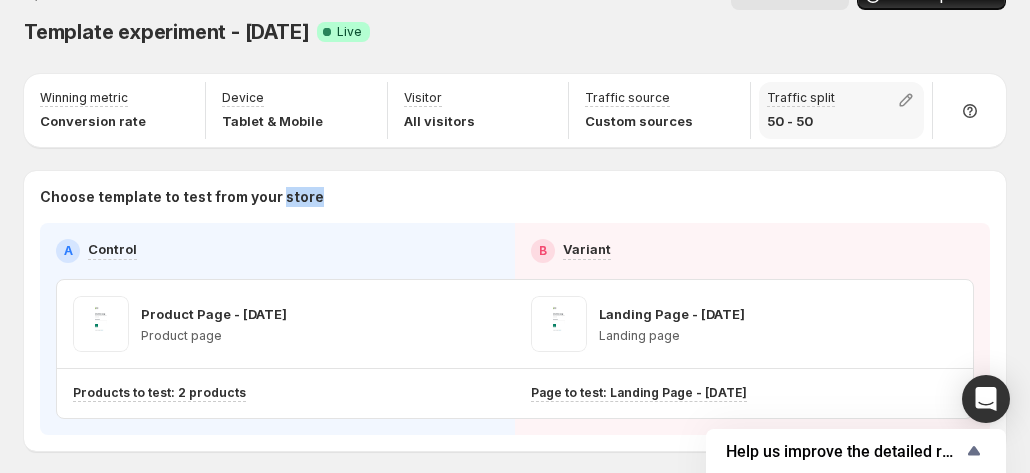 scroll, scrollTop: 0, scrollLeft: 0, axis: both 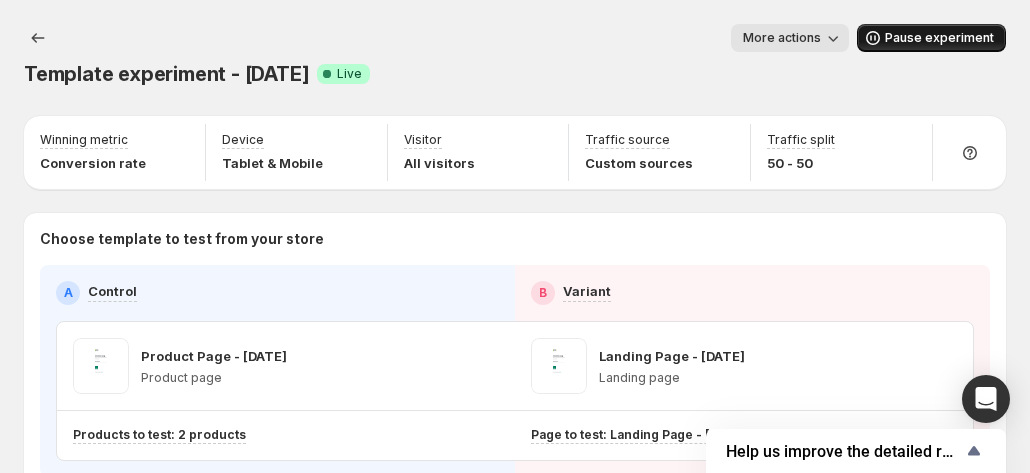 click on "Template experiment - [DATE]. This page is ready Template experiment - [DATE] Success Complete Live More actions More actions More actions Pause experiment" at bounding box center [515, 56] 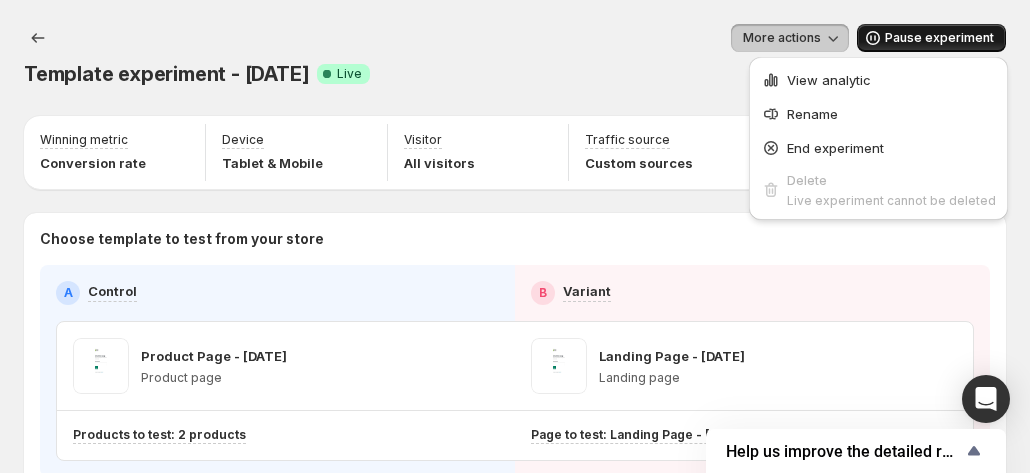 click on "More actions" at bounding box center (782, 38) 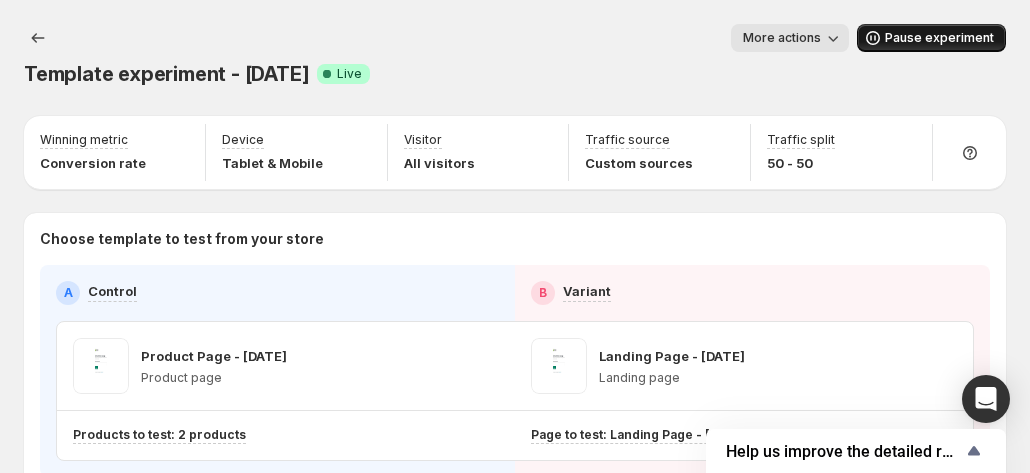 click on "More actions" at bounding box center (782, 38) 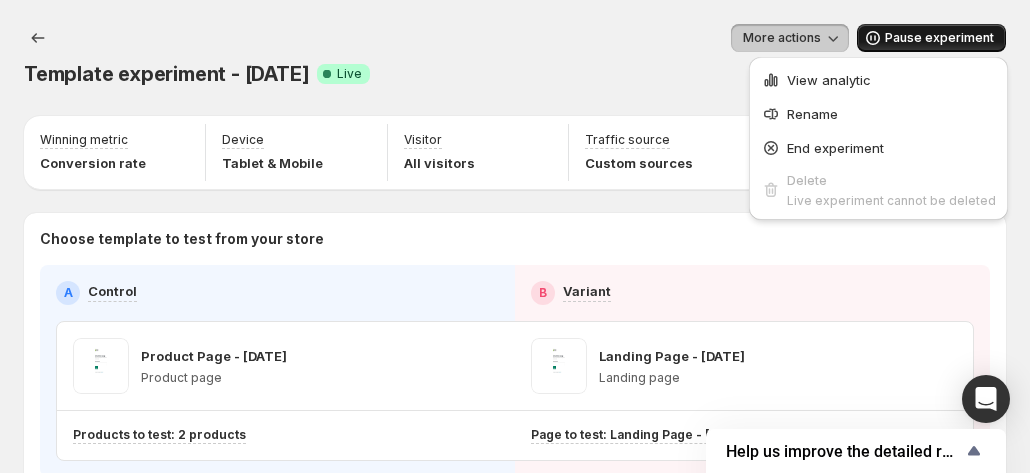 click on "More actions" at bounding box center (782, 38) 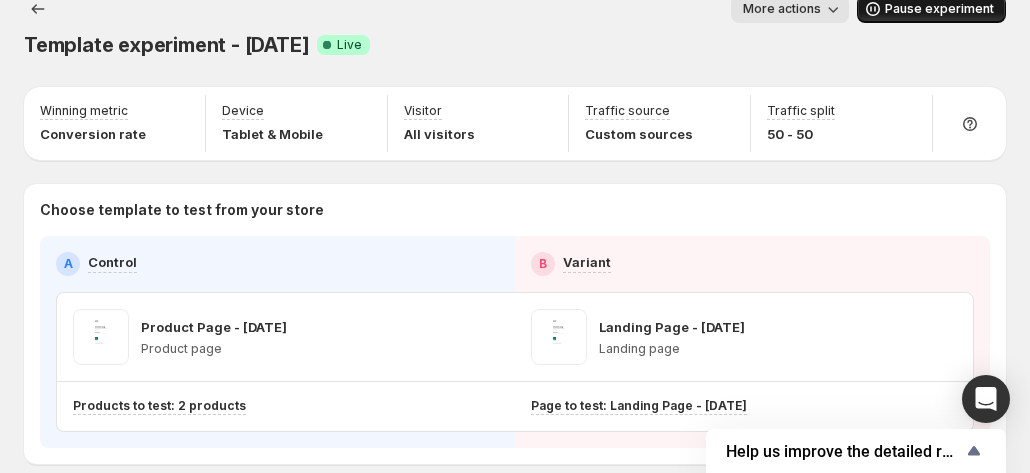 scroll, scrollTop: 0, scrollLeft: 0, axis: both 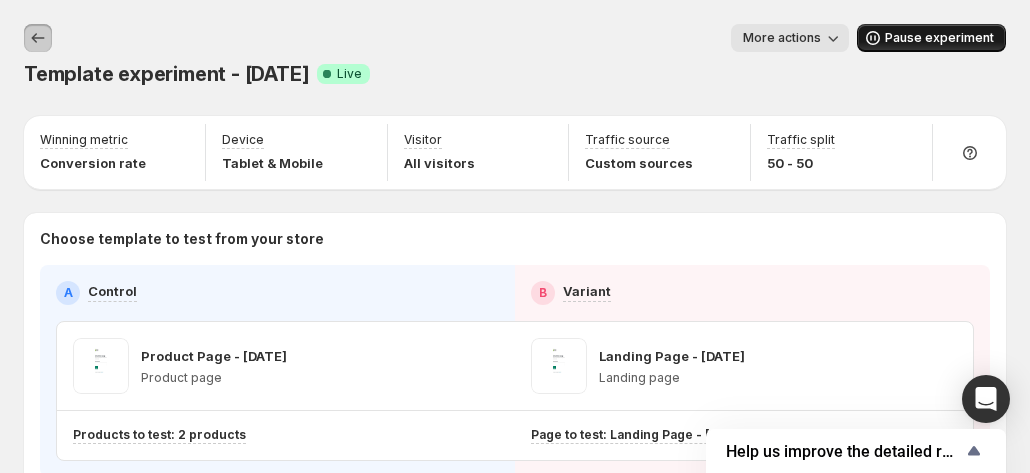 click 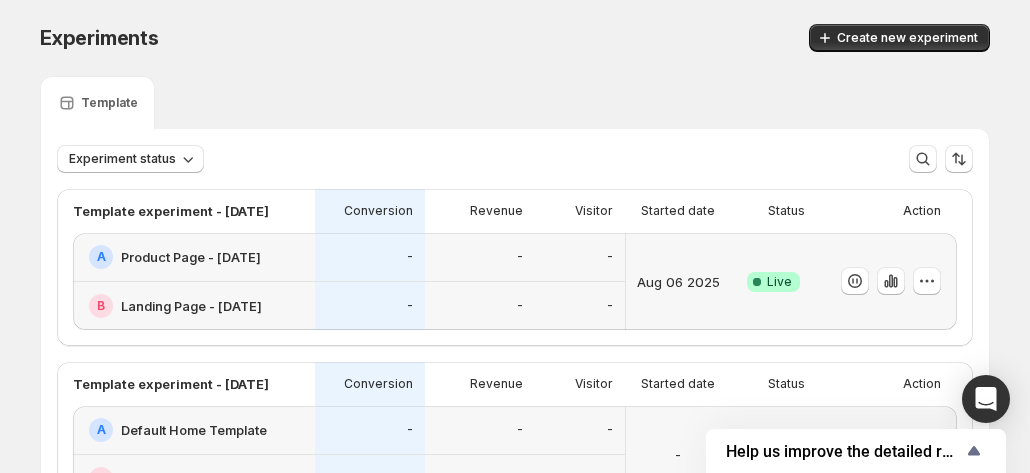 click on "Product Page - [DATE]" at bounding box center [191, 257] 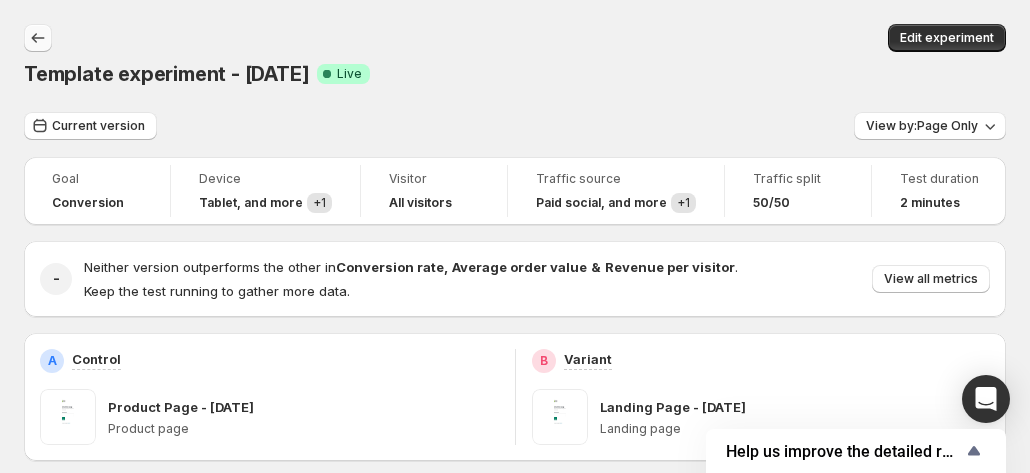 click 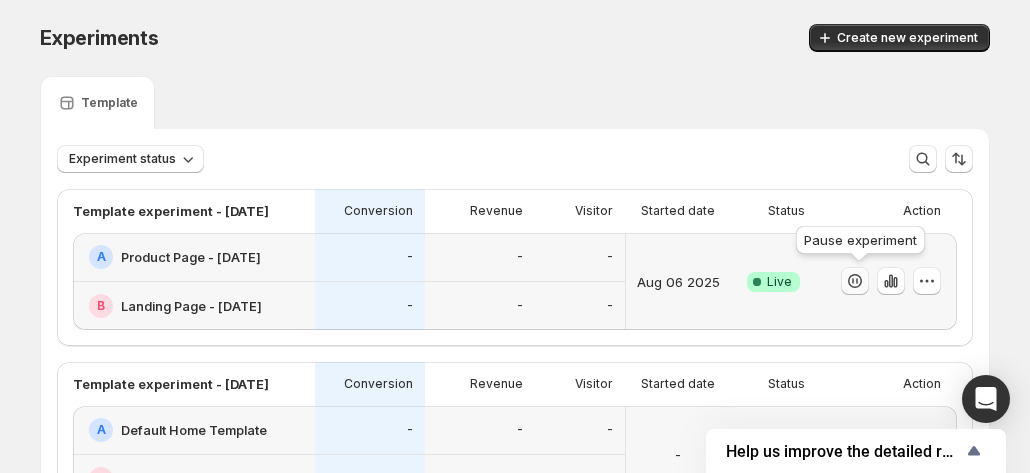 click 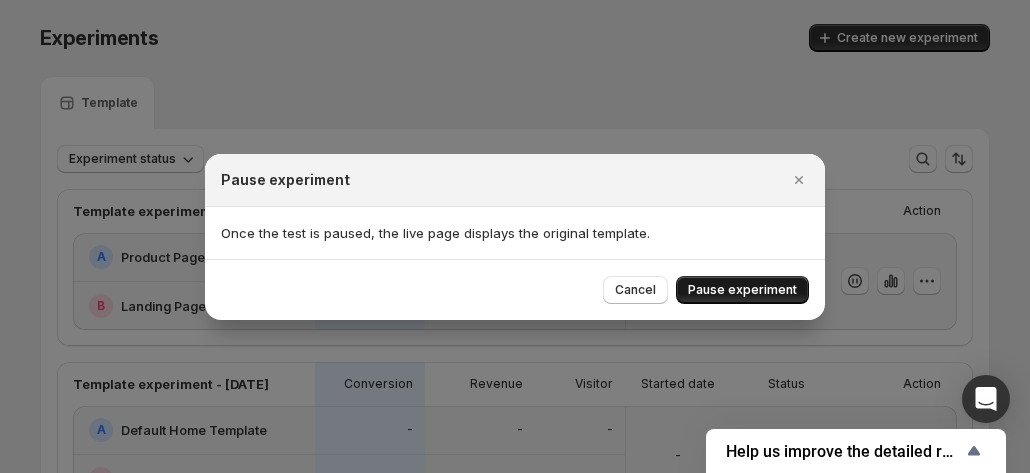click on "Pause experiment" at bounding box center (742, 290) 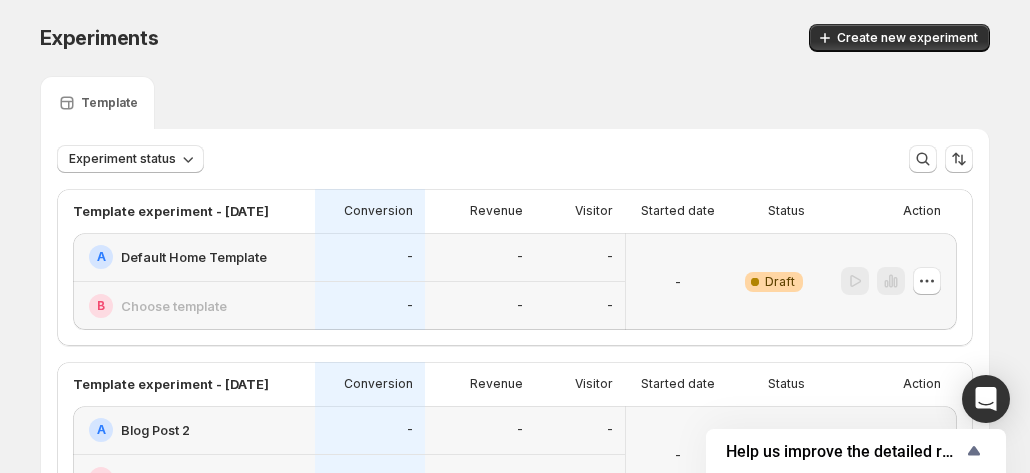 click on "Default Home Template" at bounding box center (194, 257) 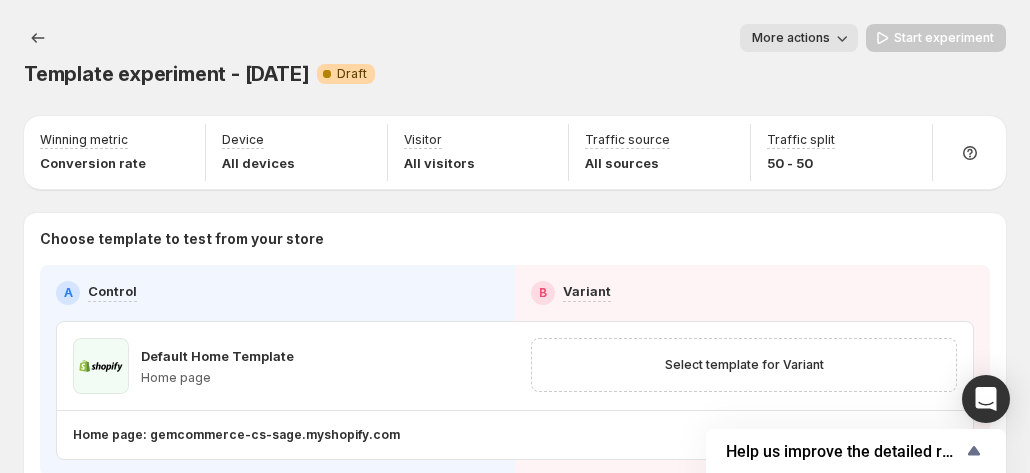 click on "More actions" at bounding box center [791, 38] 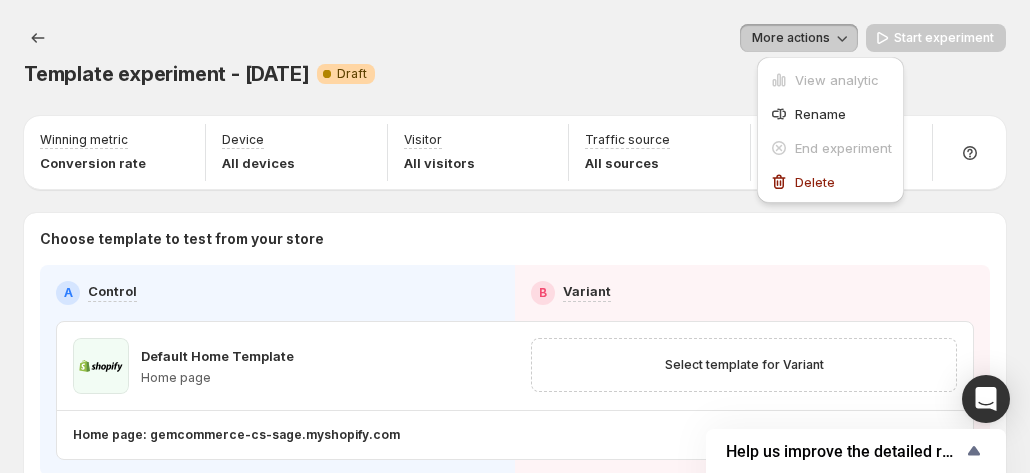 click on "Template experiment - [DATE]. This page is ready Template experiment - [DATE] Warning Complete Draft More actions More actions More actions Start experiment" at bounding box center (515, 56) 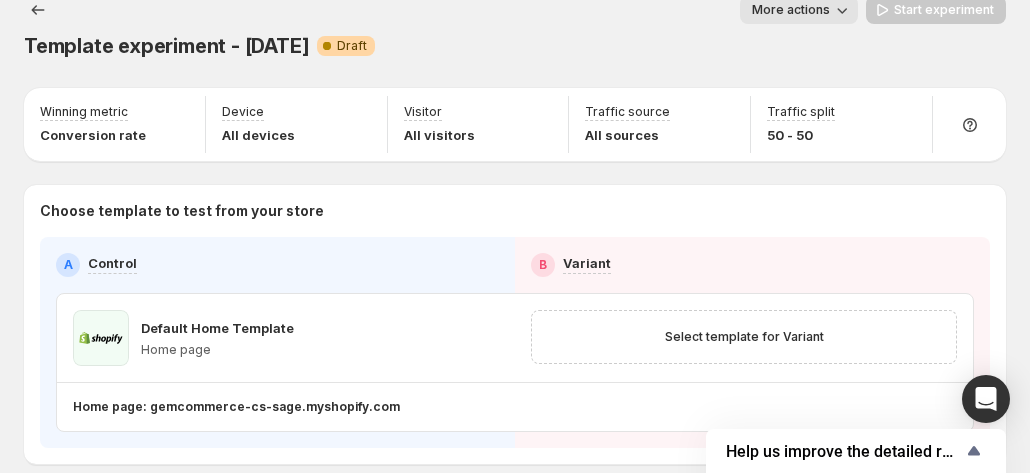 scroll, scrollTop: 0, scrollLeft: 0, axis: both 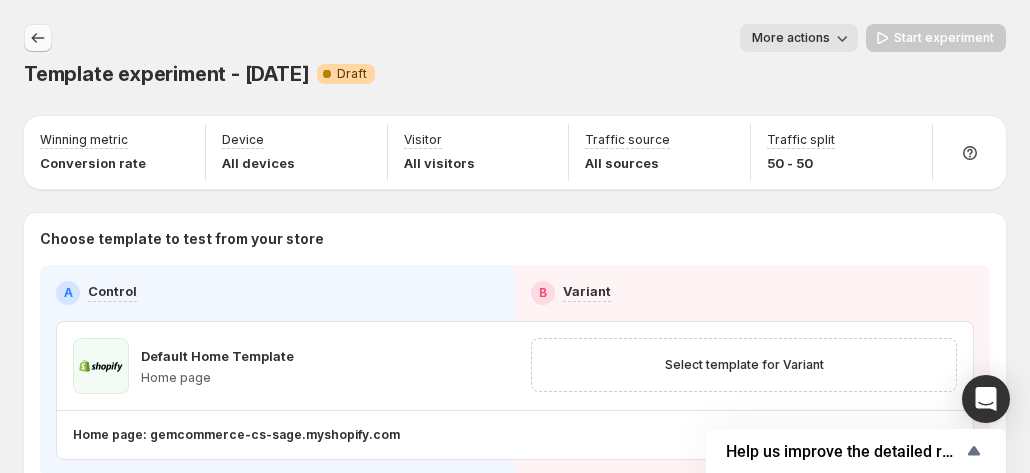 click 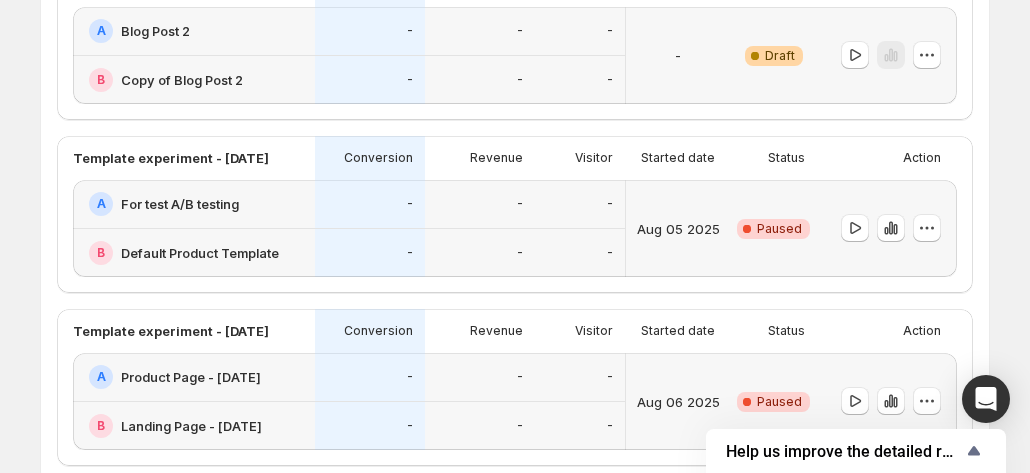 scroll, scrollTop: 400, scrollLeft: 0, axis: vertical 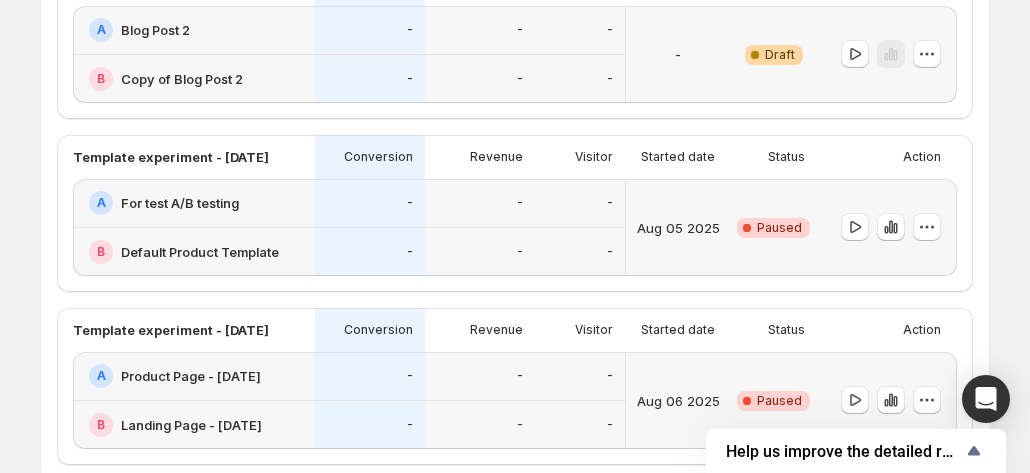 click on "For test A/B testing" at bounding box center [180, 203] 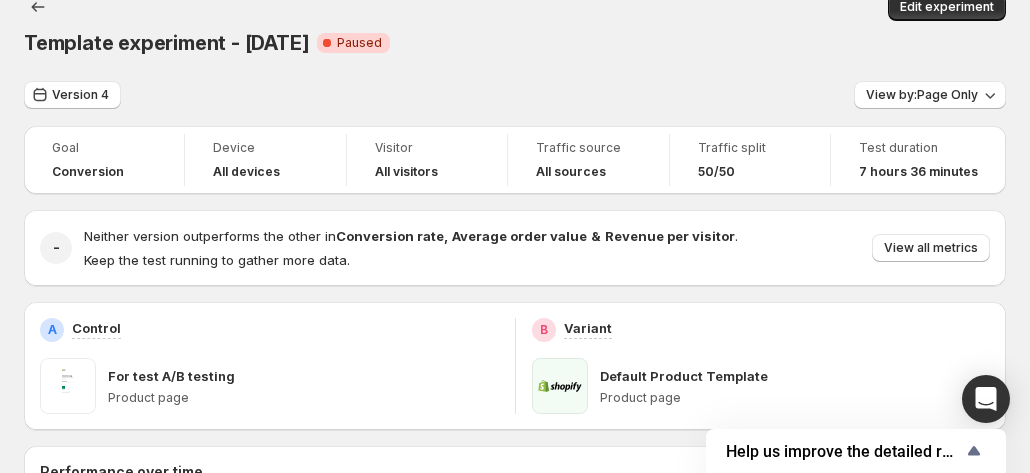 scroll, scrollTop: 0, scrollLeft: 0, axis: both 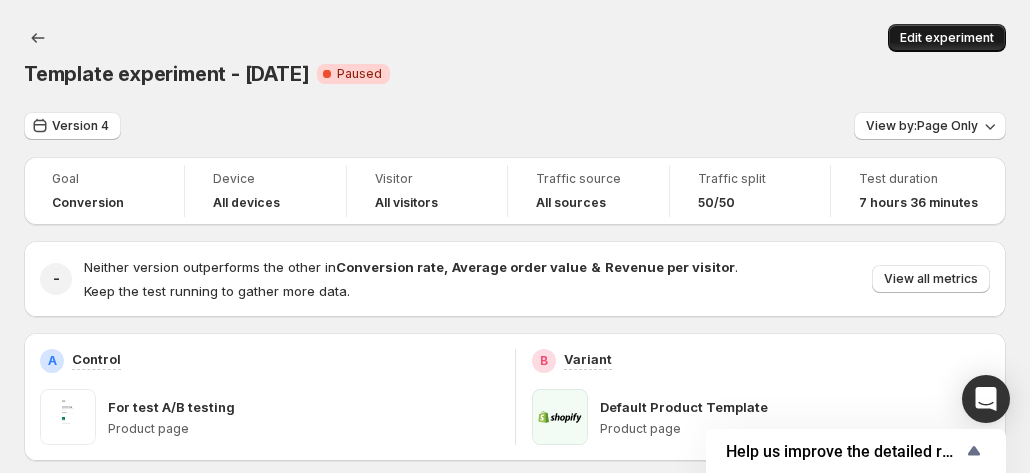 click on "Edit experiment" at bounding box center [947, 38] 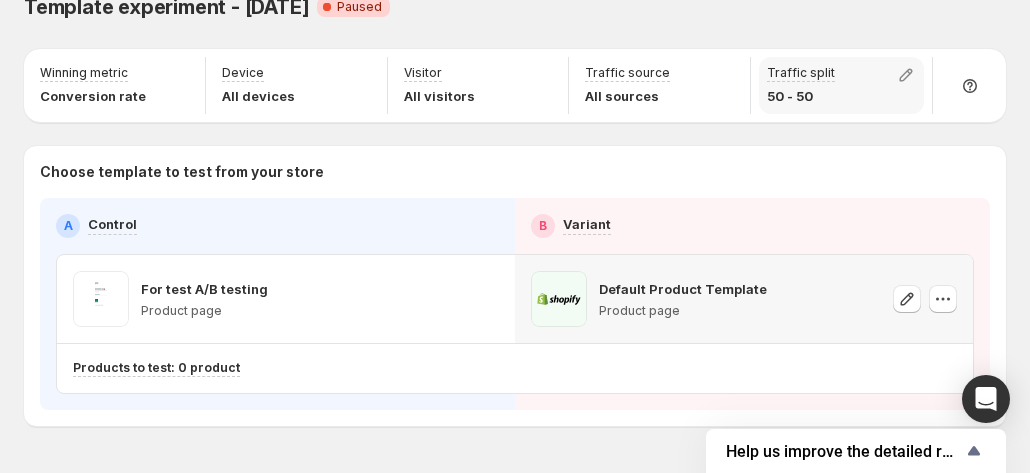 scroll, scrollTop: 0, scrollLeft: 0, axis: both 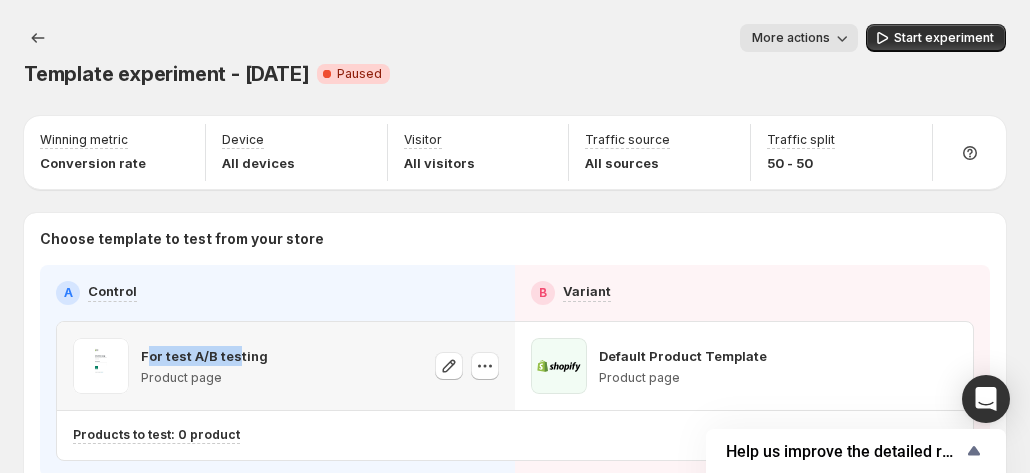drag, startPoint x: 144, startPoint y: 320, endPoint x: 239, endPoint y: 325, distance: 95.131485 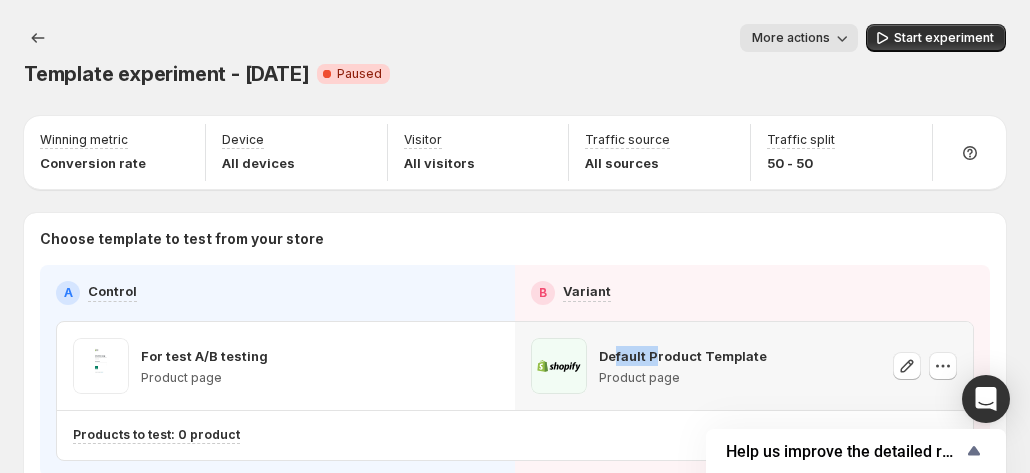 click on "Default Product Template" at bounding box center (683, 356) 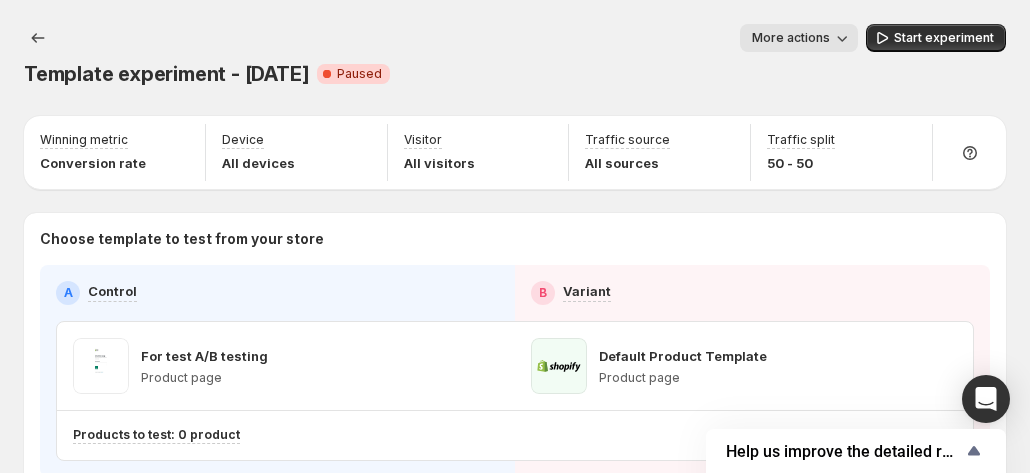 click on "Template experiment - [DATE]. This page is ready Template experiment - [DATE] Critical Complete Paused More actions More actions More actions Start experiment Winning metric Conversion rate Device All devices Visitor All visitors Traffic source All sources Traffic split [NUM] - [NUM] Choose template to test from your store A Control B Variant For test A/B testing Product page Default Product Template Product page Products to test: 0 product Setup Guide Choose template to test Setup test version Setup traffic split Set winning metric Set up device, visitor & traffic source Start experiment" at bounding box center [515, 300] 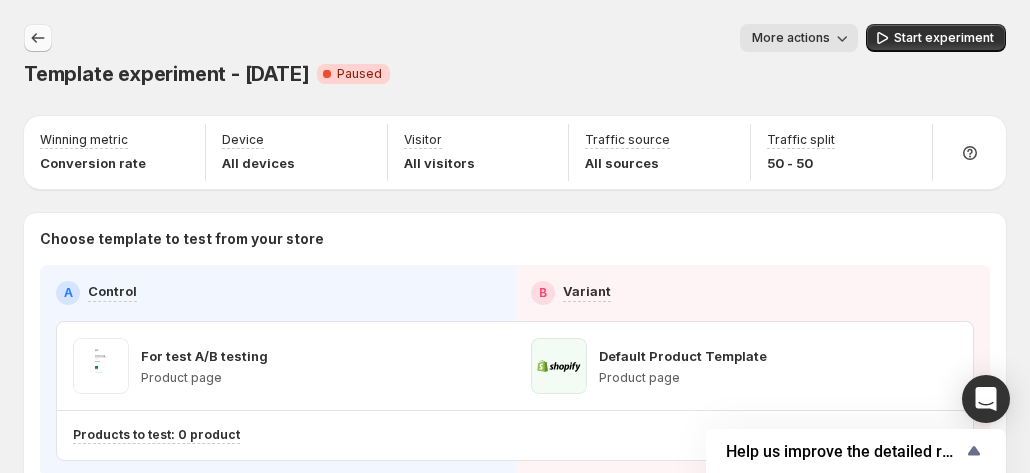 click 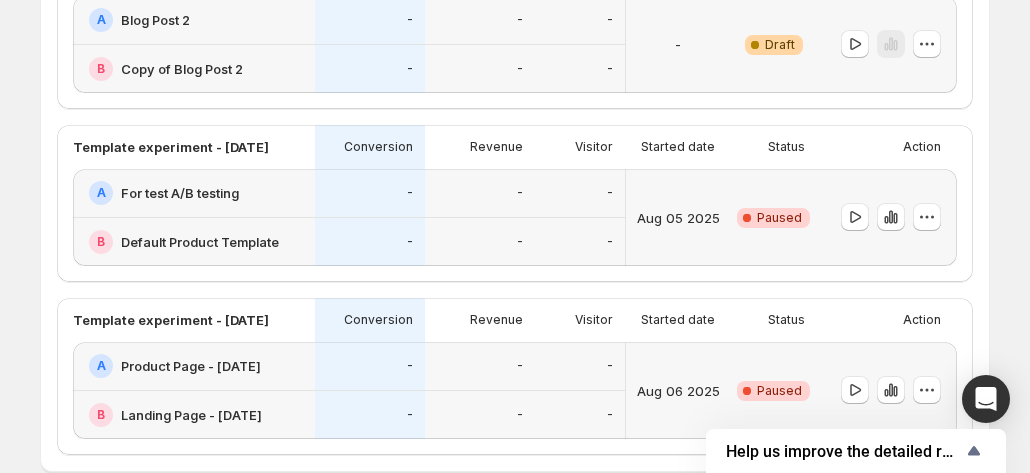 scroll, scrollTop: 500, scrollLeft: 0, axis: vertical 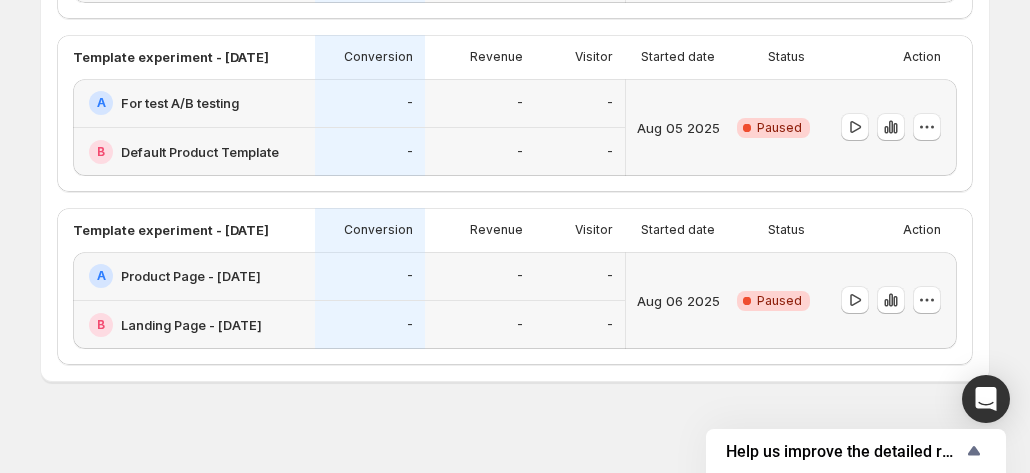 click on "Product Page - [DATE]" at bounding box center [191, 276] 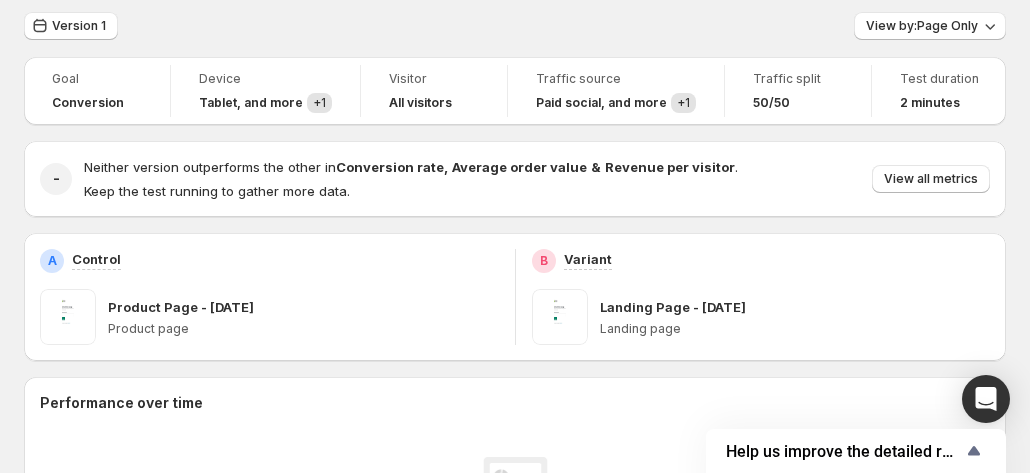 scroll, scrollTop: 0, scrollLeft: 0, axis: both 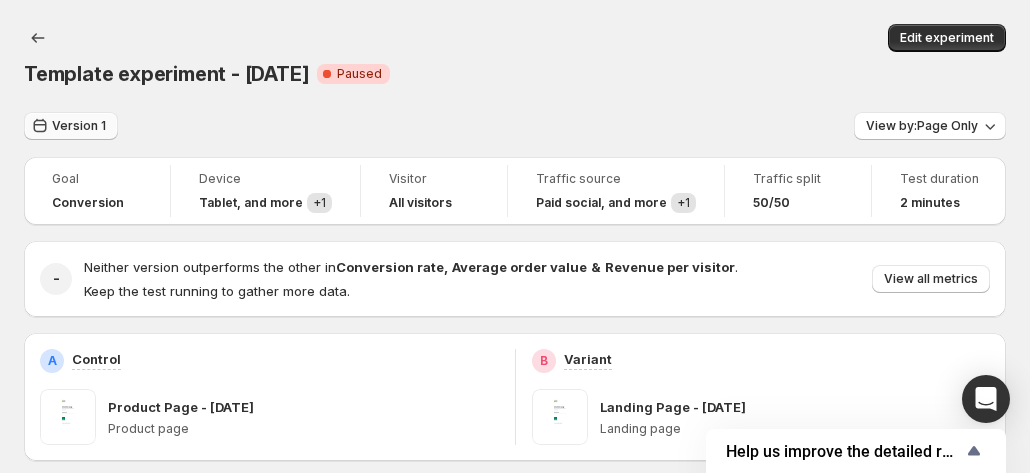 click on "Version 1" at bounding box center (79, 126) 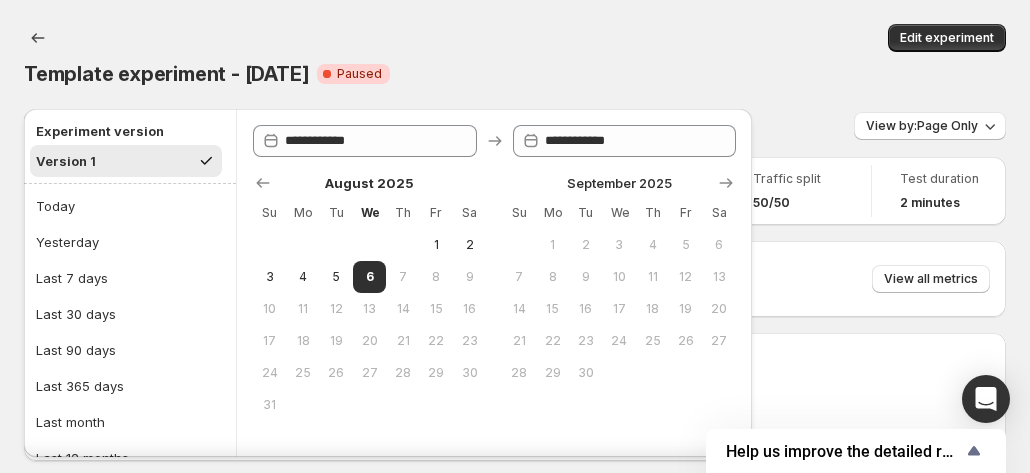 click on "Version 1 View by:  Page Only" at bounding box center (515, 126) 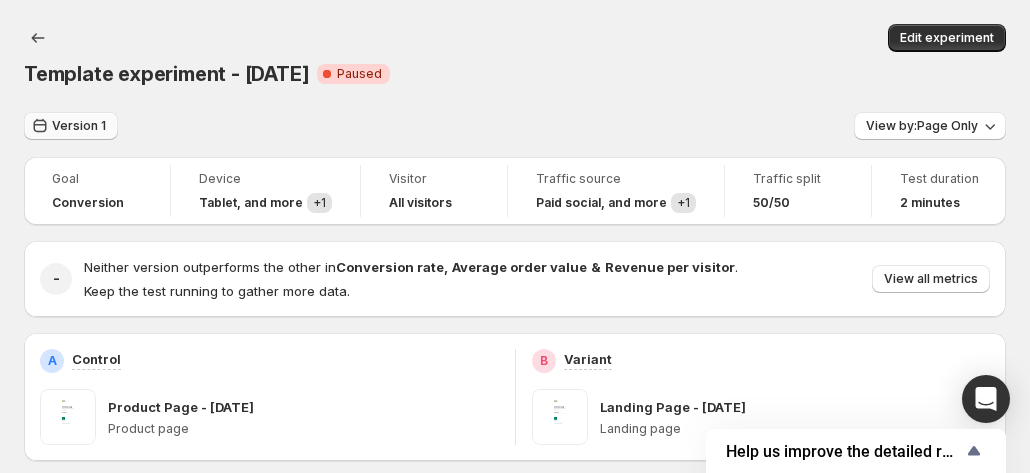 click on "Version 1" at bounding box center [79, 126] 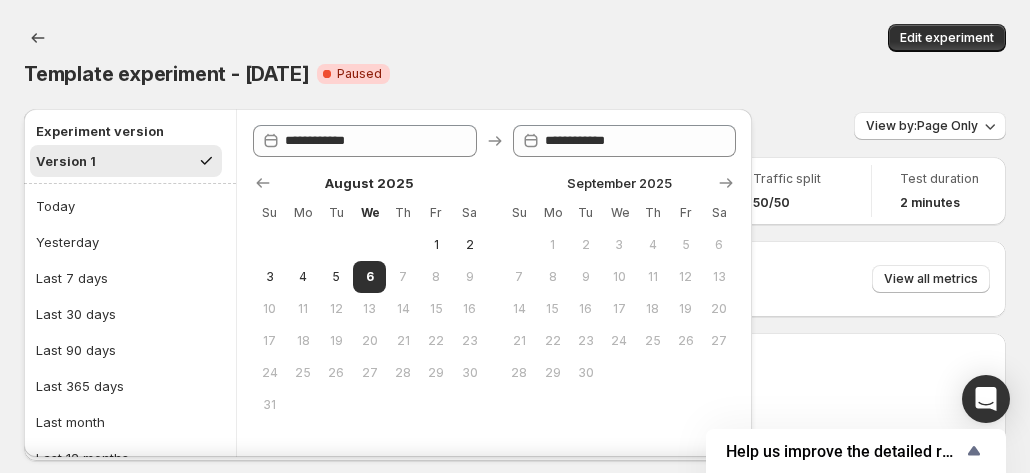 click on "Version 1" at bounding box center [66, 161] 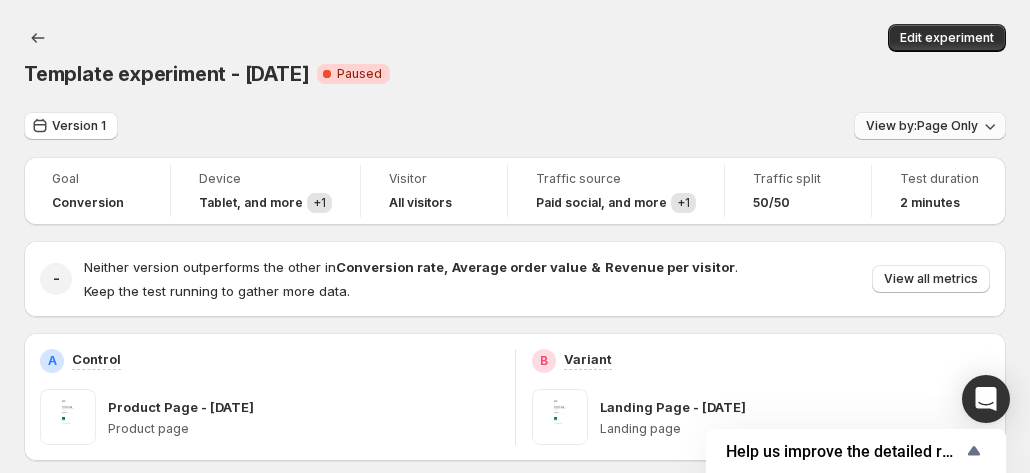 click on "View by:  Page Only" at bounding box center [930, 126] 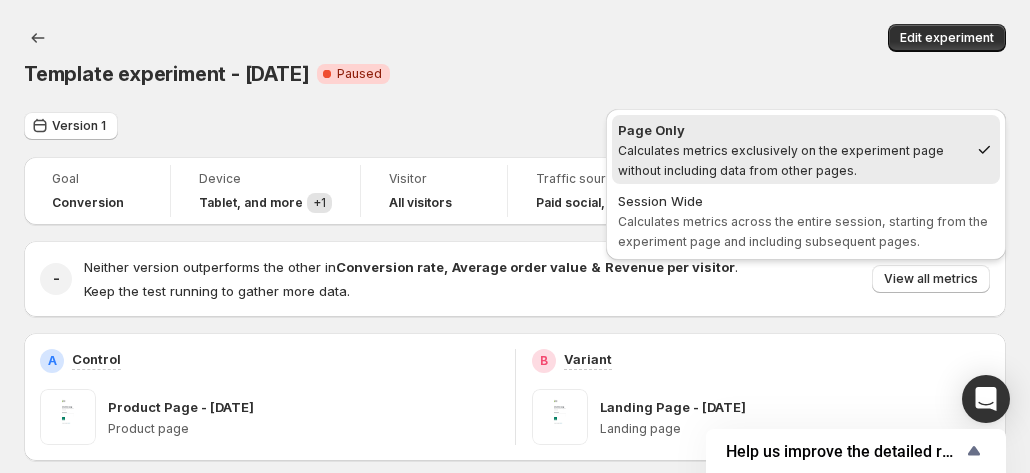 drag, startPoint x: 729, startPoint y: 87, endPoint x: 642, endPoint y: 90, distance: 87.05171 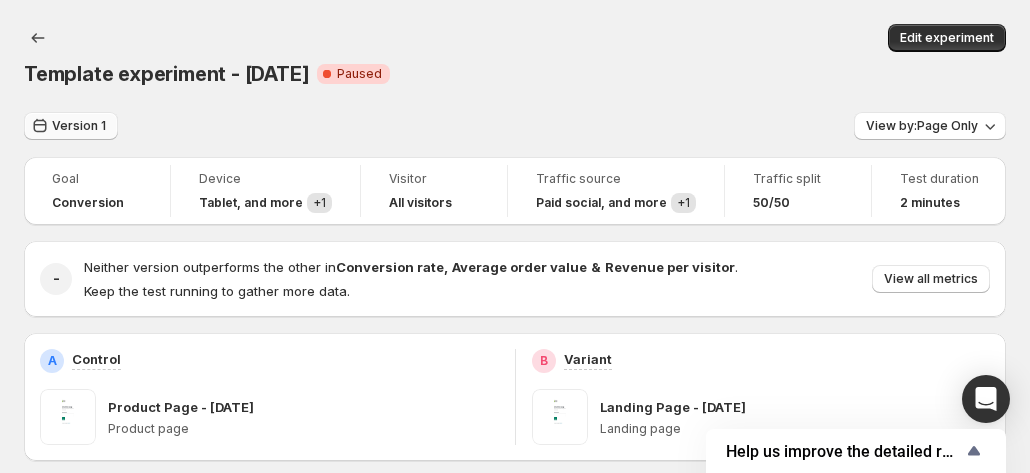 click on "Version 1" at bounding box center [79, 126] 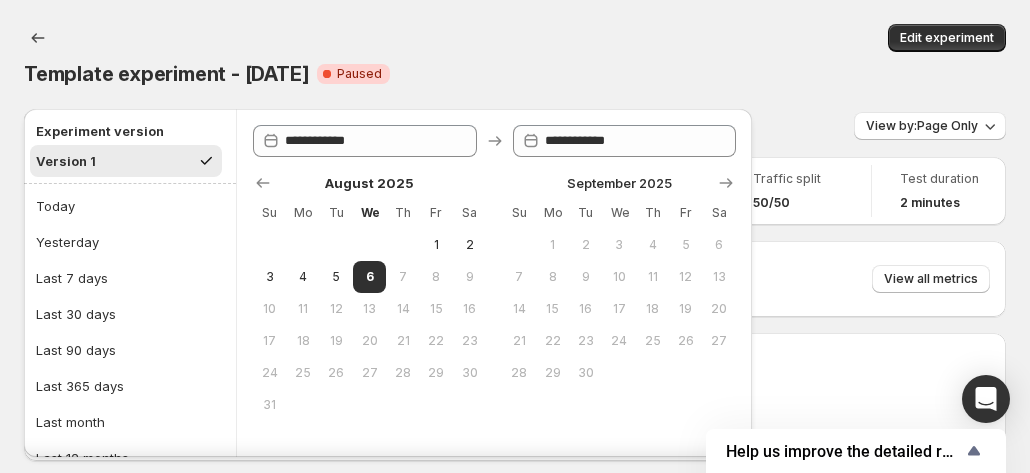 click on "Version 1" at bounding box center (126, 161) 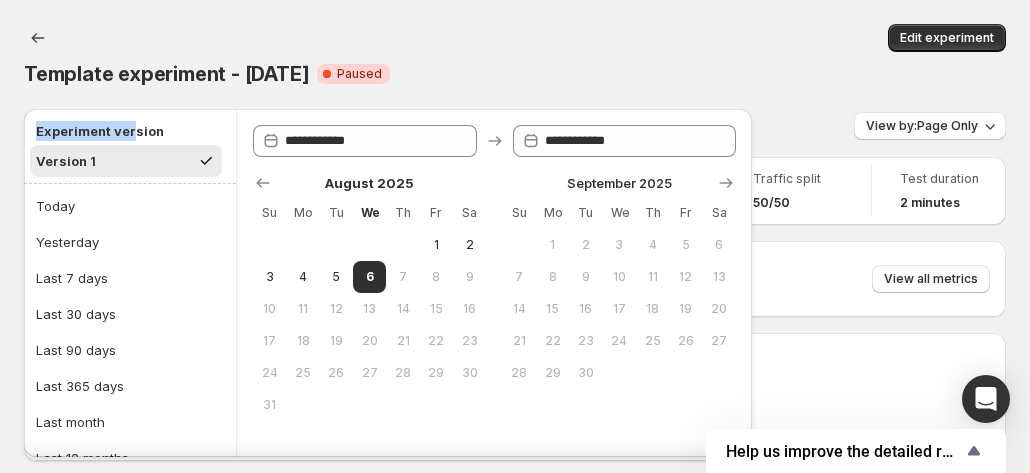 drag, startPoint x: 35, startPoint y: 133, endPoint x: 134, endPoint y: 133, distance: 99 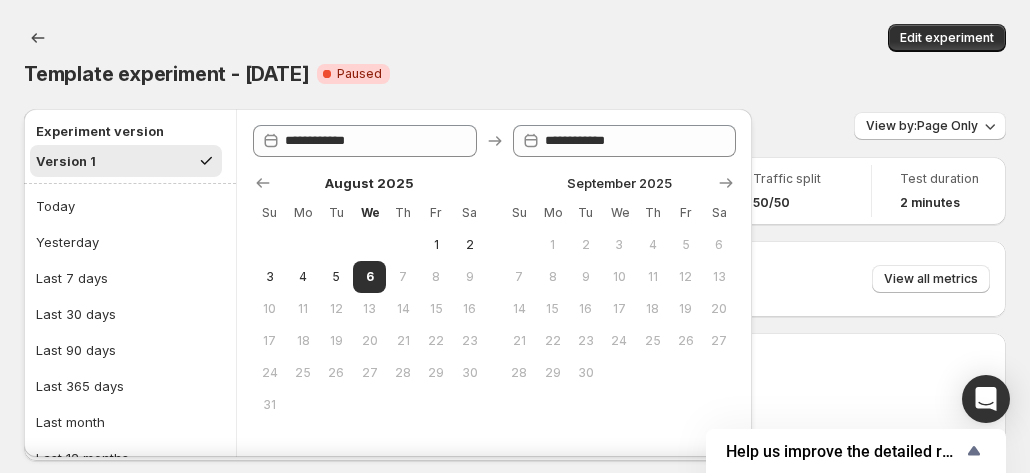 click on "Experiment version" at bounding box center [126, 131] 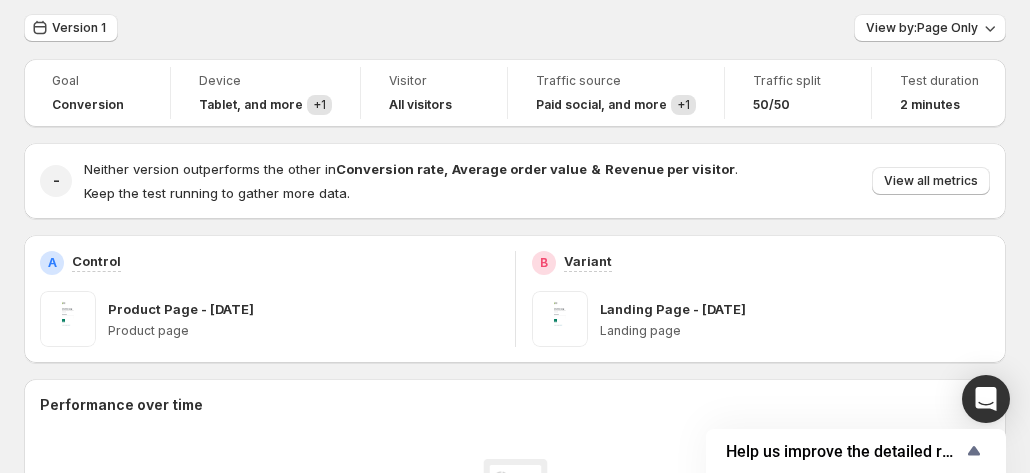 scroll, scrollTop: 0, scrollLeft: 0, axis: both 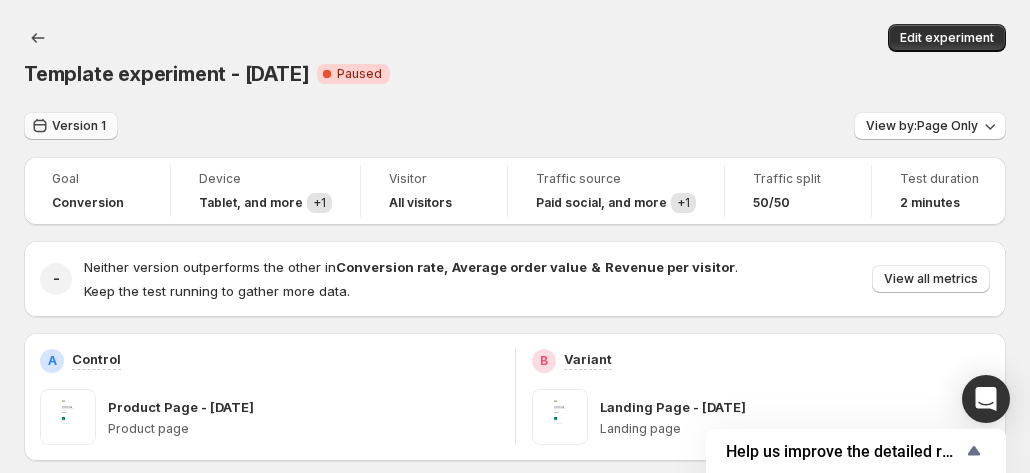 click on "Version 1" at bounding box center [79, 126] 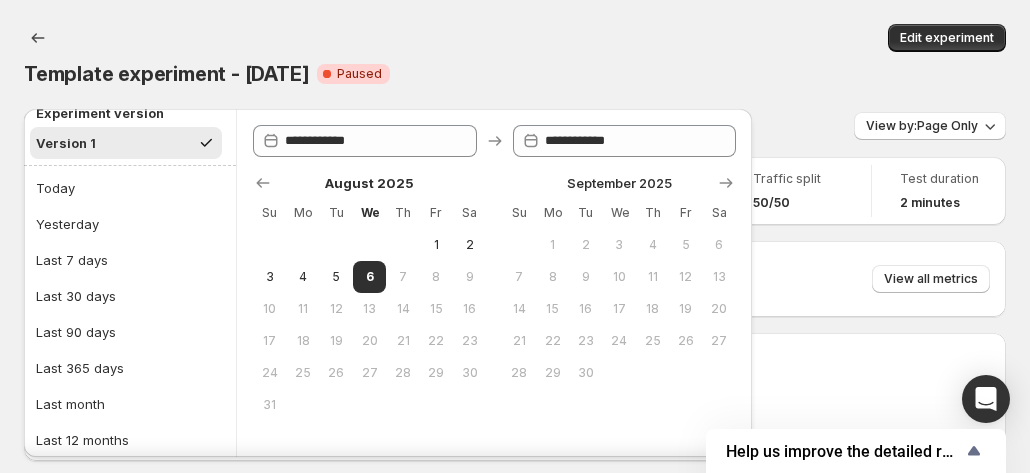 scroll, scrollTop: 0, scrollLeft: 0, axis: both 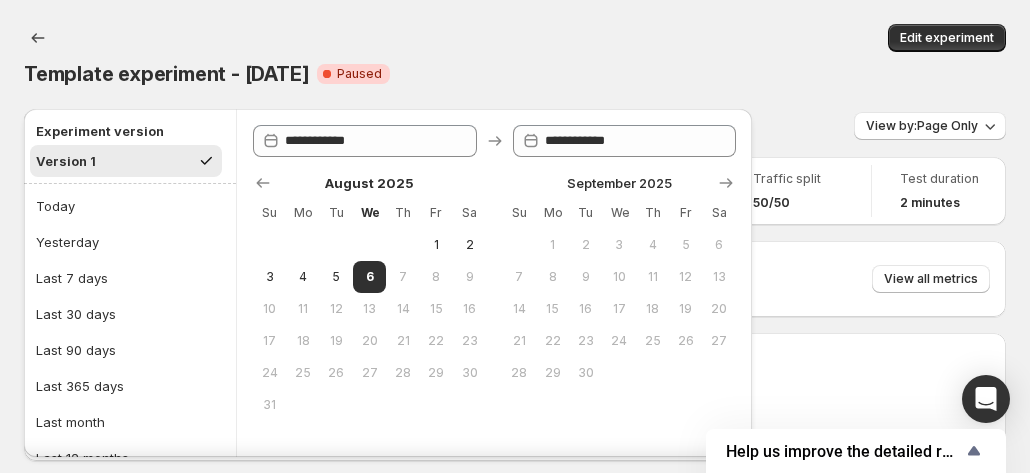 click on "Version 1 View by:  Page Only" at bounding box center [515, 126] 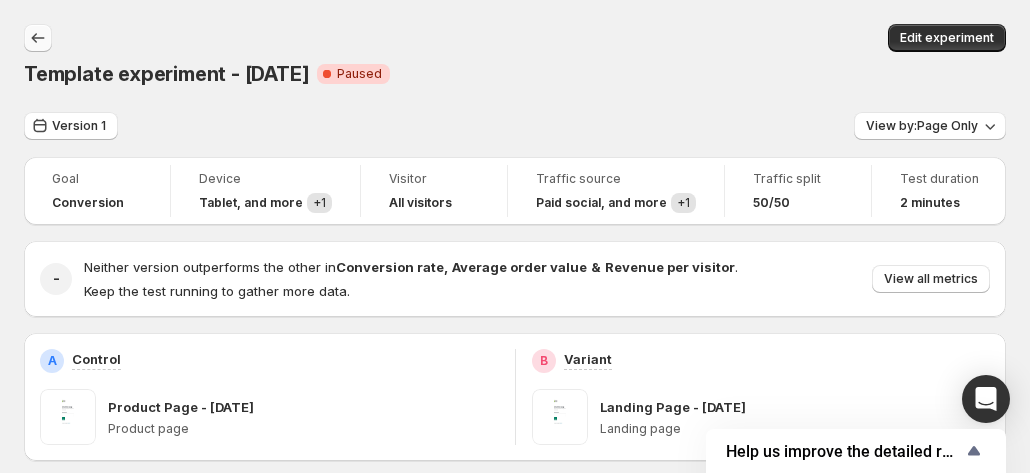 click 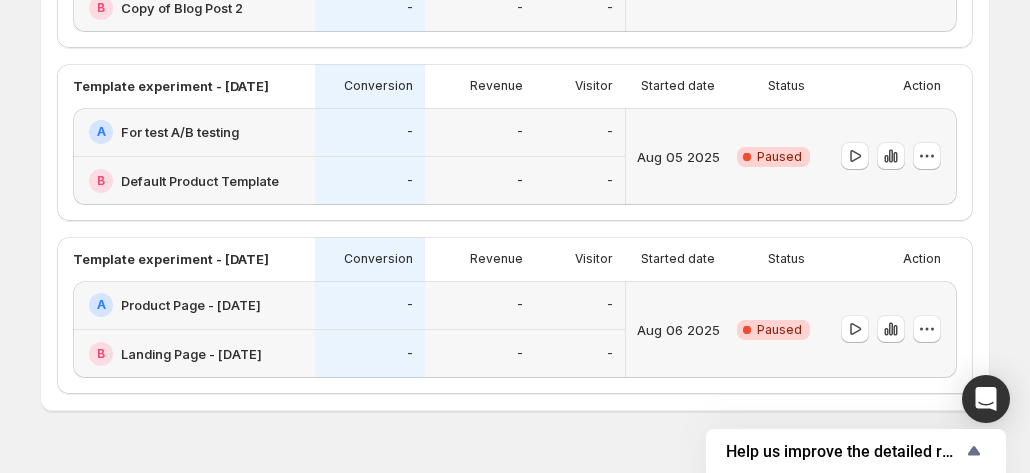 scroll, scrollTop: 500, scrollLeft: 0, axis: vertical 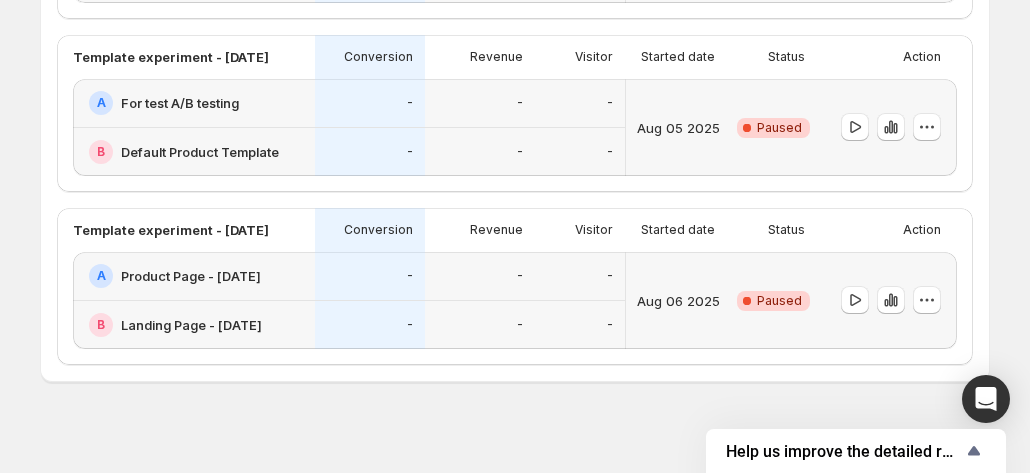 click on "Product Page - [DATE]" at bounding box center [191, 276] 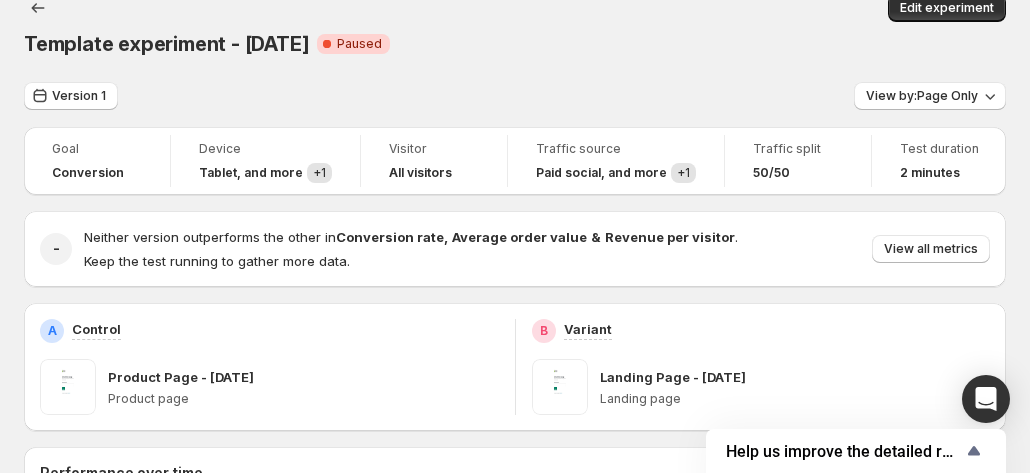 scroll, scrollTop: 0, scrollLeft: 0, axis: both 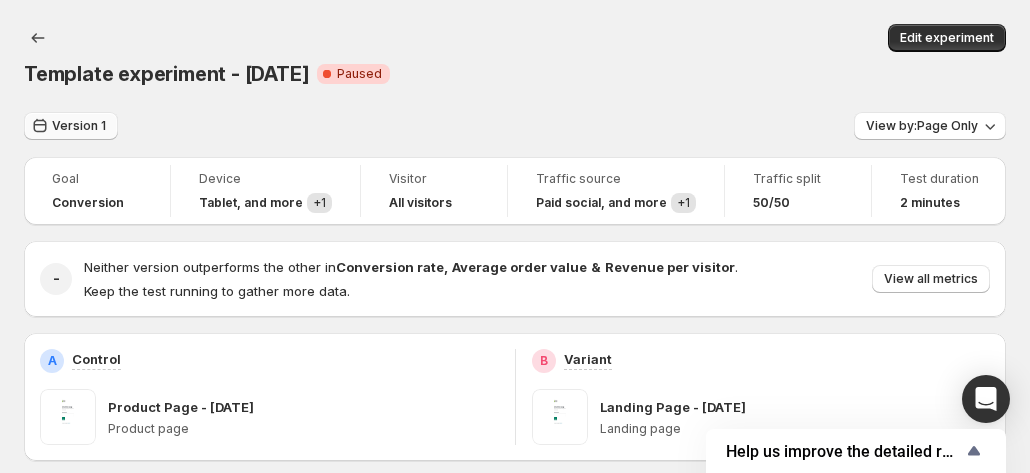 click on "Version 1" at bounding box center (79, 126) 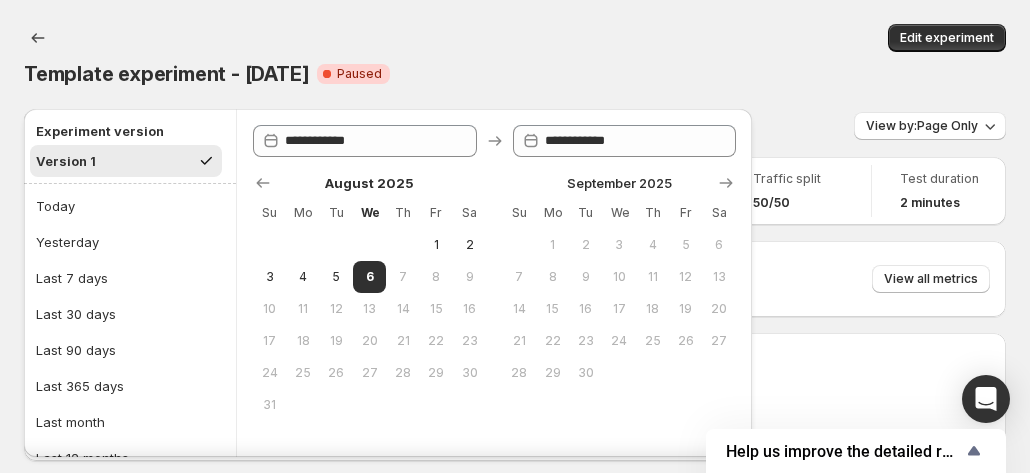 click on "Version 1" at bounding box center [126, 161] 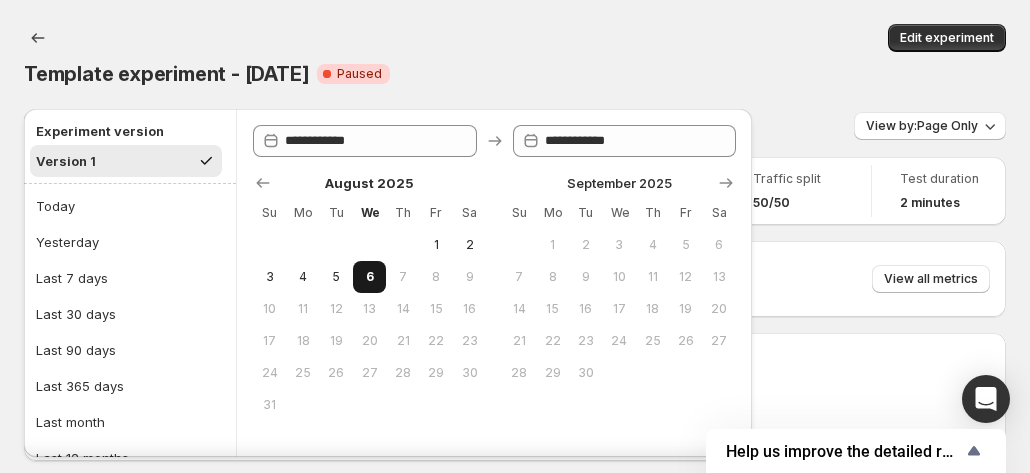 click on "6" at bounding box center [369, 277] 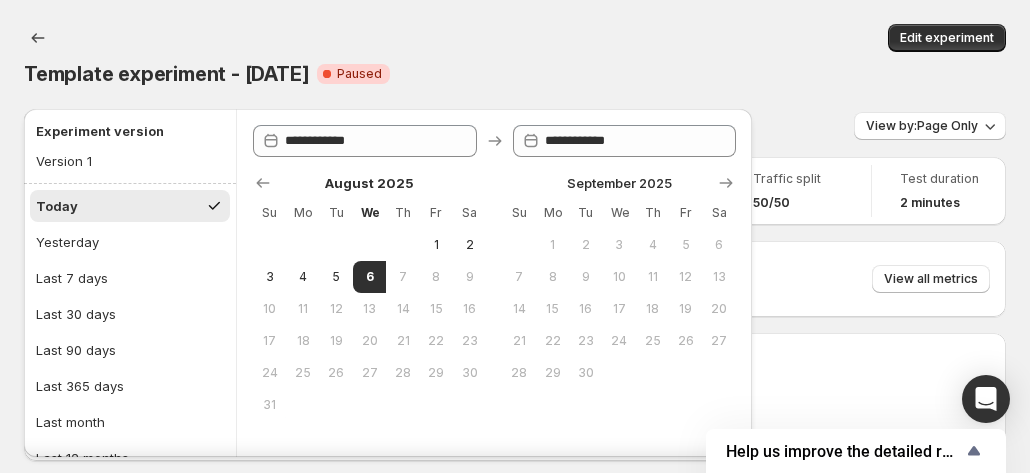 click on "Version 1 View by:  Page Only" at bounding box center [515, 126] 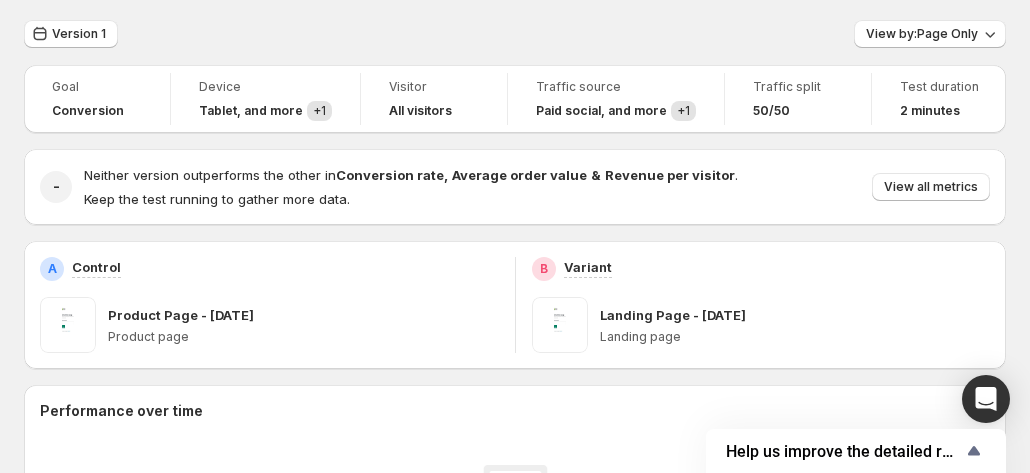 scroll, scrollTop: 0, scrollLeft: 0, axis: both 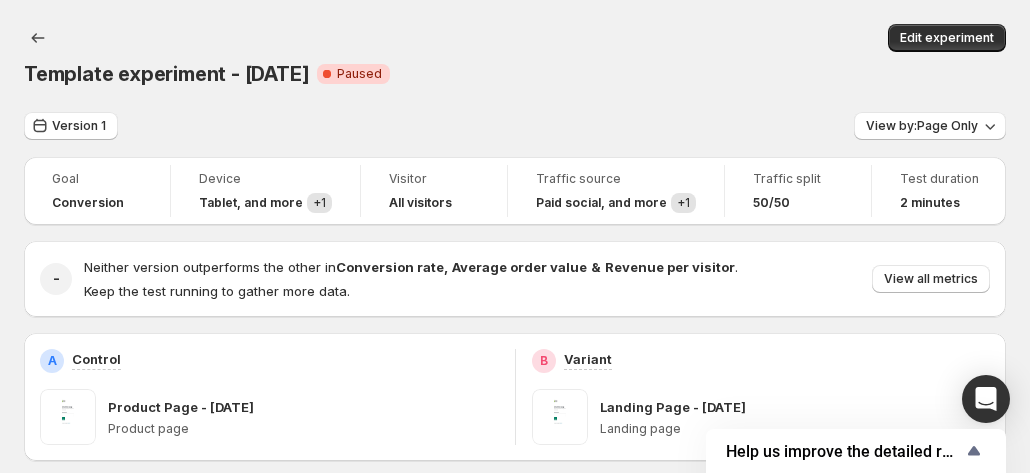 click on "Goal Conversion Device Tablet , and more + 1 Visitor All visitors Traffic source Paid social , and more + 1 Traffic split [NUM]/[NUM] Test duration 2 minutes - Neither version outperforms the other in Conversion rate , Average order value & Revenue per visitor . Keep the test running to gather more data. View all metrics A Control Product Page - [DATE] Product page B Variant Landing Page - [DATE] Landing page Performance over time No data yet Data needs time to gather Total sessions No data yet Data needs time to gather Conversion rate No data yet Data needs time to gather Revenue per visitor No data yet Data needs time to gather Device No data yet Data needs time to gather Channel No data yet Data needs time to gather" at bounding box center [515, 1163] 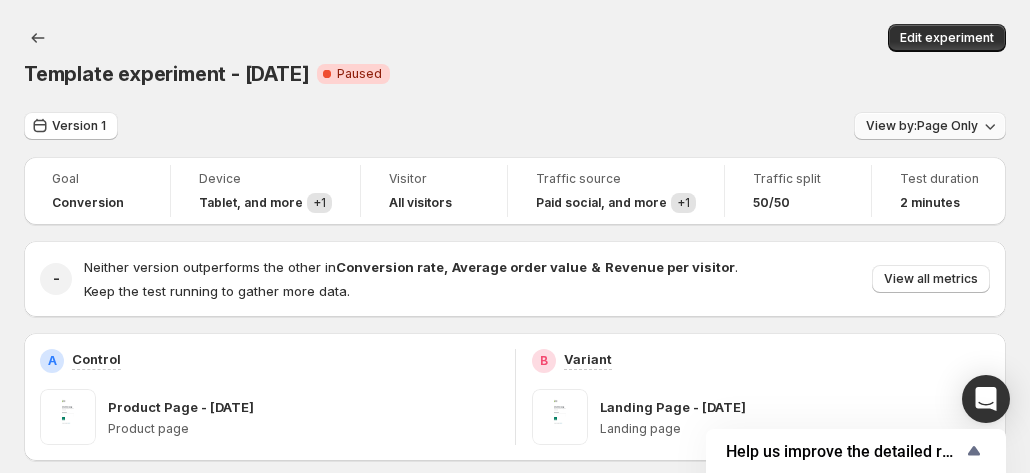 click on "View by:  Page Only" at bounding box center [930, 126] 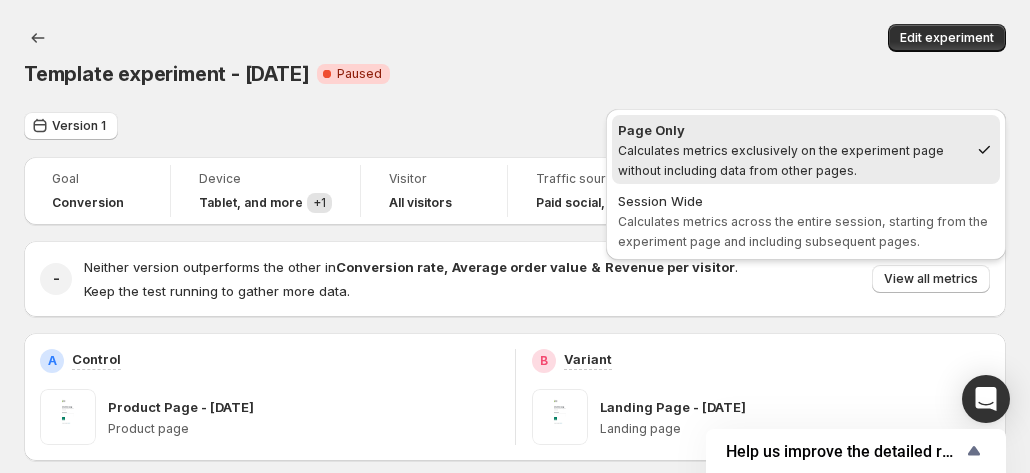 click on "Version 1 View by:  Page Only" at bounding box center (515, 126) 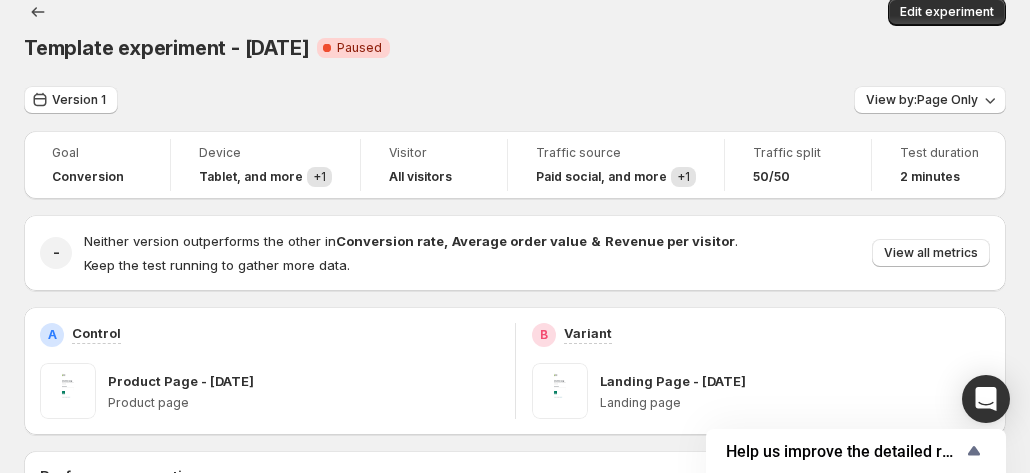scroll, scrollTop: 0, scrollLeft: 0, axis: both 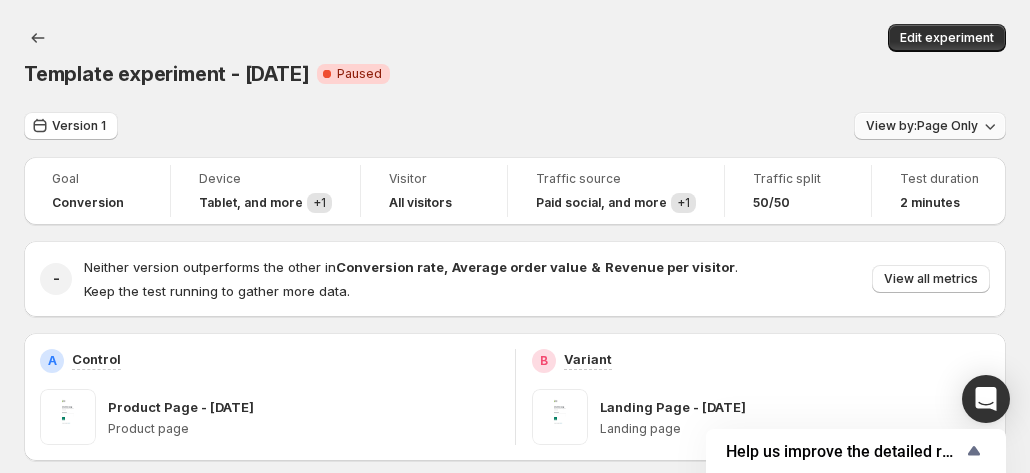 click on "View by:  Page Only" at bounding box center (922, 126) 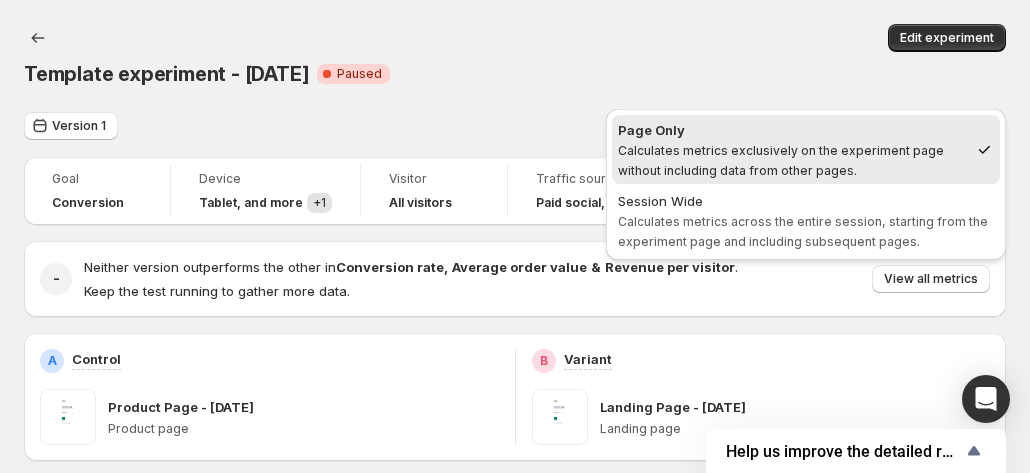 click on "View by:  Page Only" at bounding box center (922, 126) 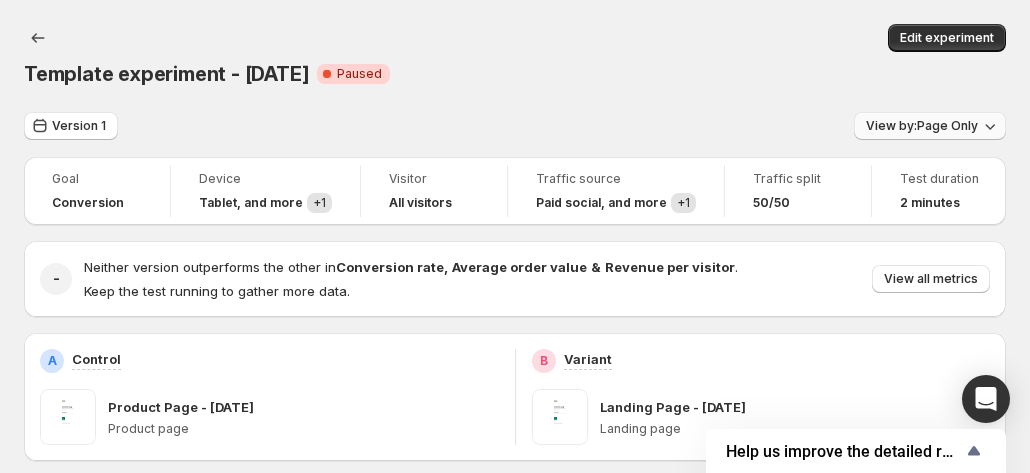 click on "View by:  Page Only" at bounding box center (922, 126) 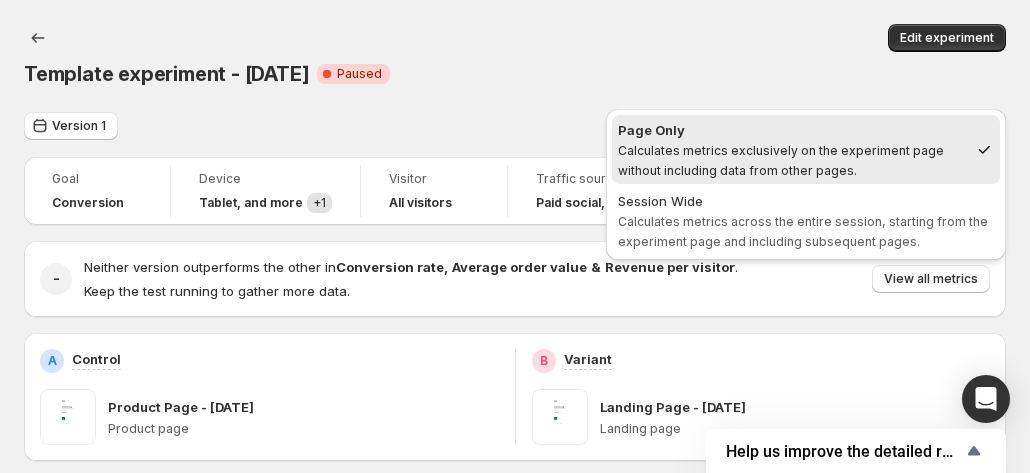 click on "Calculates metrics exclusively on the experiment page without including data from other pages." at bounding box center (781, 160) 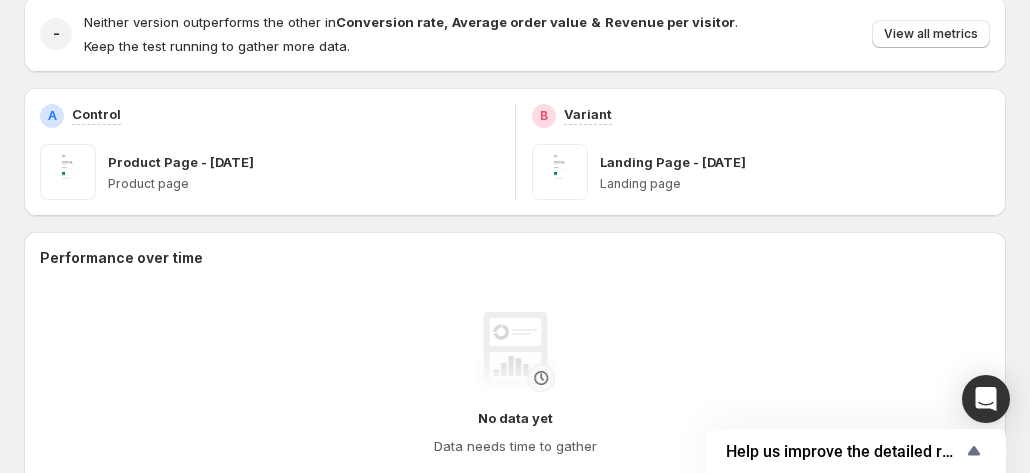 scroll, scrollTop: 200, scrollLeft: 0, axis: vertical 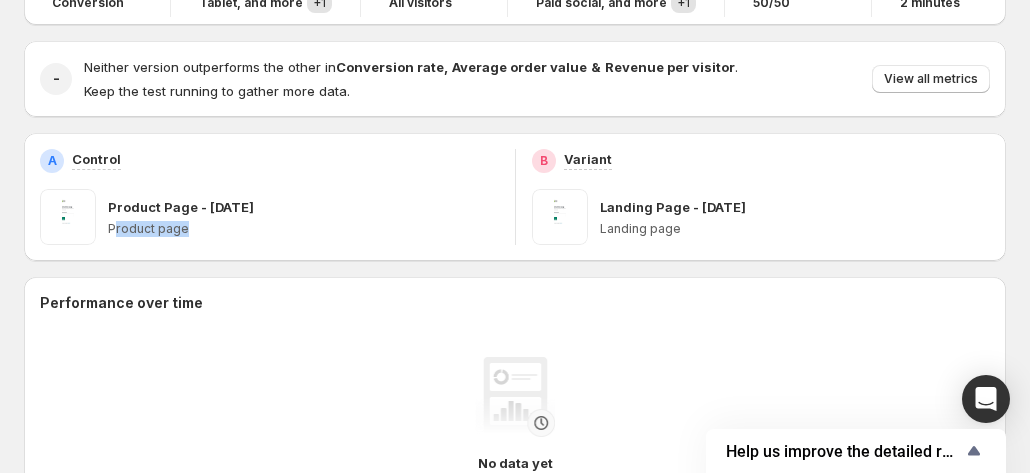 drag, startPoint x: 310, startPoint y: 213, endPoint x: 112, endPoint y: 202, distance: 198.30531 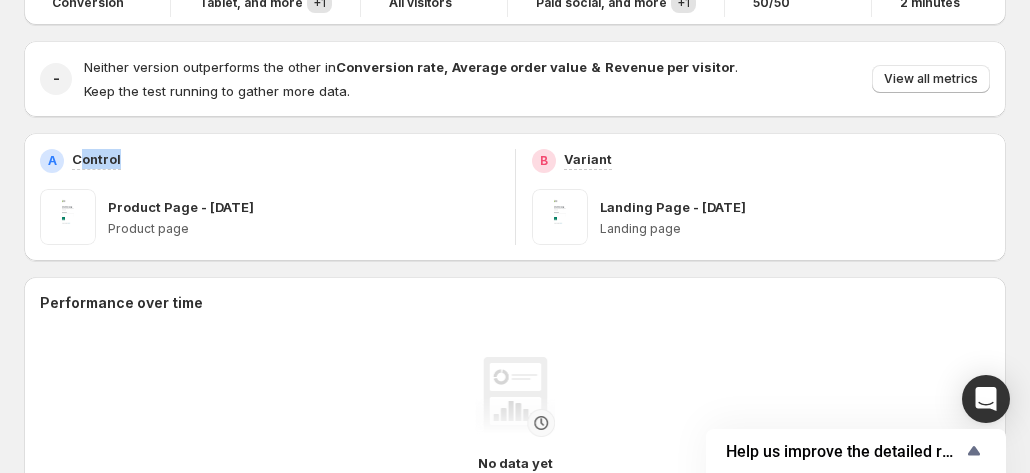 drag, startPoint x: 122, startPoint y: 139, endPoint x: 148, endPoint y: 142, distance: 26.172504 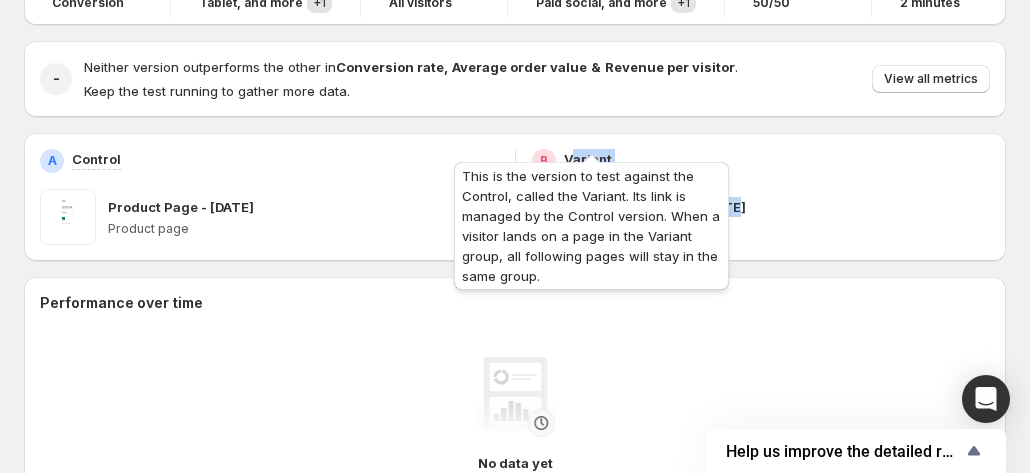 drag, startPoint x: 733, startPoint y: 161, endPoint x: 586, endPoint y: 149, distance: 147.48898 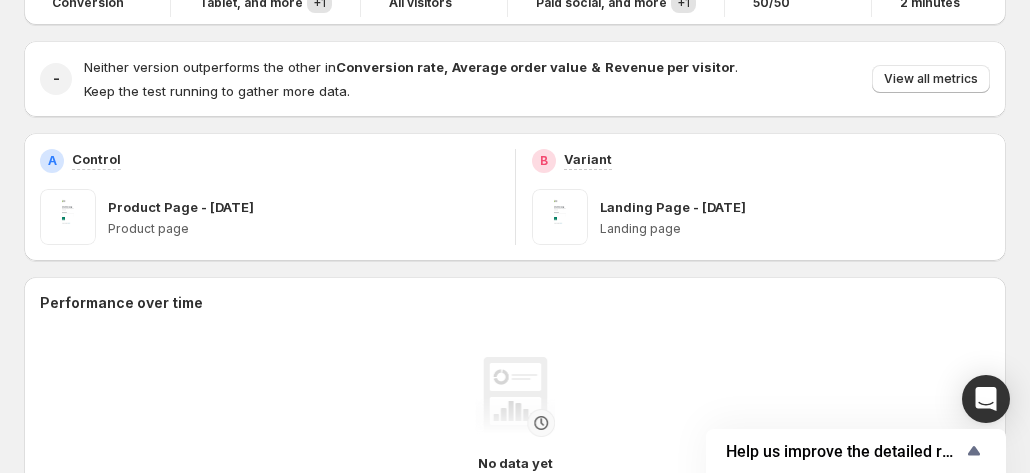 click on "B Variant" at bounding box center [761, 161] 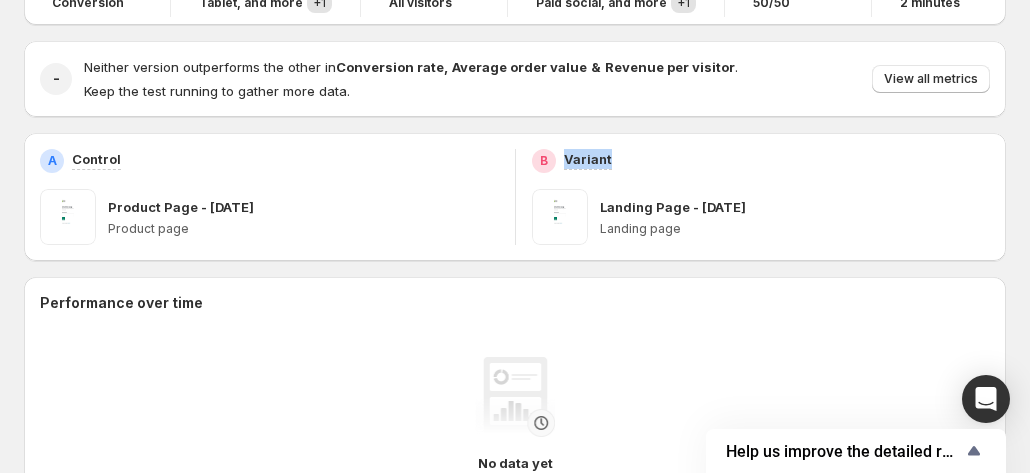 drag, startPoint x: 686, startPoint y: 137, endPoint x: 644, endPoint y: 124, distance: 43.965897 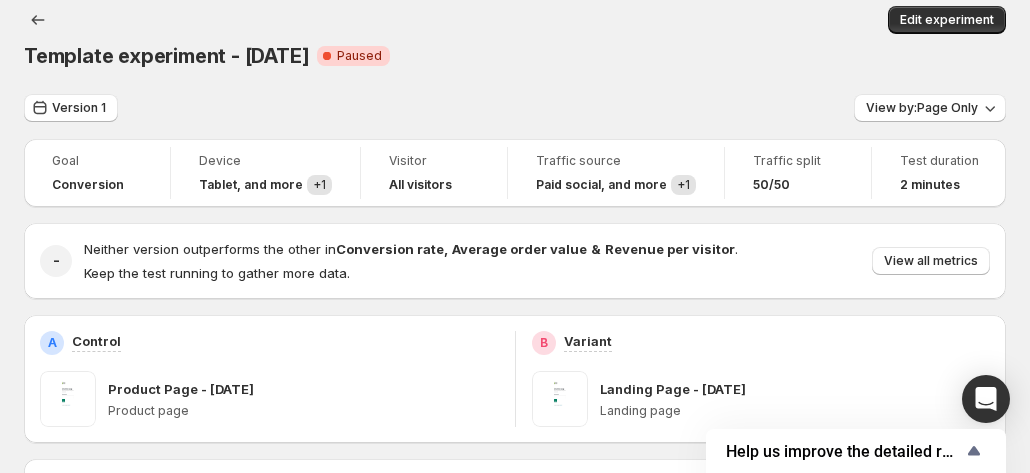 scroll, scrollTop: 0, scrollLeft: 0, axis: both 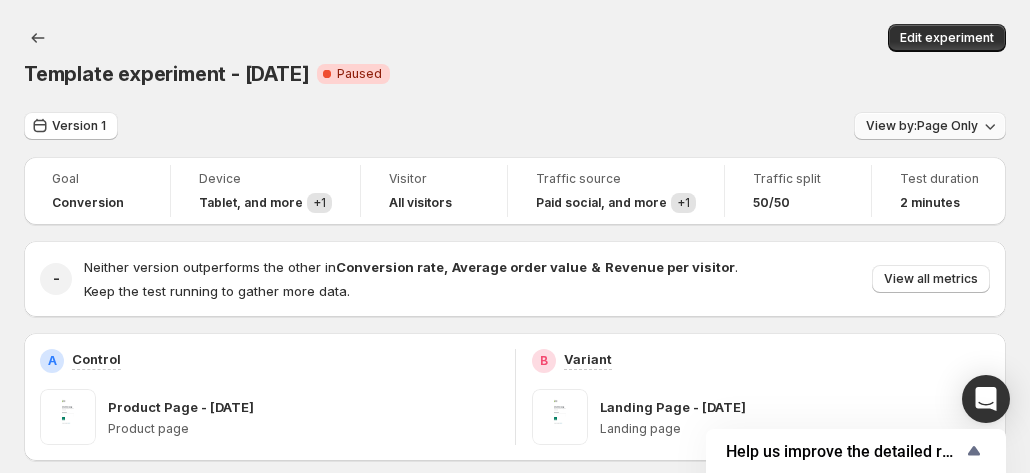 click on "View by:  Page Only" at bounding box center [922, 126] 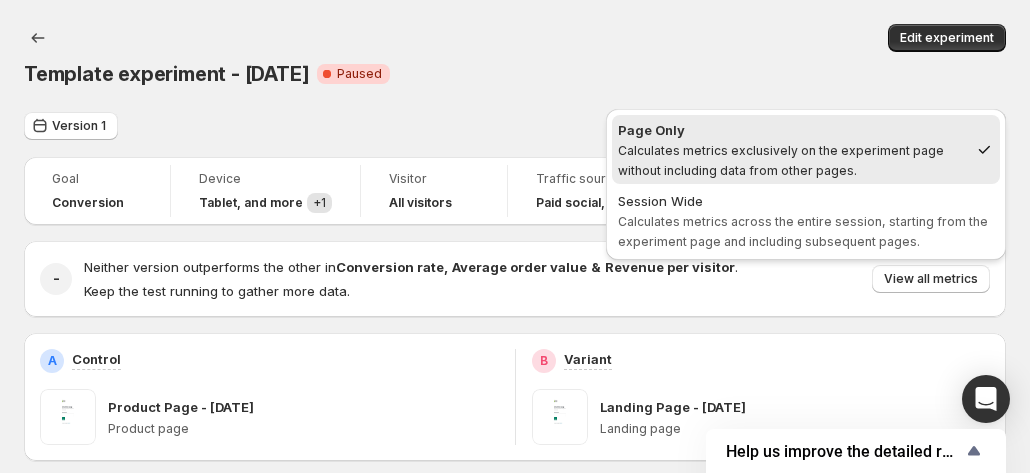click on "View by:  Page Only" at bounding box center (922, 126) 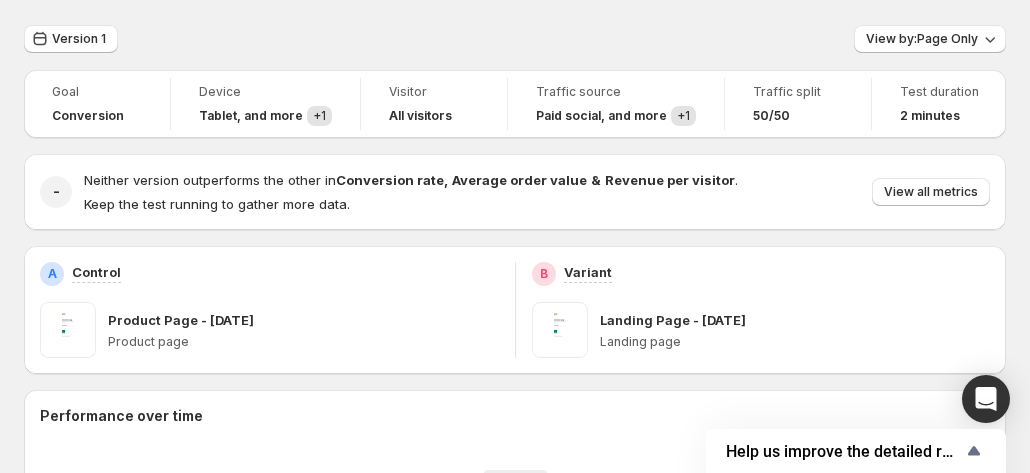 scroll, scrollTop: 0, scrollLeft: 0, axis: both 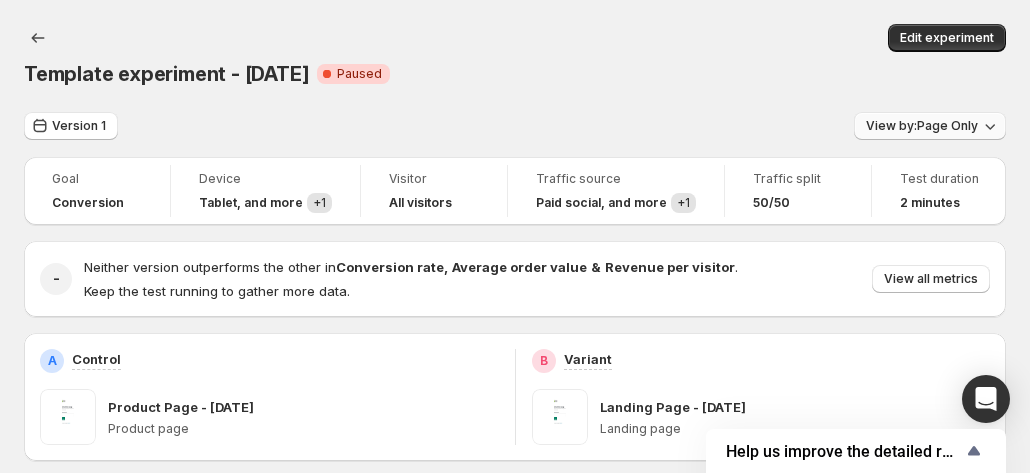 click on "View by:  Page Only" at bounding box center [922, 126] 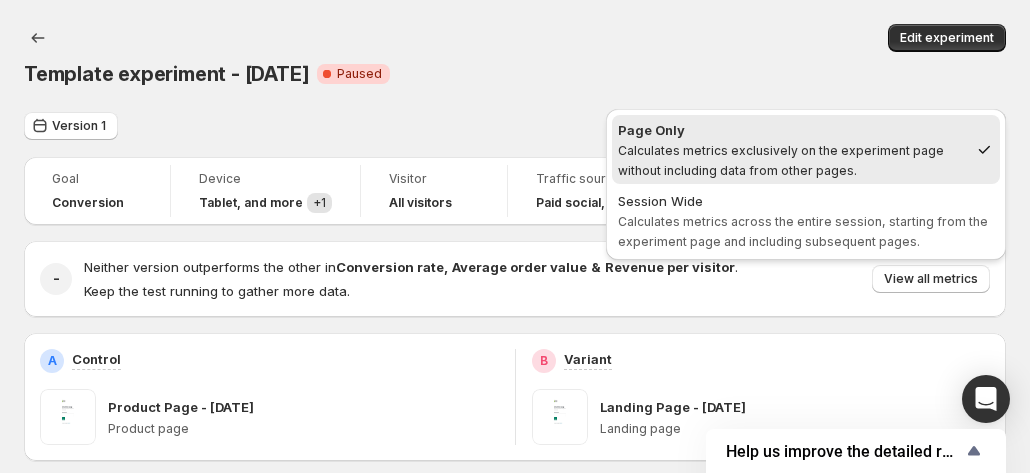 click on "Version 1 View by:  Page Only" at bounding box center (515, 126) 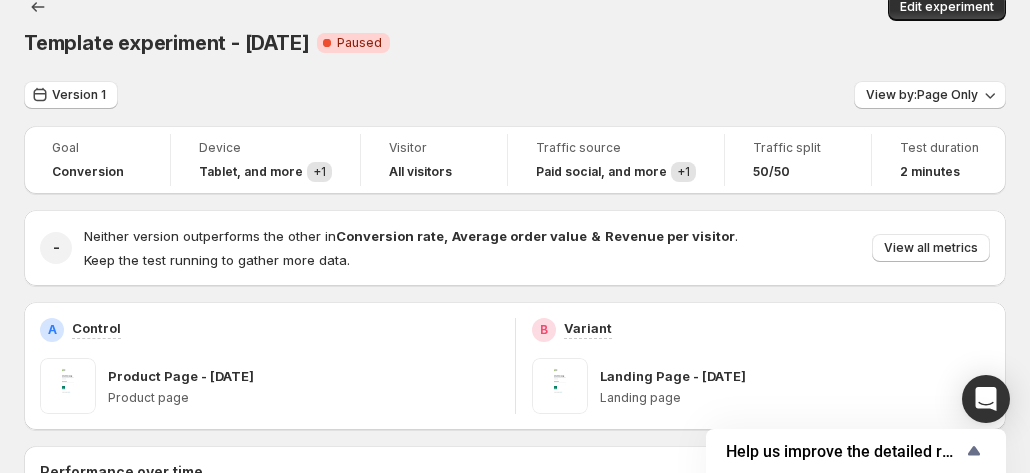 scroll, scrollTop: 0, scrollLeft: 0, axis: both 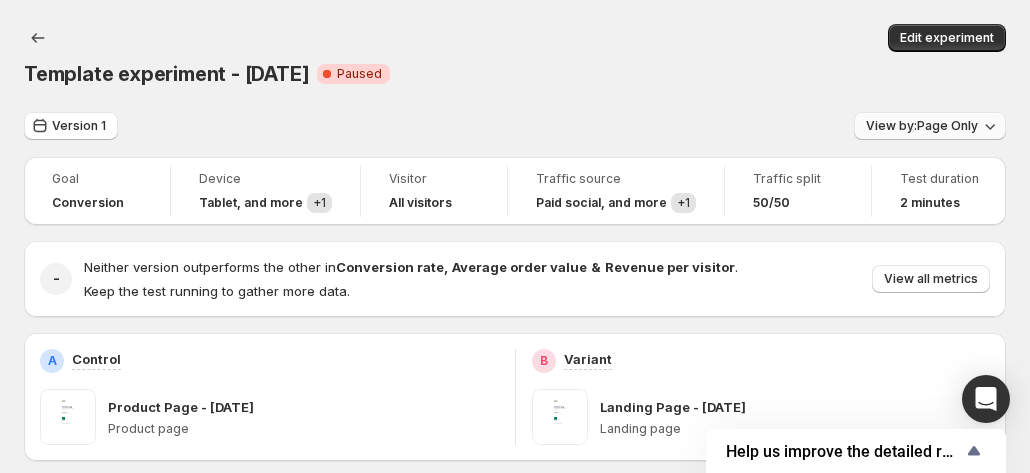 click on "View by:  Page Only" at bounding box center (922, 126) 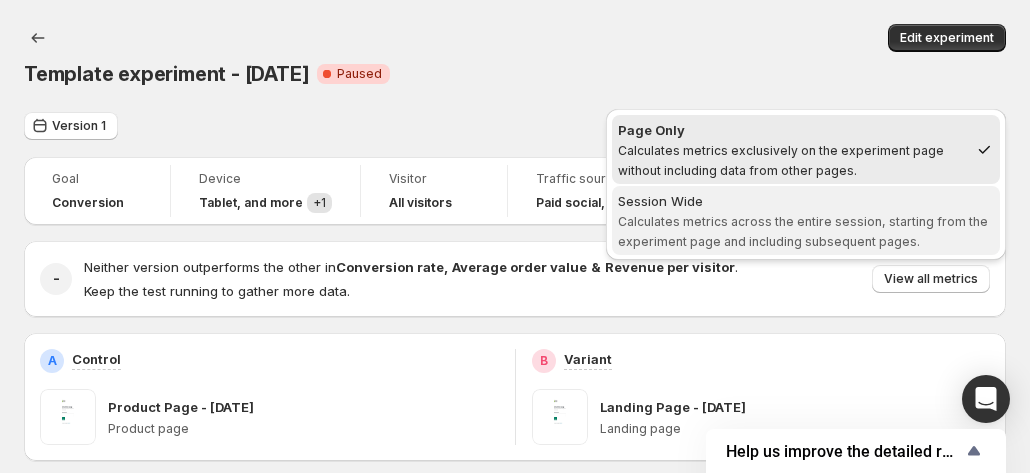 click on "Session Wide Calculates metrics across the entire session, starting from the experiment page and including subsequent pages." at bounding box center [806, 221] 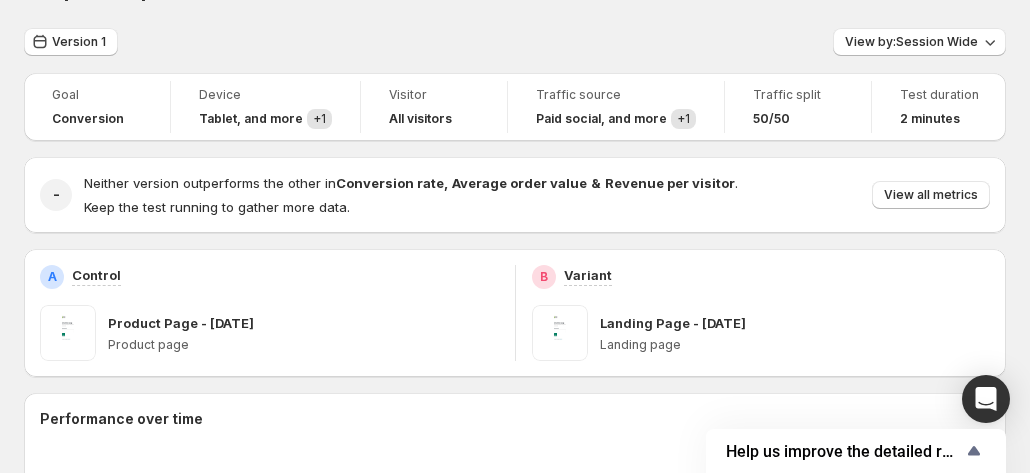 scroll, scrollTop: 200, scrollLeft: 0, axis: vertical 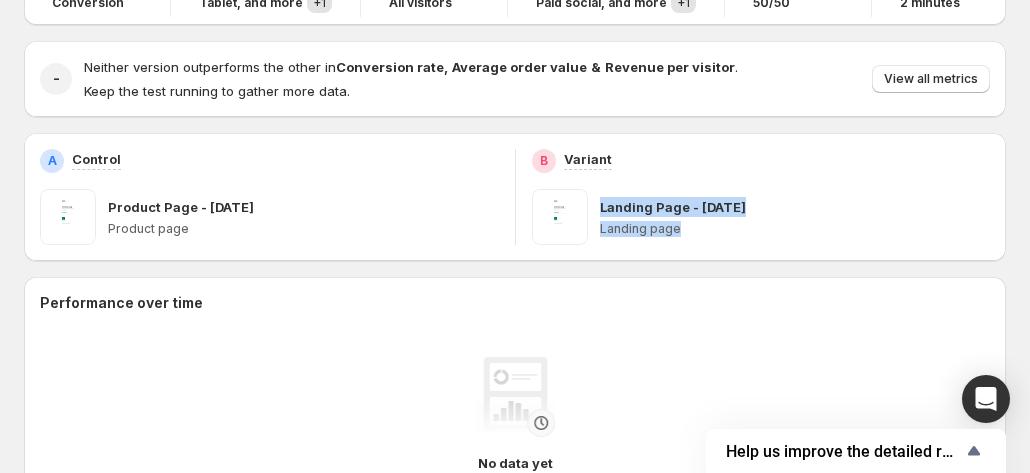 drag, startPoint x: 602, startPoint y: 184, endPoint x: 777, endPoint y: 199, distance: 175.64168 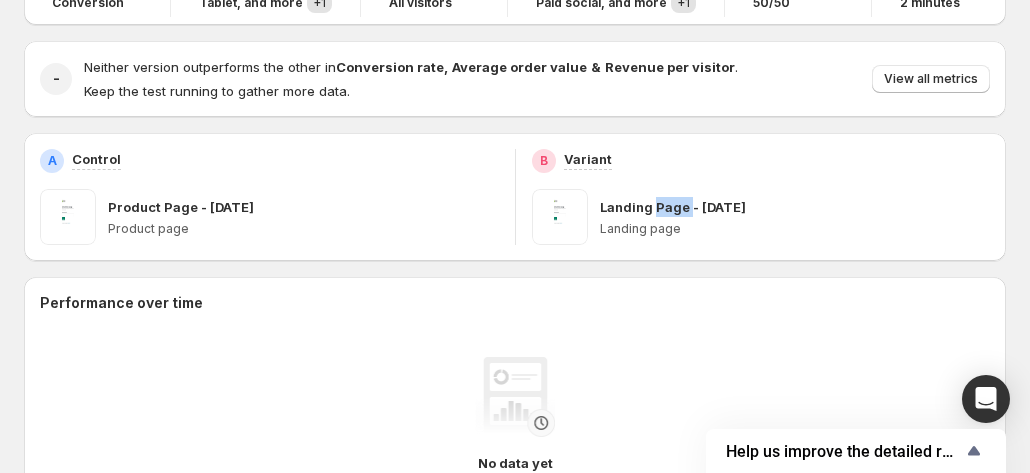 click on "Landing Page - [DATE]" at bounding box center [673, 207] 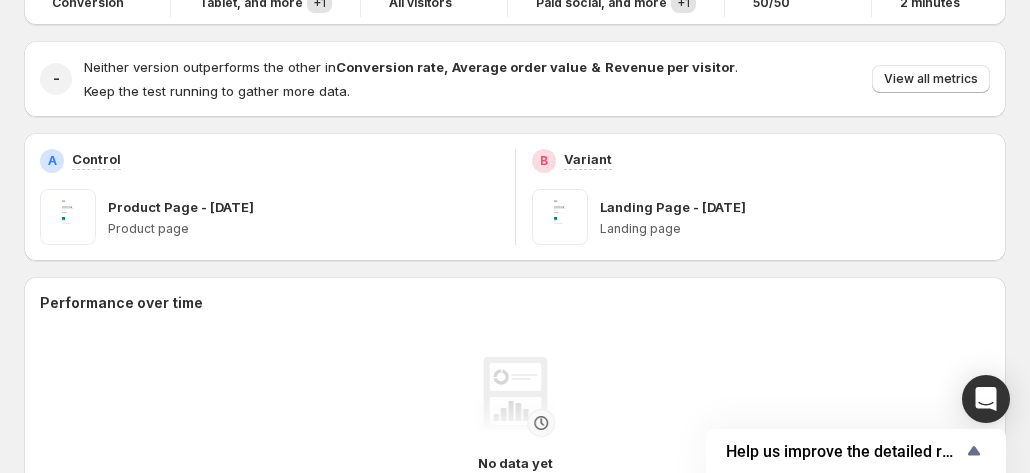 click on "Landing Page - [DATE]" at bounding box center [673, 207] 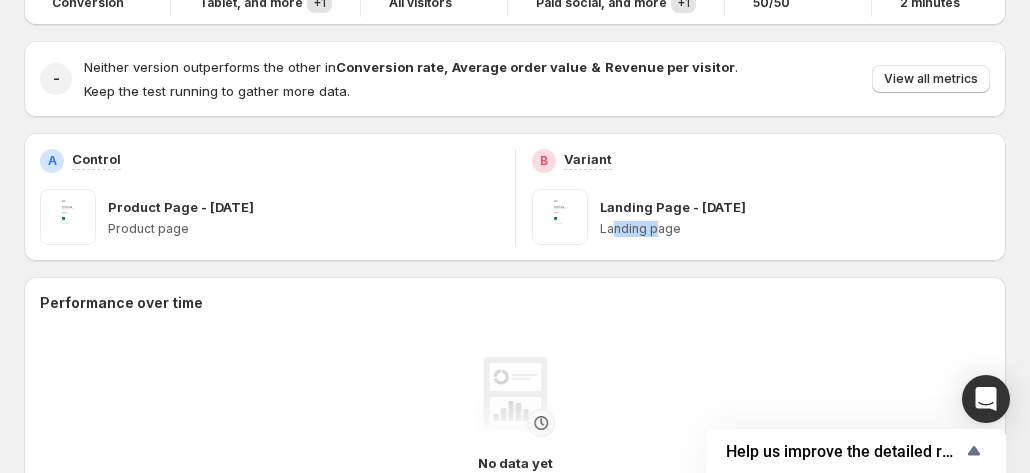 drag, startPoint x: 643, startPoint y: 210, endPoint x: 664, endPoint y: 209, distance: 21.023796 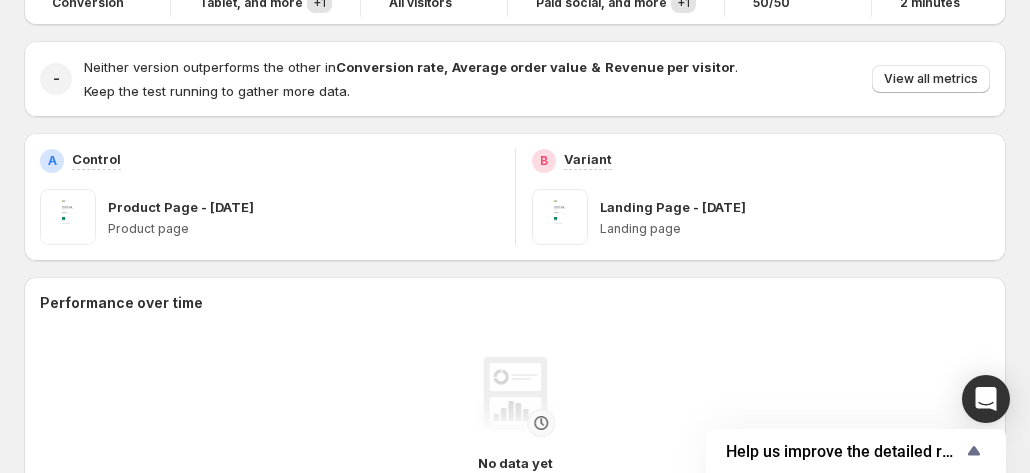 click on "Landing page" at bounding box center (795, 229) 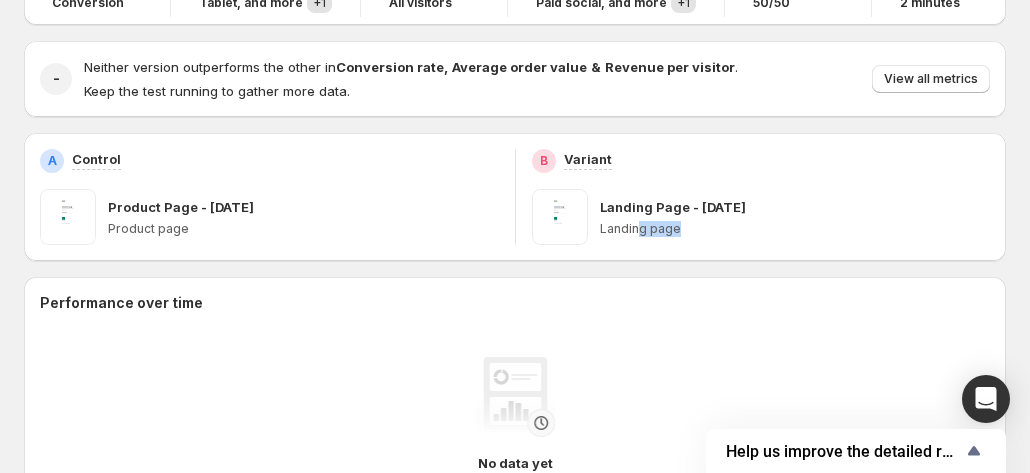 drag, startPoint x: 642, startPoint y: 208, endPoint x: 694, endPoint y: 208, distance: 52 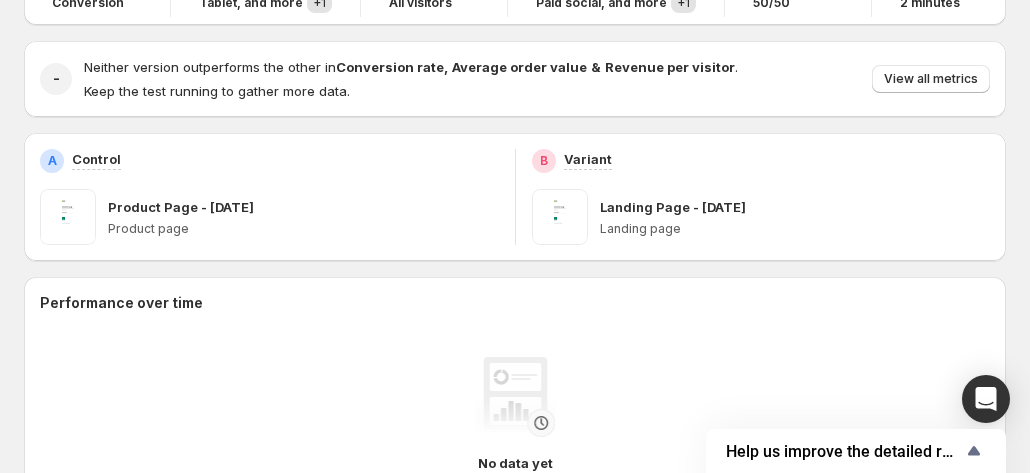 scroll, scrollTop: 0, scrollLeft: 0, axis: both 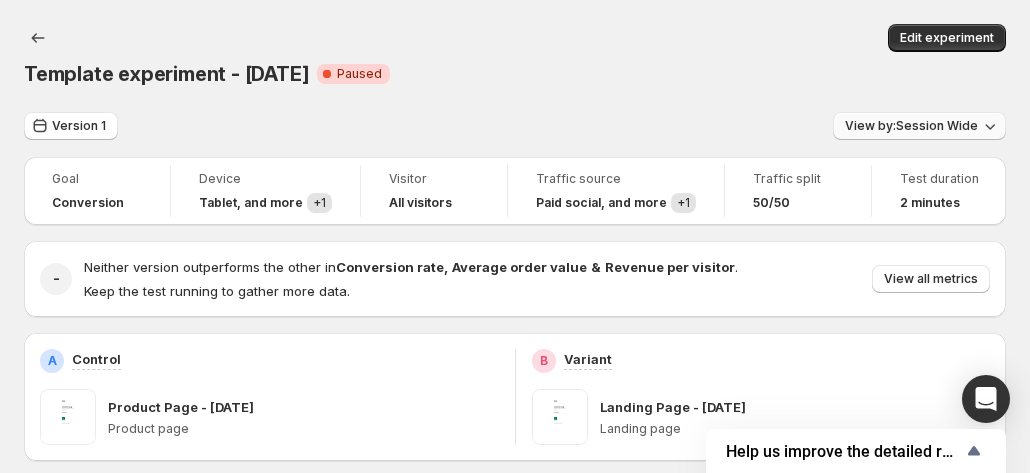 click on "View by:  Session Wide" at bounding box center (911, 126) 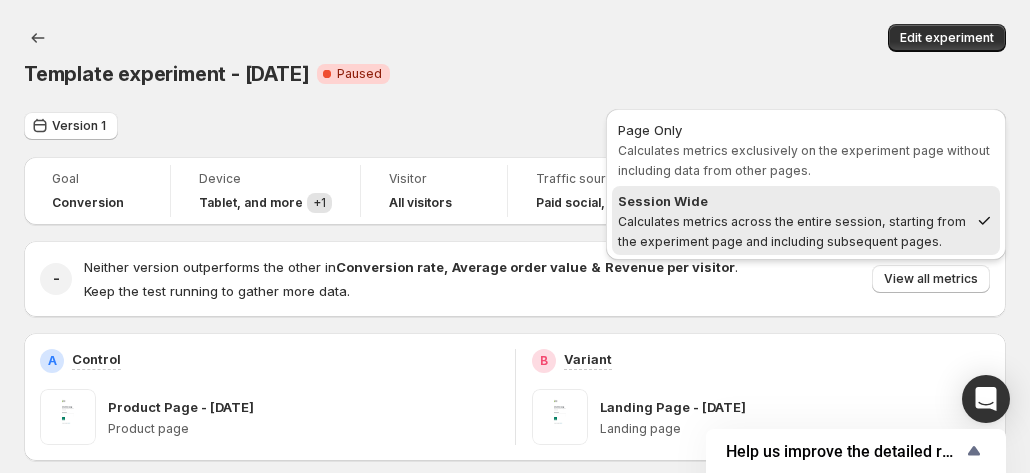 click on "View by:  Session Wide" at bounding box center (911, 126) 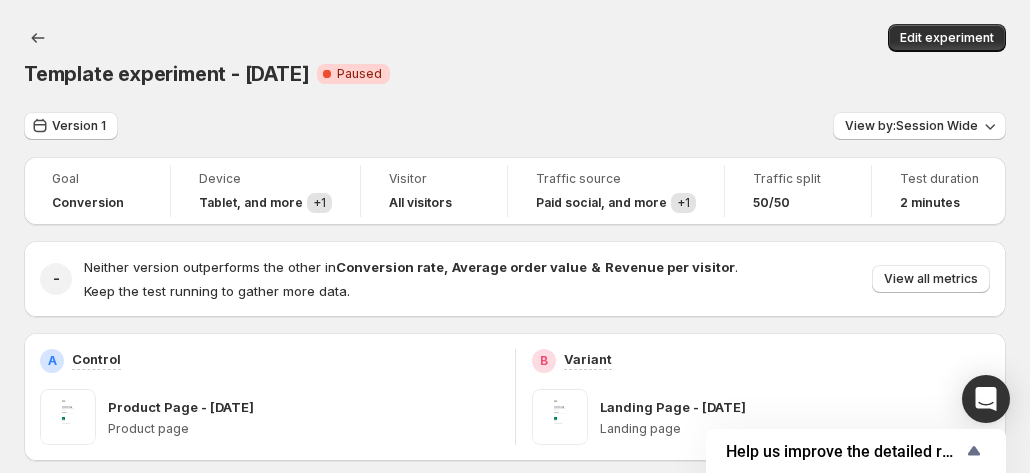 click on "Version 1 View by: Session Wide" at bounding box center (515, 126) 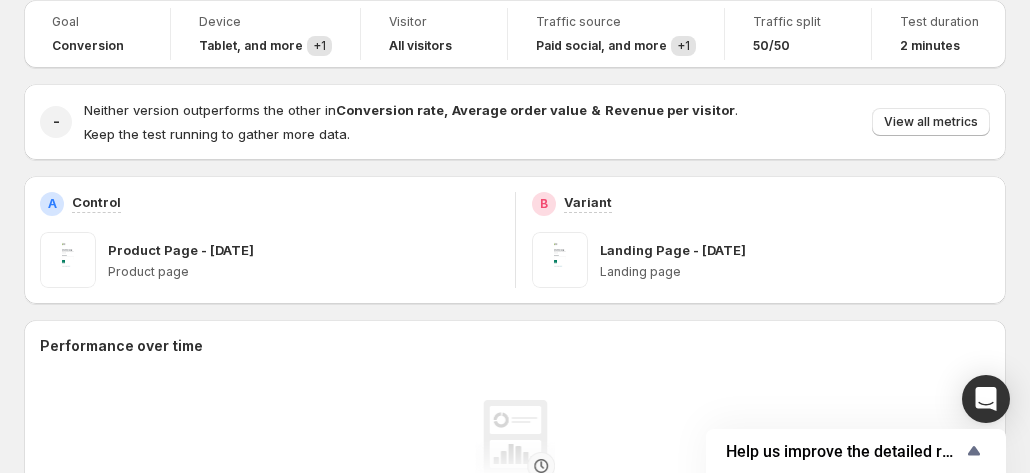 scroll, scrollTop: 100, scrollLeft: 0, axis: vertical 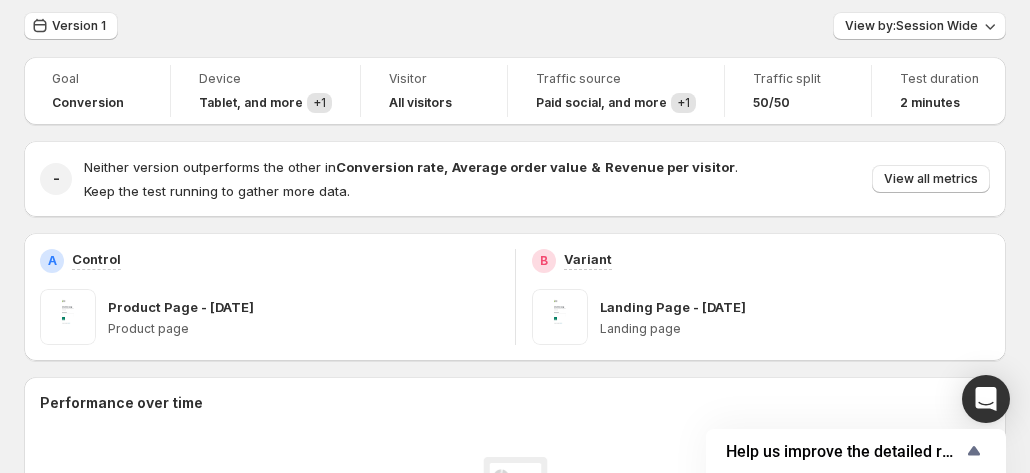 drag, startPoint x: 836, startPoint y: 285, endPoint x: 604, endPoint y: 295, distance: 232.21542 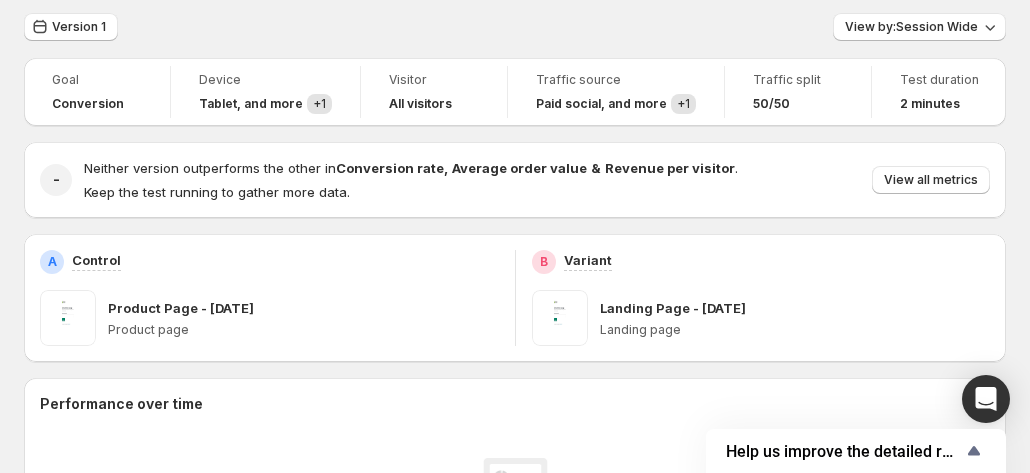 scroll, scrollTop: 100, scrollLeft: 0, axis: vertical 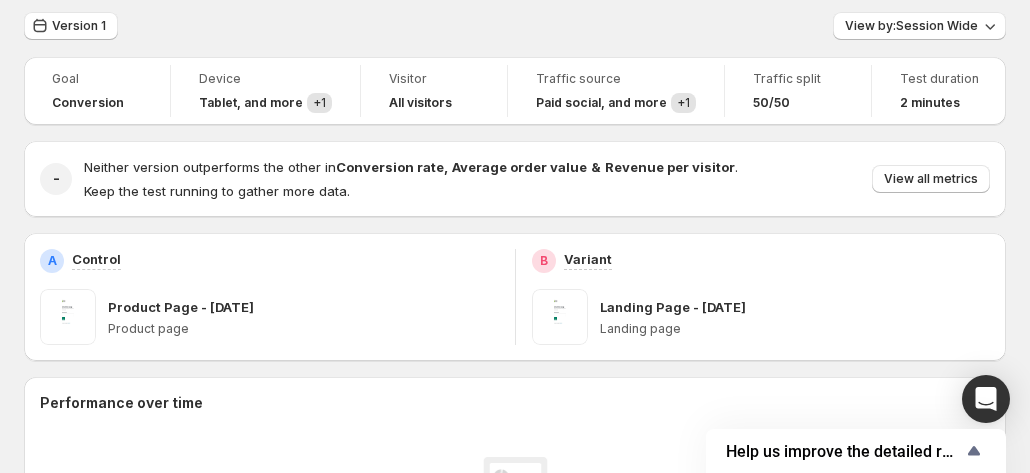 click on "Landing Page - [DATE]" at bounding box center (795, 307) 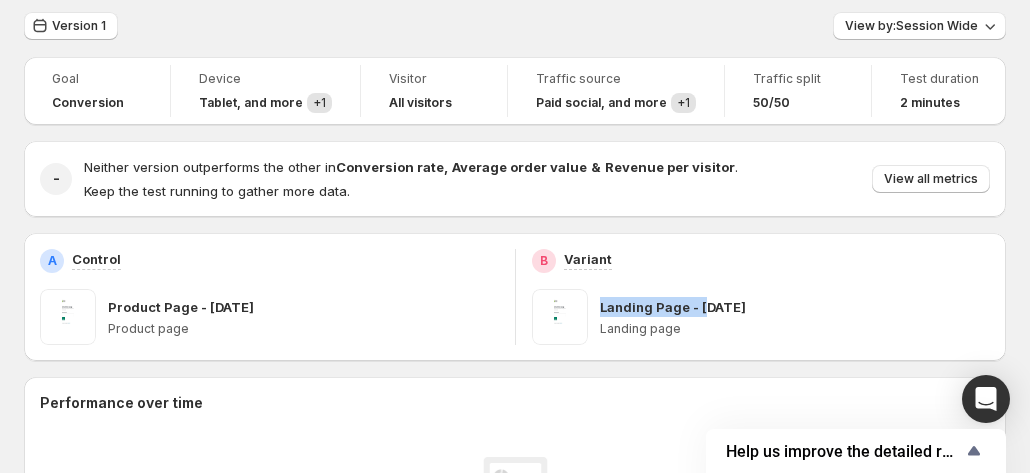 drag, startPoint x: 600, startPoint y: 287, endPoint x: 711, endPoint y: 285, distance: 111.01801 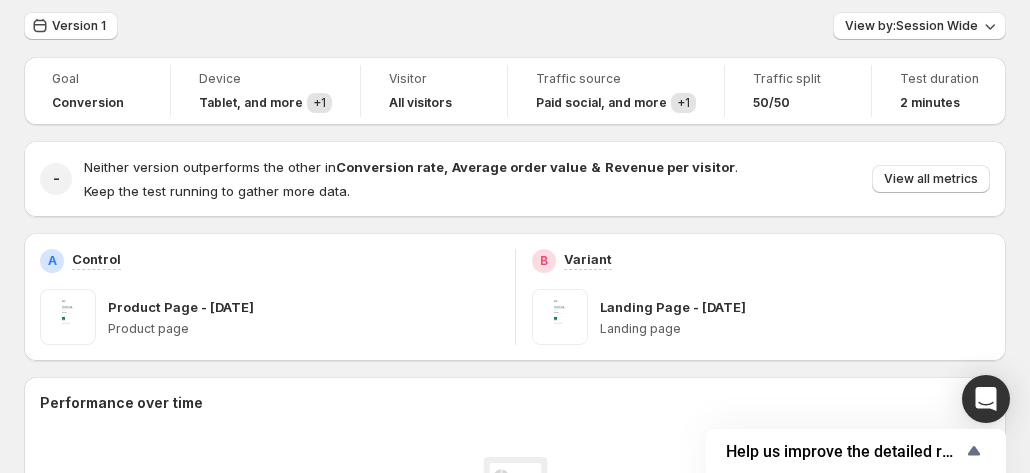 click on "Landing page" at bounding box center (795, 329) 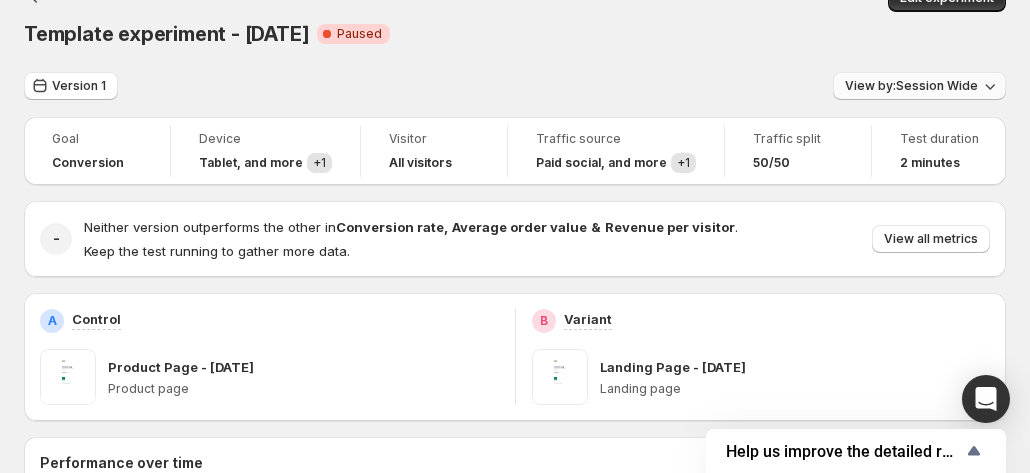 scroll, scrollTop: 0, scrollLeft: 0, axis: both 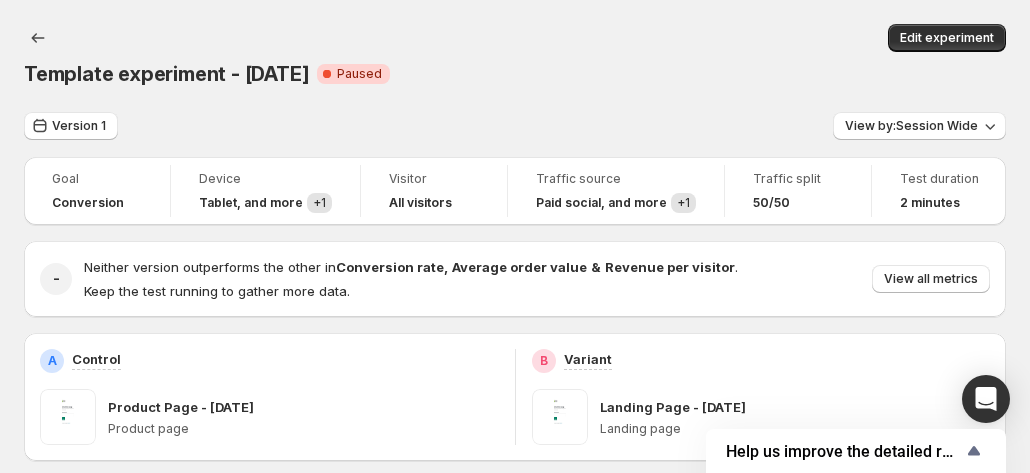 click on "Version 1 View by: Session Wide" at bounding box center (515, 126) 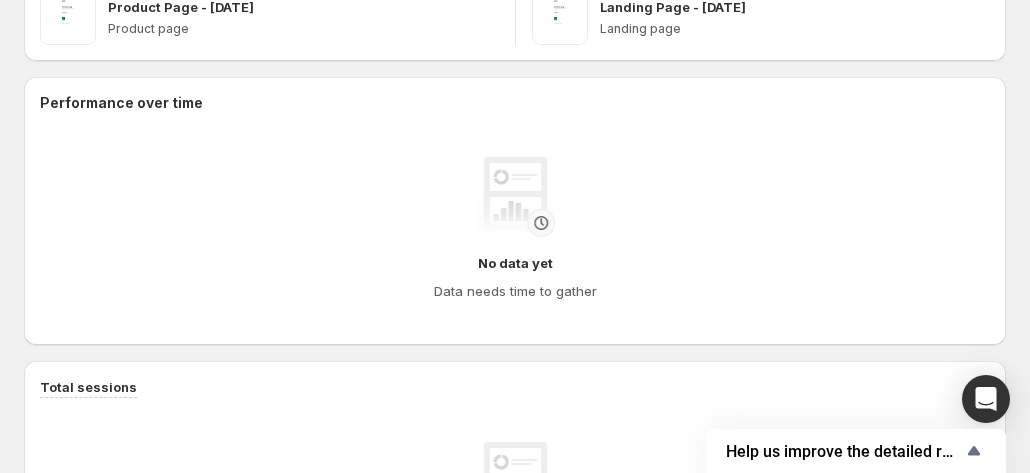 scroll, scrollTop: 200, scrollLeft: 0, axis: vertical 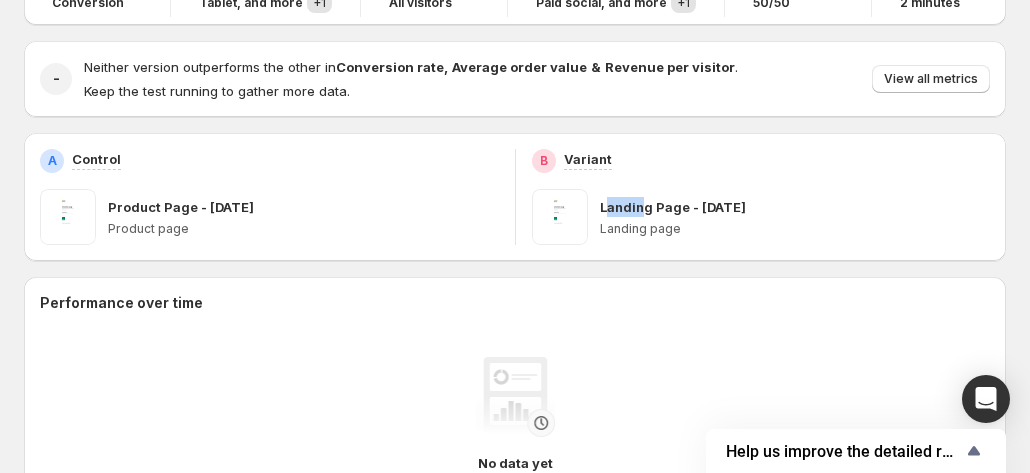 drag, startPoint x: 614, startPoint y: 185, endPoint x: 656, endPoint y: 183, distance: 42.047592 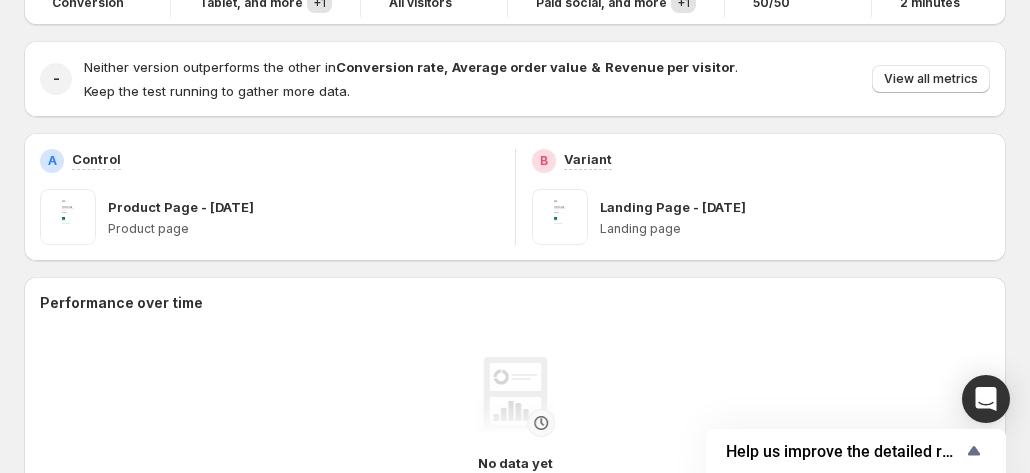 click on "Landing Page - [DATE]" at bounding box center (673, 207) 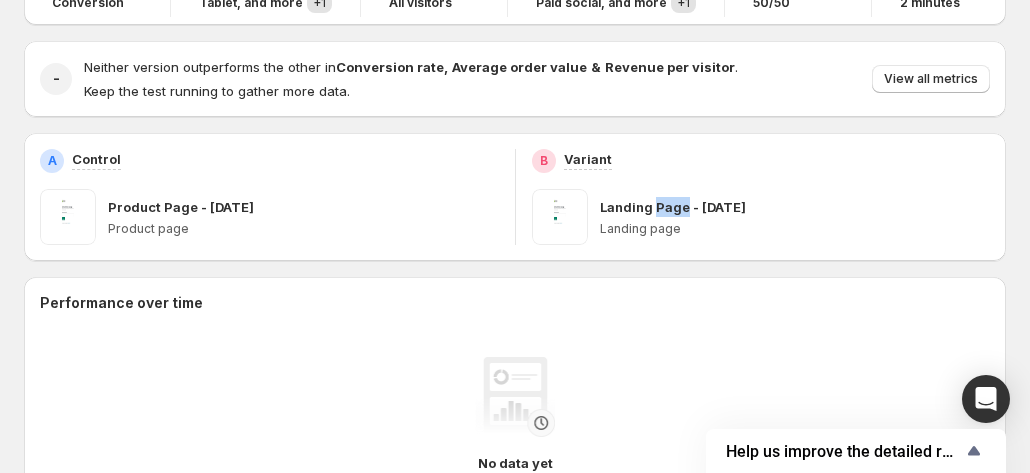 drag, startPoint x: 658, startPoint y: 184, endPoint x: 686, endPoint y: 190, distance: 28.635643 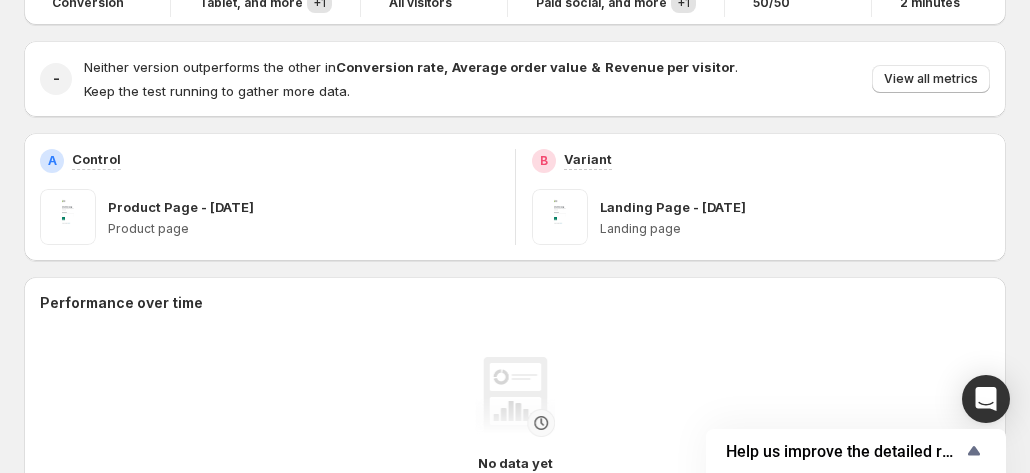 click on "Landing Page - [DATE]" at bounding box center (673, 207) 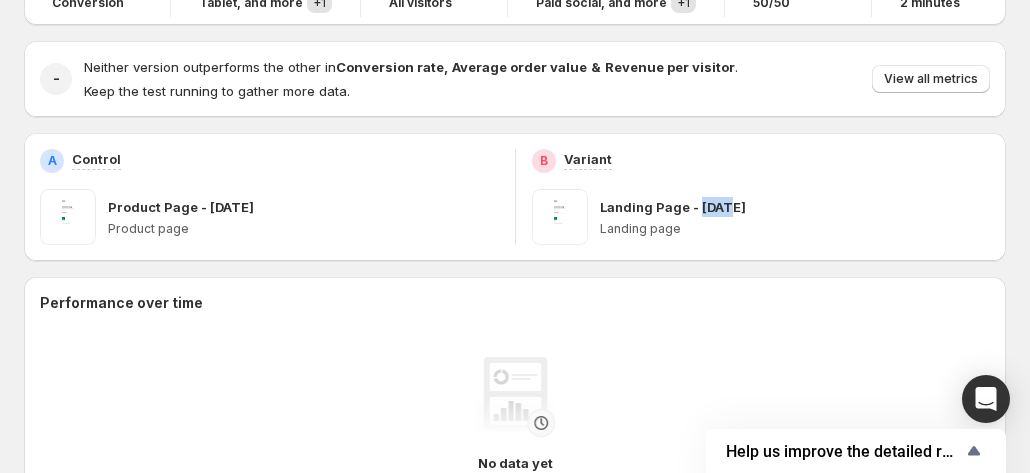click on "Landing Page - [DATE]" at bounding box center [673, 207] 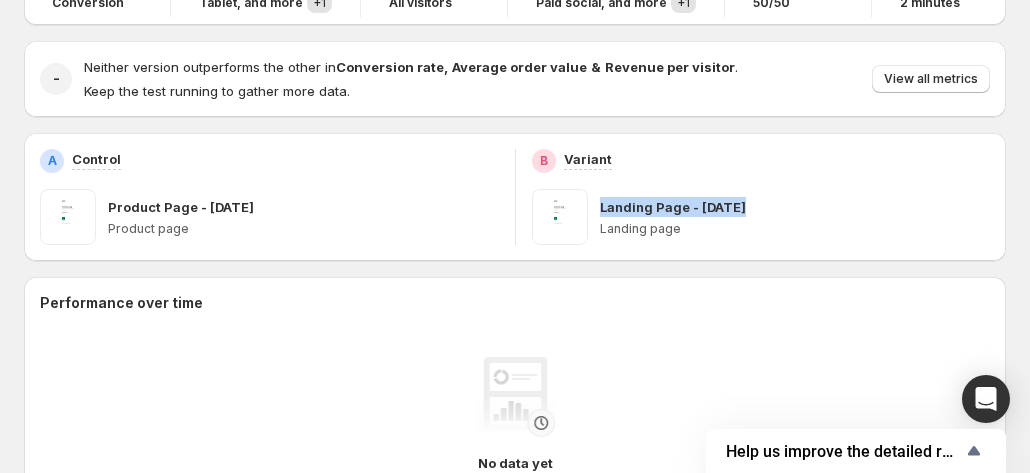 click on "Landing Page - [DATE]" at bounding box center (673, 207) 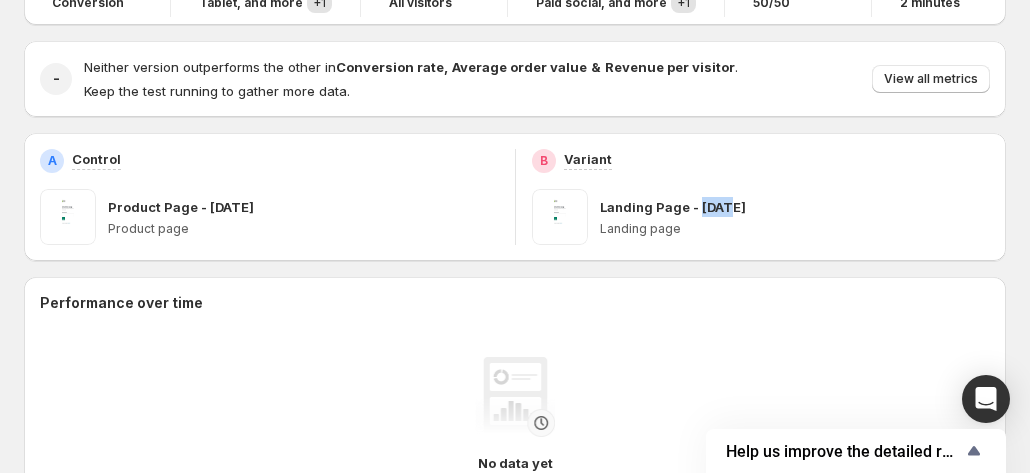 click on "Landing Page - [DATE]" at bounding box center (673, 207) 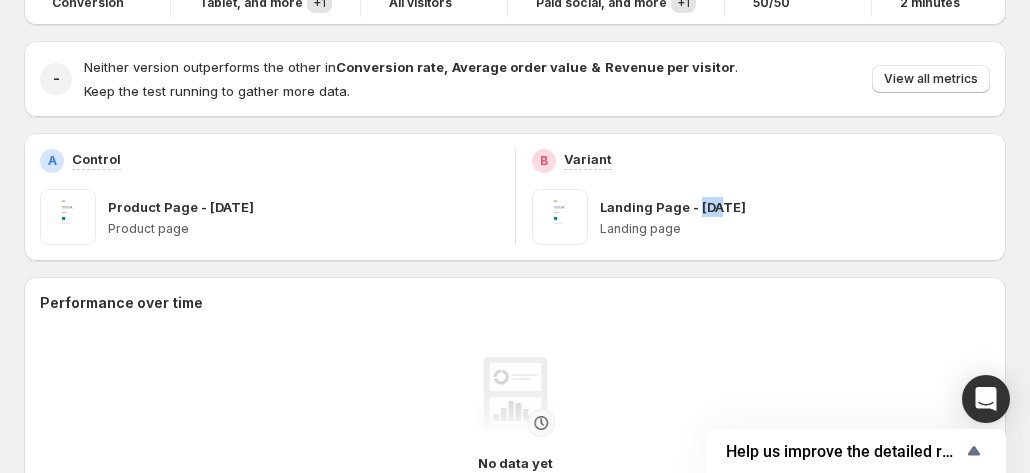 click on "Landing Page - [DATE]" at bounding box center (673, 207) 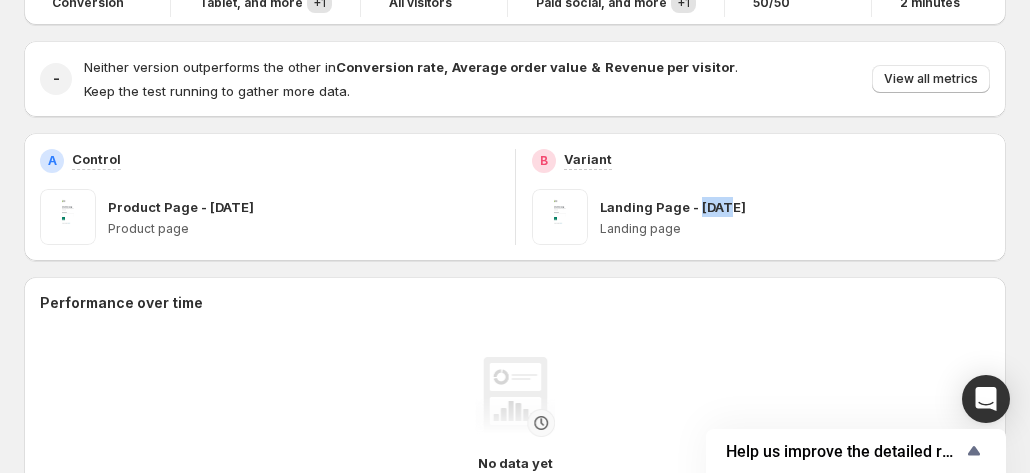 click on "Landing Page - [DATE]" at bounding box center (673, 207) 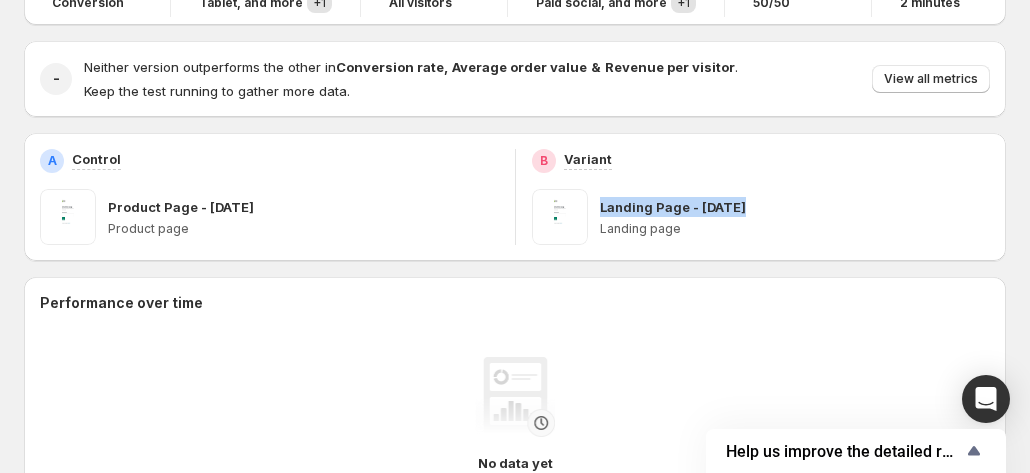 click on "Landing Page - [DATE]" at bounding box center (673, 207) 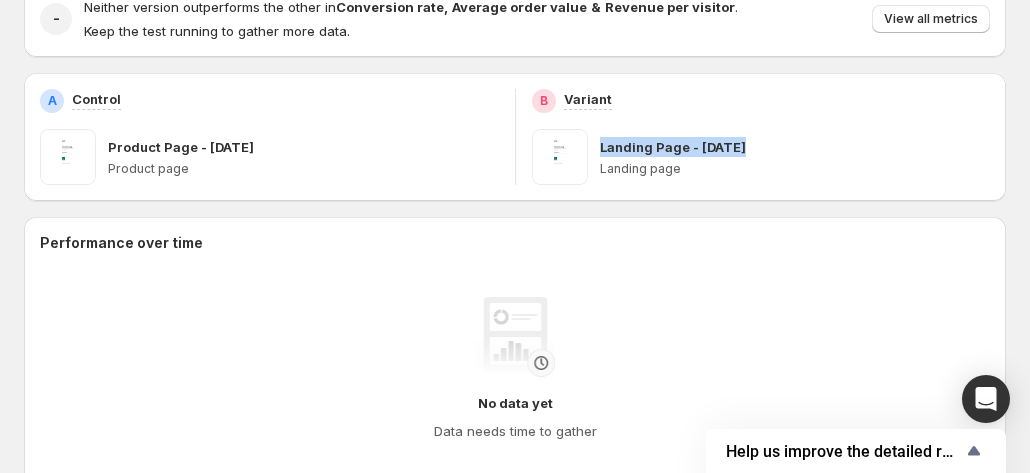 scroll, scrollTop: 300, scrollLeft: 0, axis: vertical 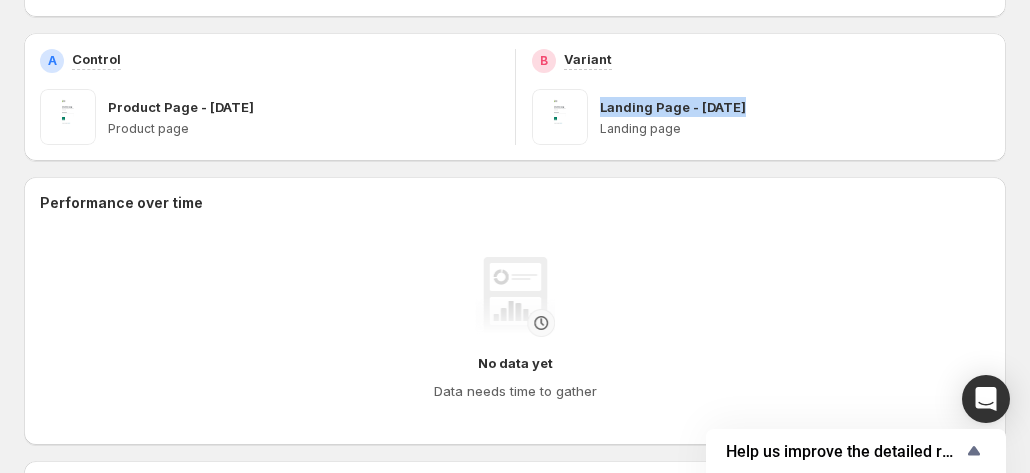 click on "Landing Page - [DATE]" at bounding box center (673, 107) 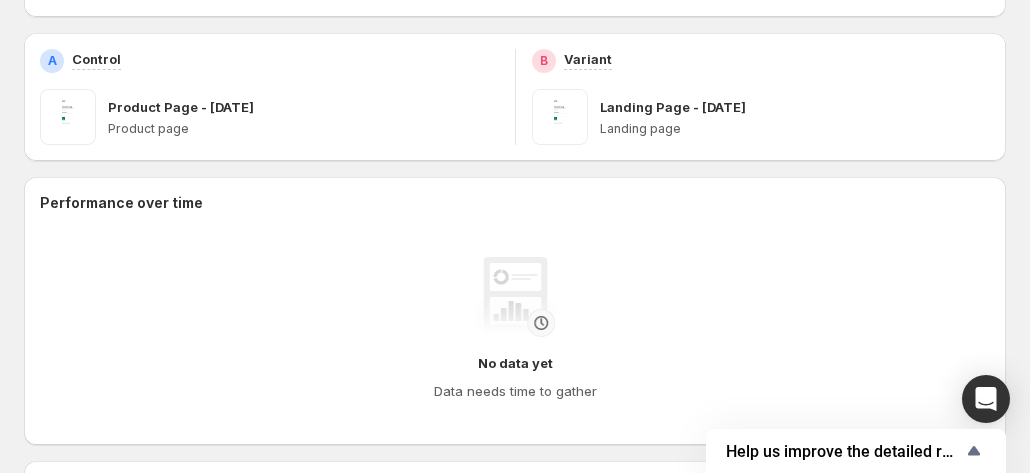 drag, startPoint x: 777, startPoint y: 91, endPoint x: 794, endPoint y: 92, distance: 17.029387 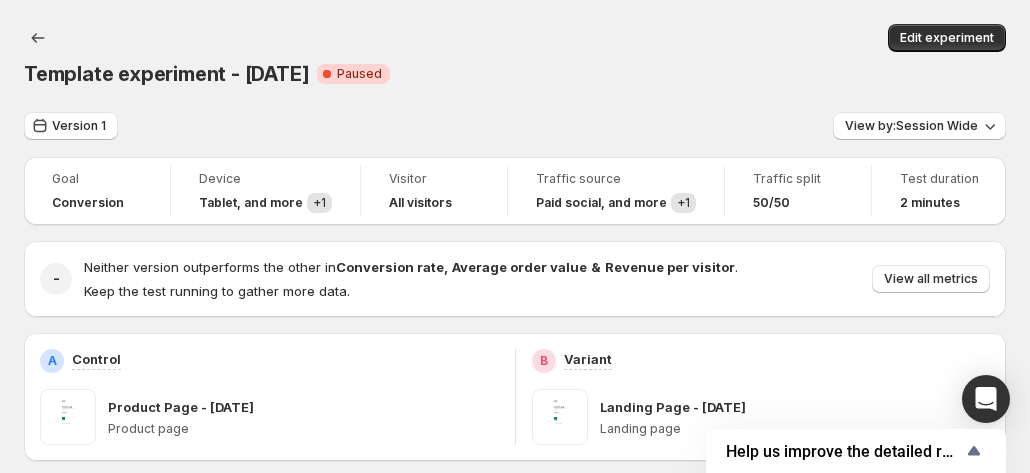 scroll, scrollTop: 100, scrollLeft: 0, axis: vertical 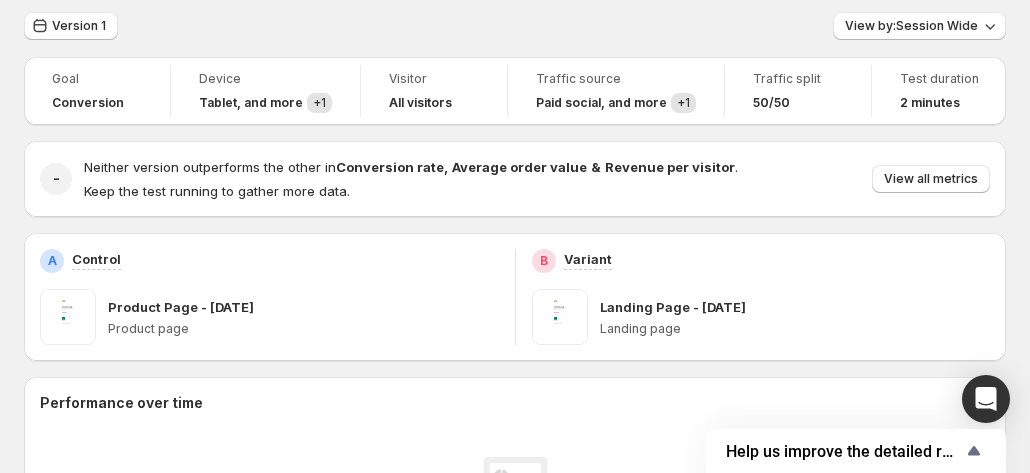 click on "Goal Conversion Device Tablet , and more + 1 Visitor All visitors Traffic source Paid social , and more + 1 Traffic split [NUM]/[NUM] Test duration 2 minutes - Neither version outperforms the other in Conversion rate , Average order value & Revenue per visitor . Keep the test running to gather more data. View all metrics A Control Product Page - [DATE] Product page B Variant Landing Page - [DATE] Landing page Performance over time No data yet Data needs time to gather Total sessions No data yet Data needs time to gather Conversion rate No data yet Data needs time to gather Revenue per visitor No data yet Data needs time to gather Device No data yet Data needs time to gather Channel No data yet Data needs time to gather" at bounding box center [515, 1063] 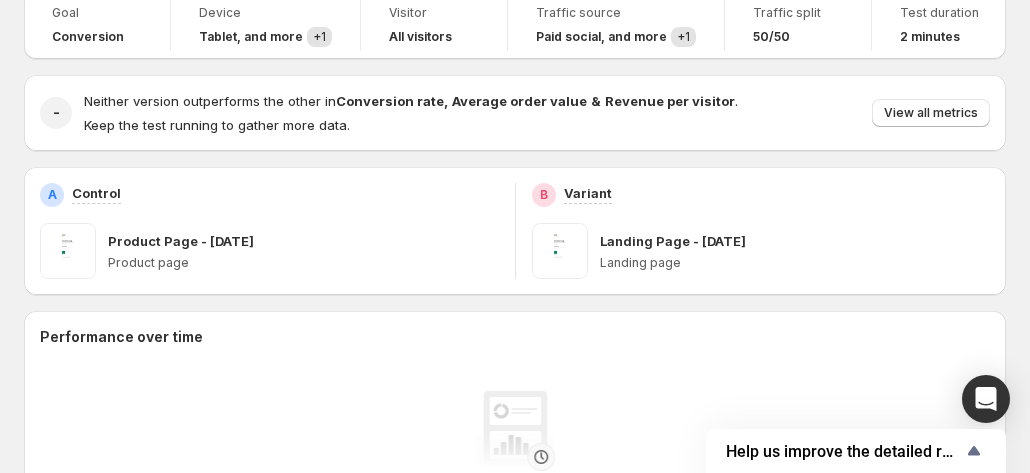 scroll, scrollTop: 100, scrollLeft: 0, axis: vertical 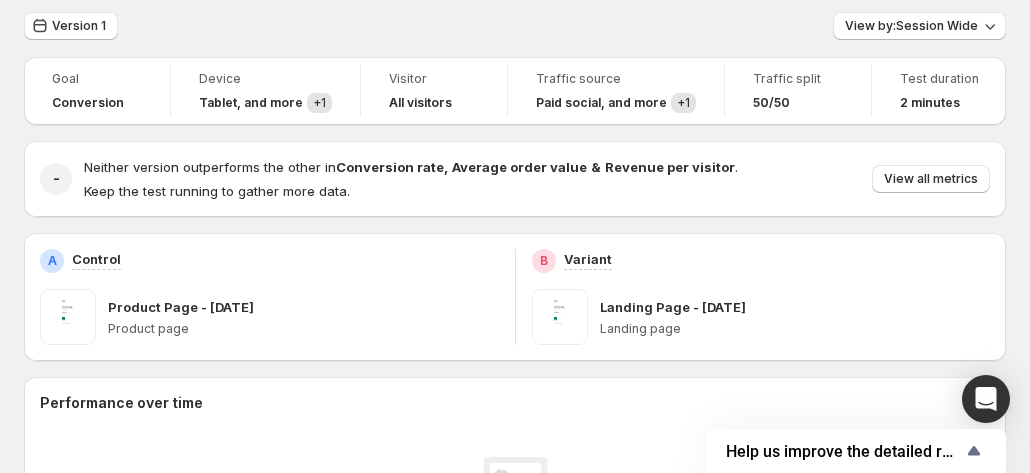 drag, startPoint x: 818, startPoint y: 286, endPoint x: 606, endPoint y: 293, distance: 212.11554 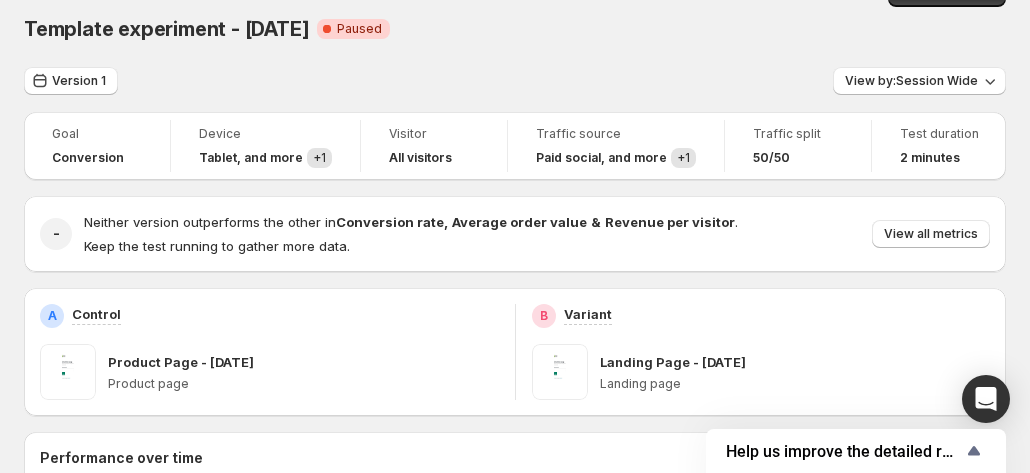 scroll, scrollTop: 0, scrollLeft: 0, axis: both 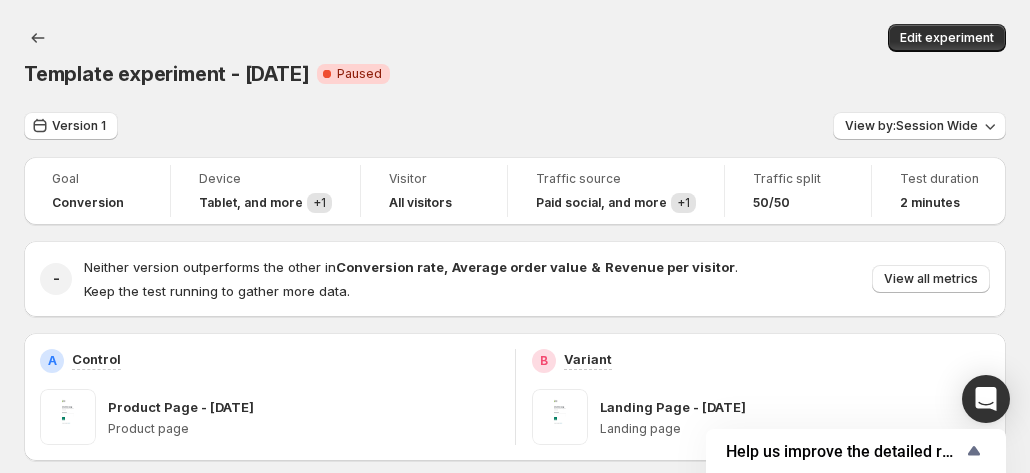 click 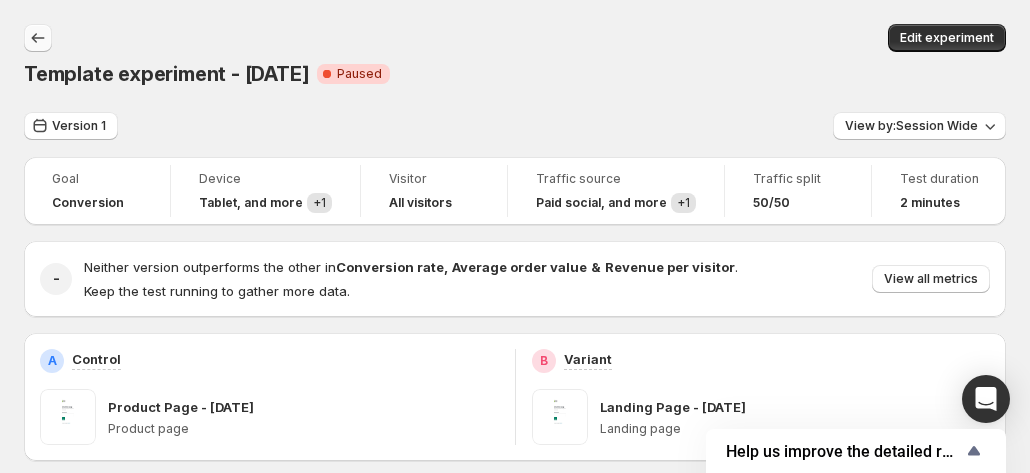 click 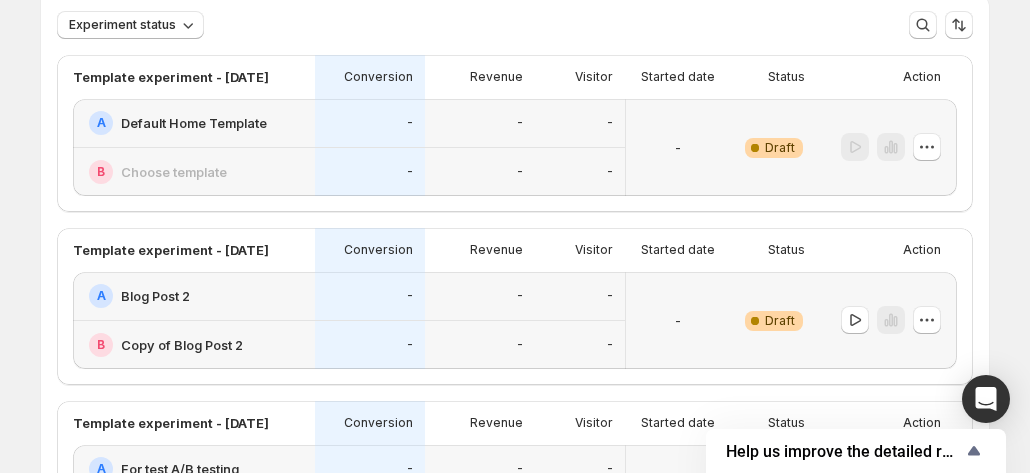 scroll, scrollTop: 300, scrollLeft: 0, axis: vertical 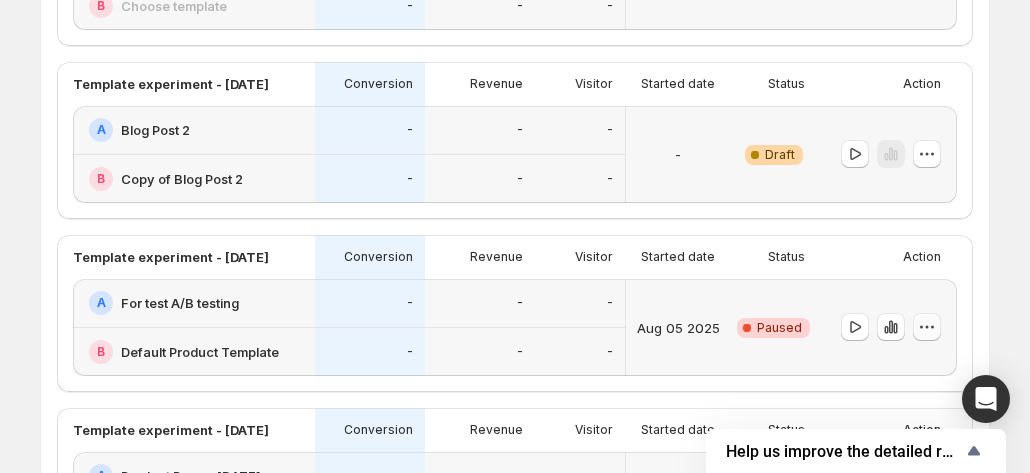 click 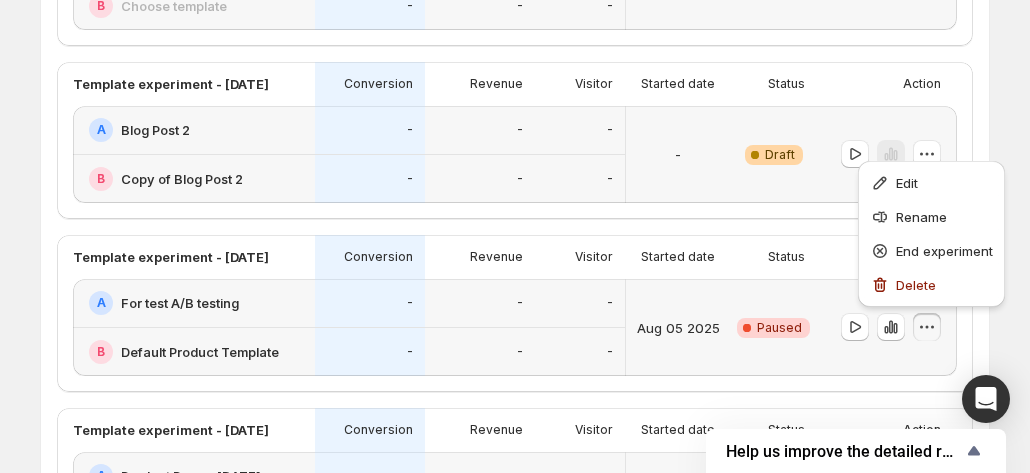 click on "Paused" at bounding box center (779, 328) 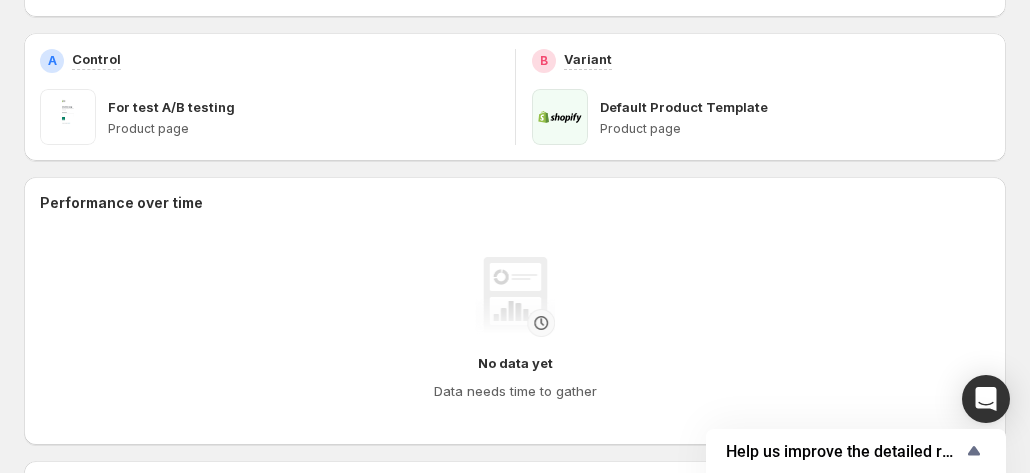 scroll, scrollTop: 0, scrollLeft: 0, axis: both 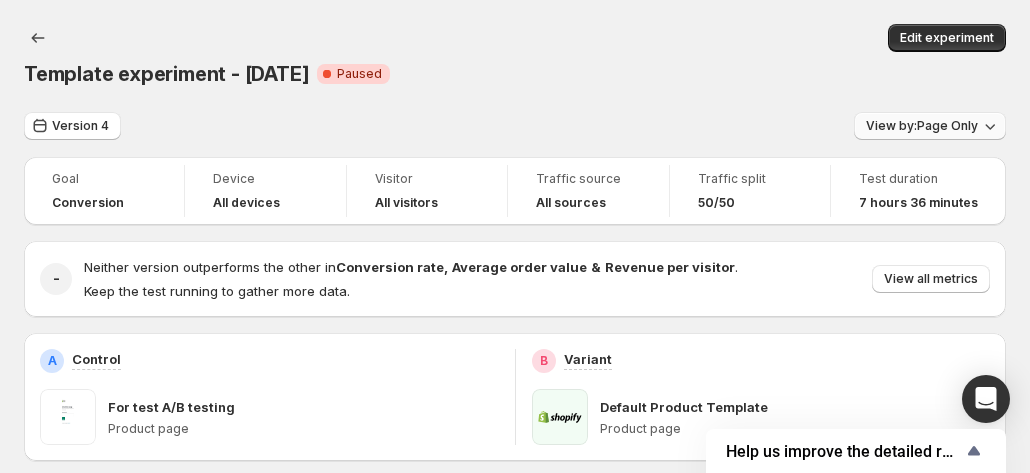 click on "View by:  Page Only" at bounding box center (922, 126) 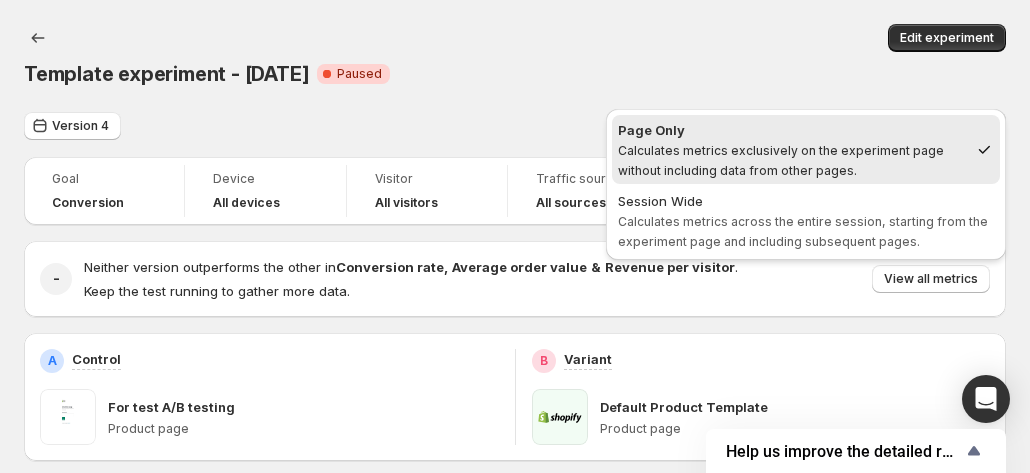 click on "Edit experiment" at bounding box center [547, 38] 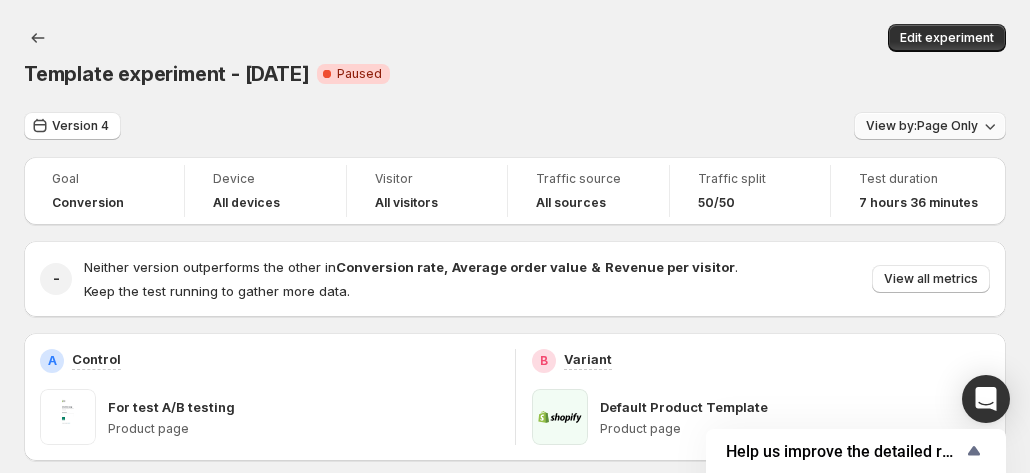 click on "View by:  Page Only" at bounding box center [922, 126] 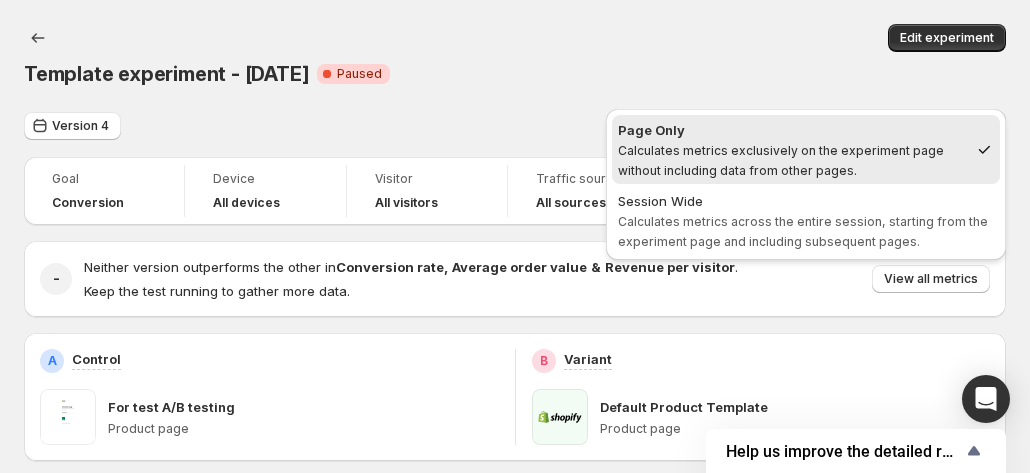 click on "Template experiment - [DATE]. This page is ready Template experiment - [DATE] Critical Complete Paused Edit experiment" at bounding box center (515, 56) 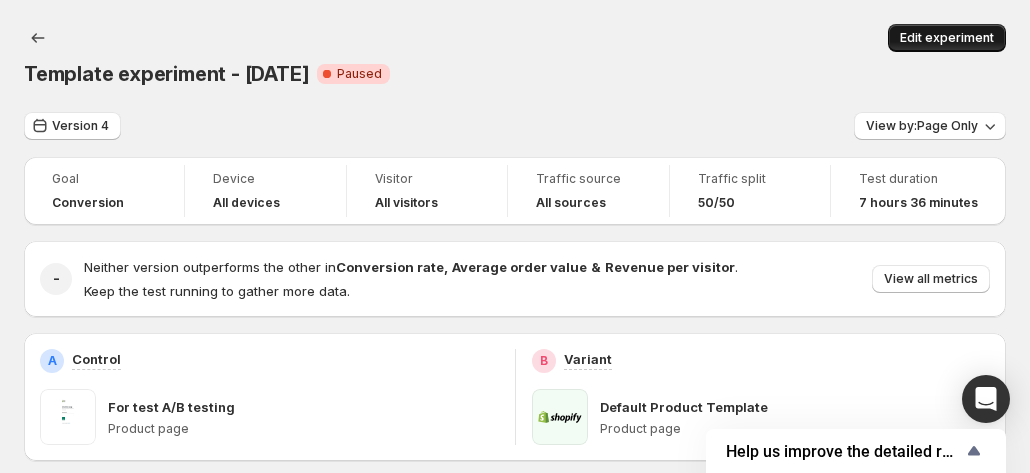 click on "Edit experiment" at bounding box center [947, 38] 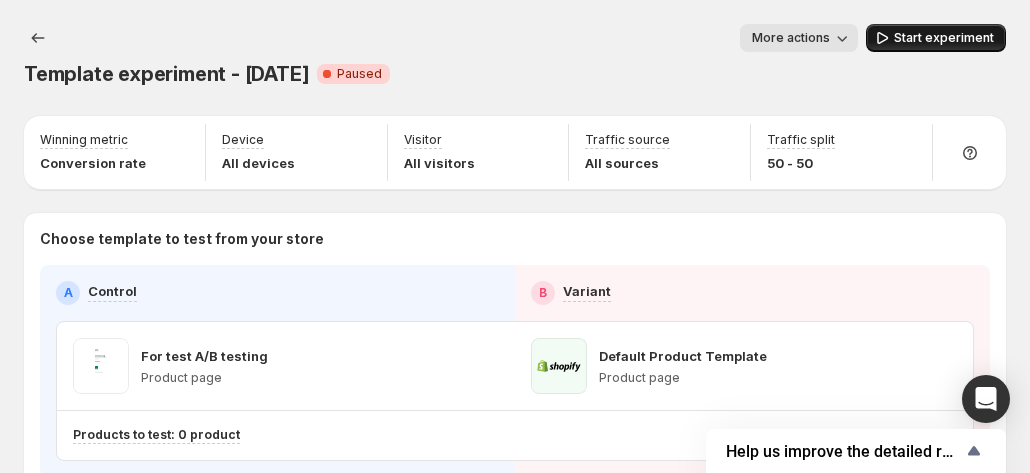 click on "Start experiment" at bounding box center (944, 38) 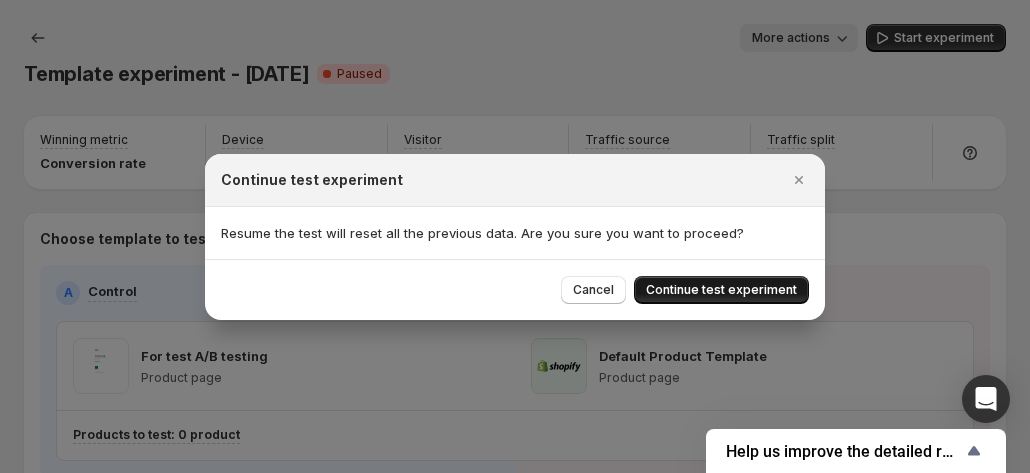 click on "Continue test experiment" at bounding box center [721, 290] 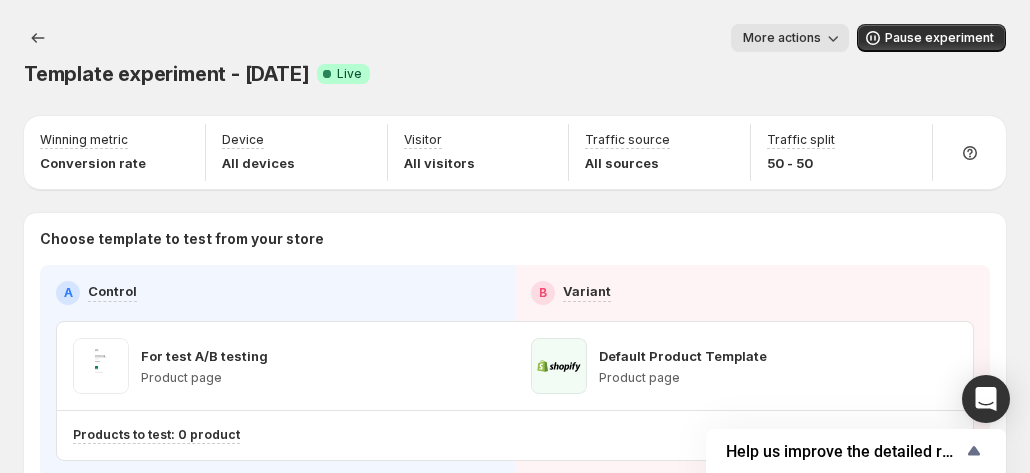 click 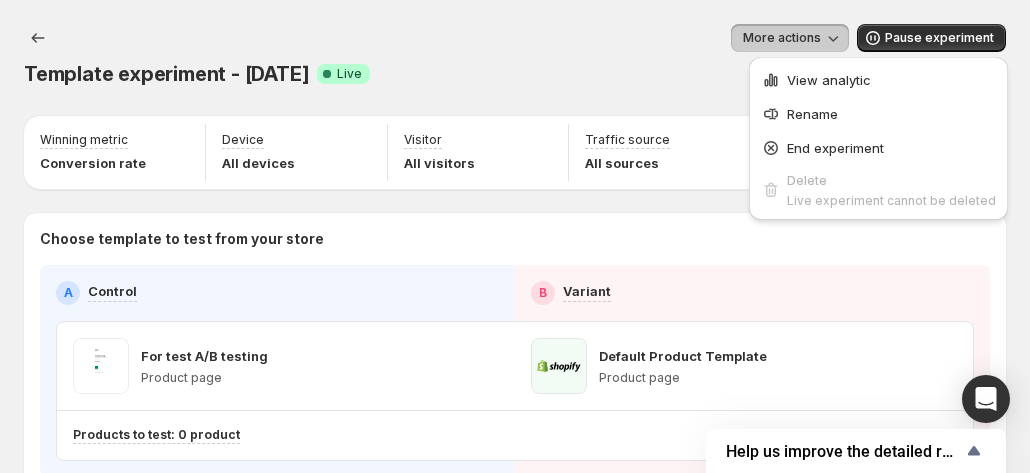 click on "Template experiment - [DATE]. This page is ready Template experiment - [DATE] Success Complete Live More actions More actions More actions Pause experiment" at bounding box center [515, 56] 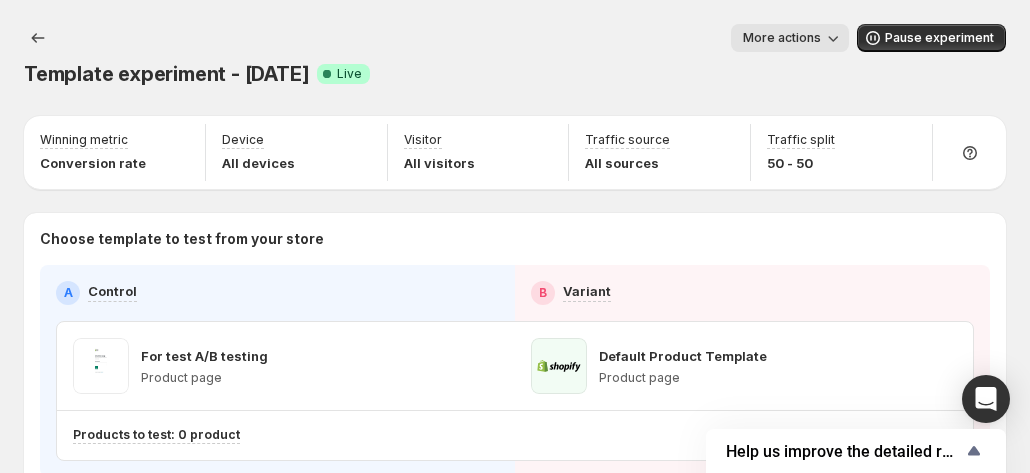 click on "More actions" at bounding box center [782, 38] 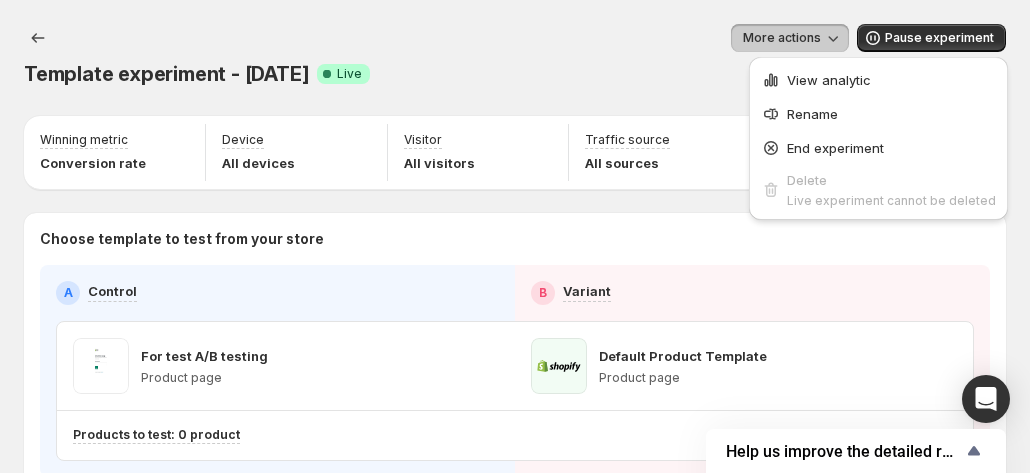 click on "Template experiment - [DATE]. This page is ready Template experiment - [DATE] Success Complete Live More actions More actions More actions Pause experiment" at bounding box center [515, 56] 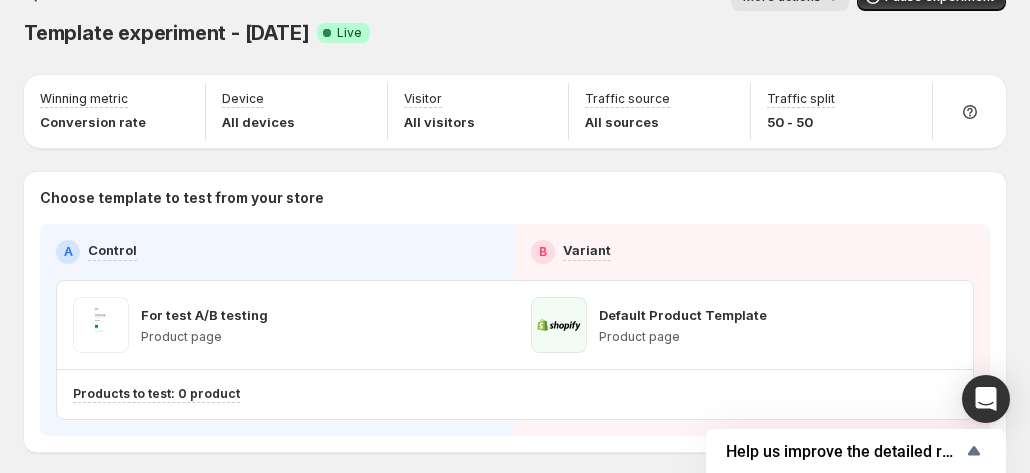 scroll, scrollTop: 0, scrollLeft: 0, axis: both 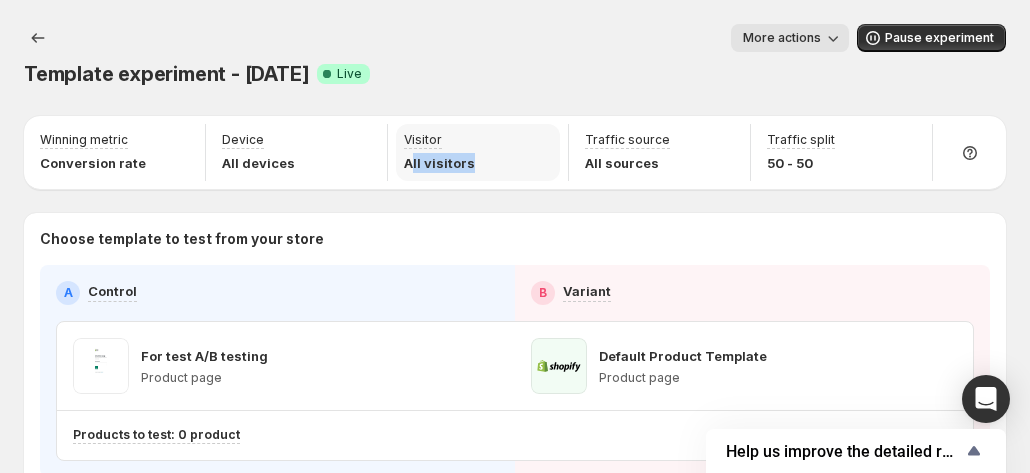 drag, startPoint x: 482, startPoint y: 124, endPoint x: 416, endPoint y: 137, distance: 67.26812 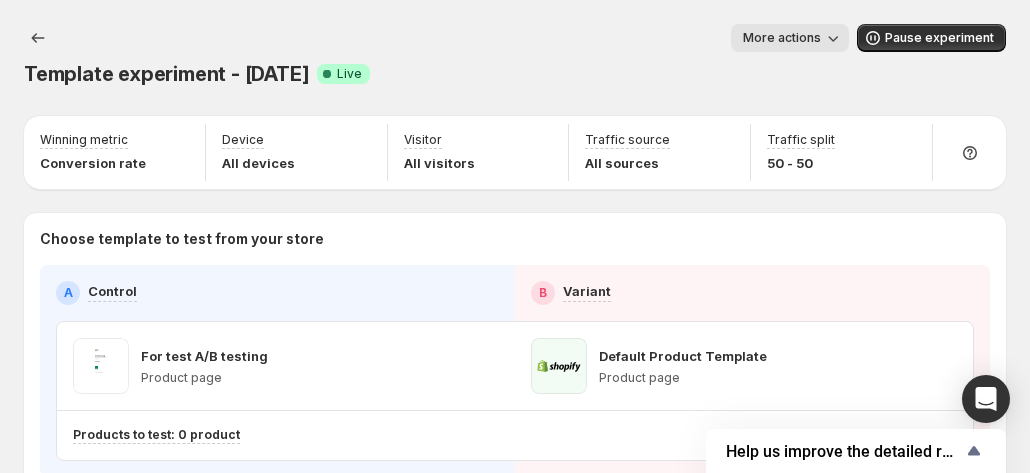 click on "Choose template to test from your store A Control B Variant For test A/B testing Product page Default Product Template Product page Products to test: 0 product" at bounding box center (515, 353) 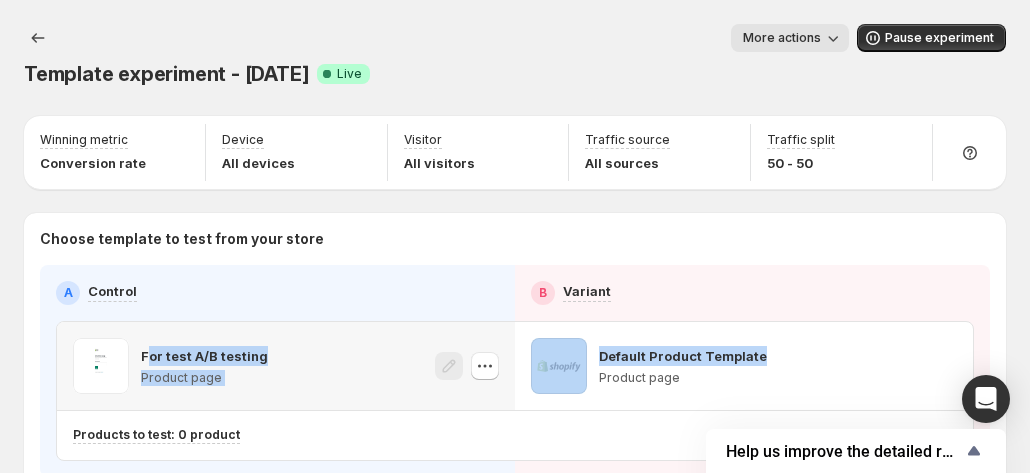 drag, startPoint x: 790, startPoint y: 323, endPoint x: 162, endPoint y: 315, distance: 628.05096 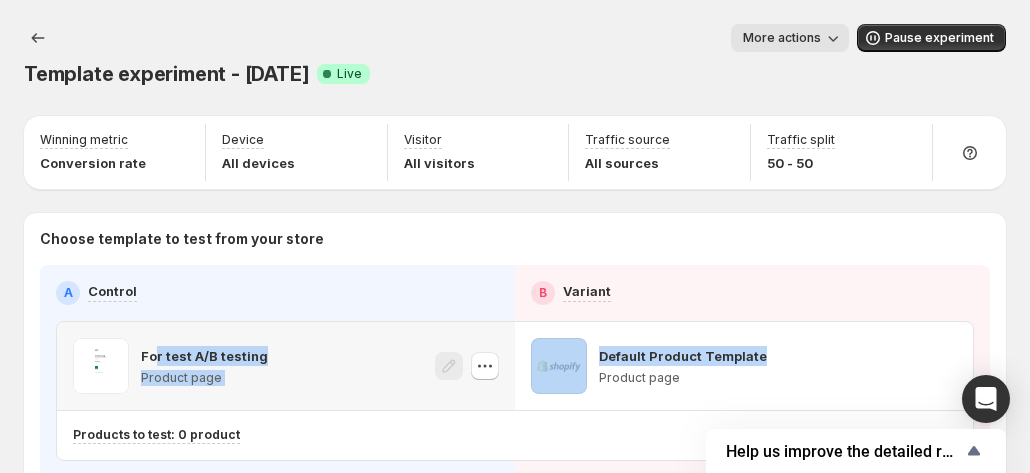 click on "For test A/B testing Product page" at bounding box center [286, 366] 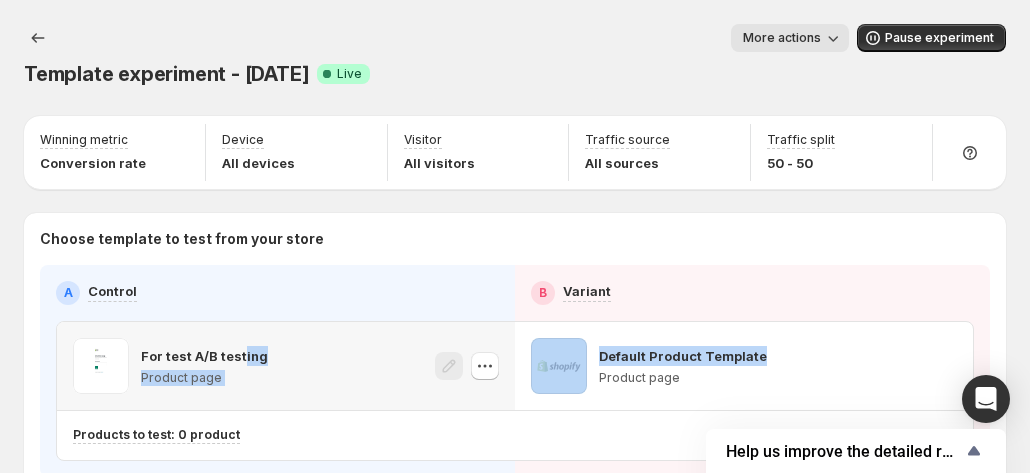 drag, startPoint x: 794, startPoint y: 309, endPoint x: 198, endPoint y: 304, distance: 596.021 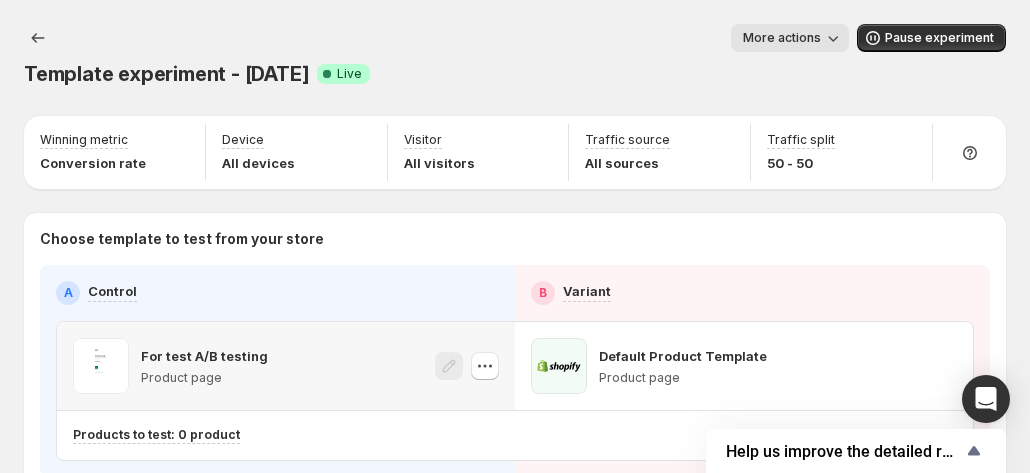 click on "For test A/B testing Product page" at bounding box center (204, 366) 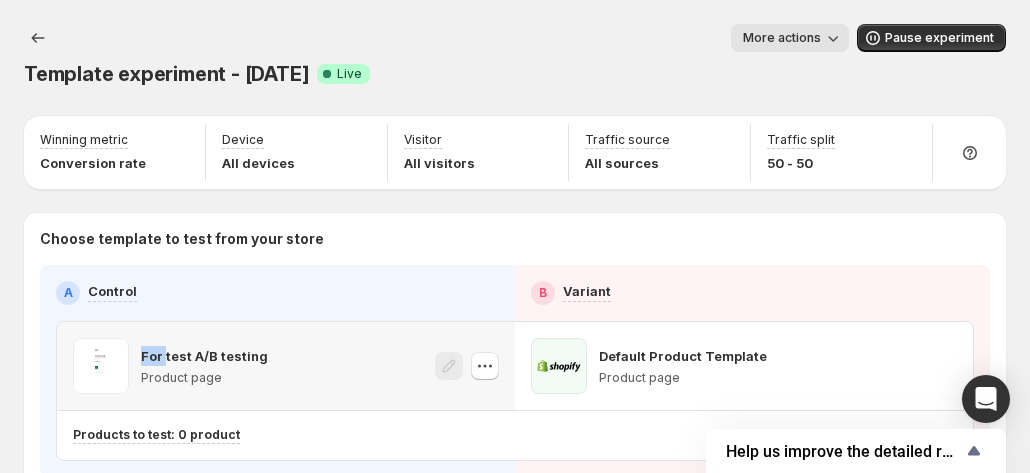 click on "For test A/B testing" at bounding box center [204, 356] 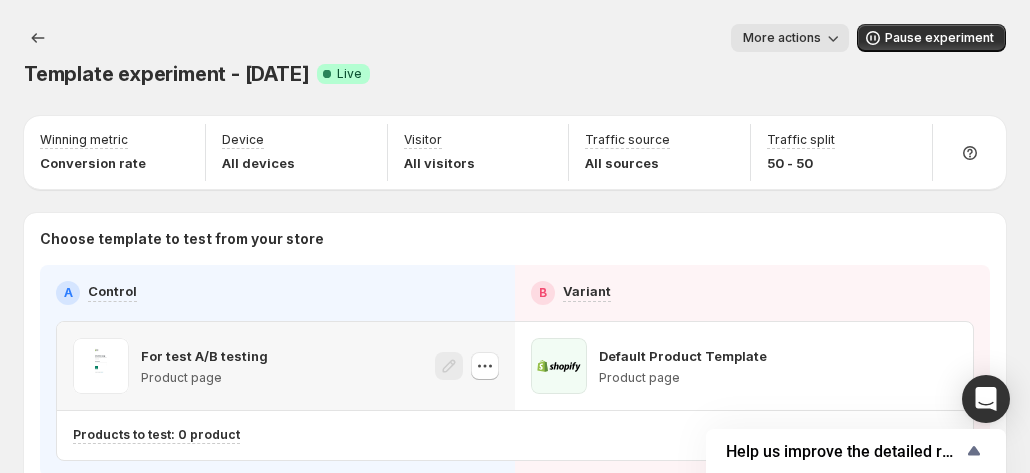 click on "For test A/B testing" at bounding box center (204, 356) 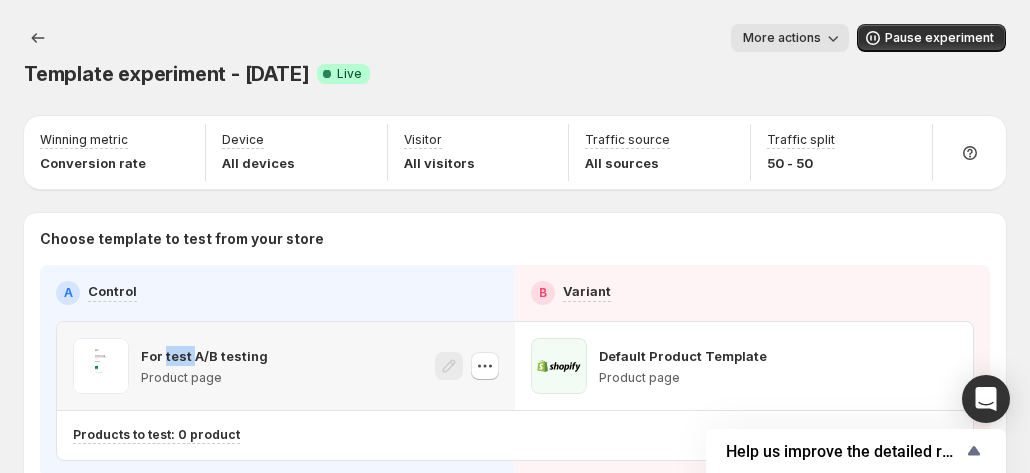 click on "For test A/B testing" at bounding box center (204, 356) 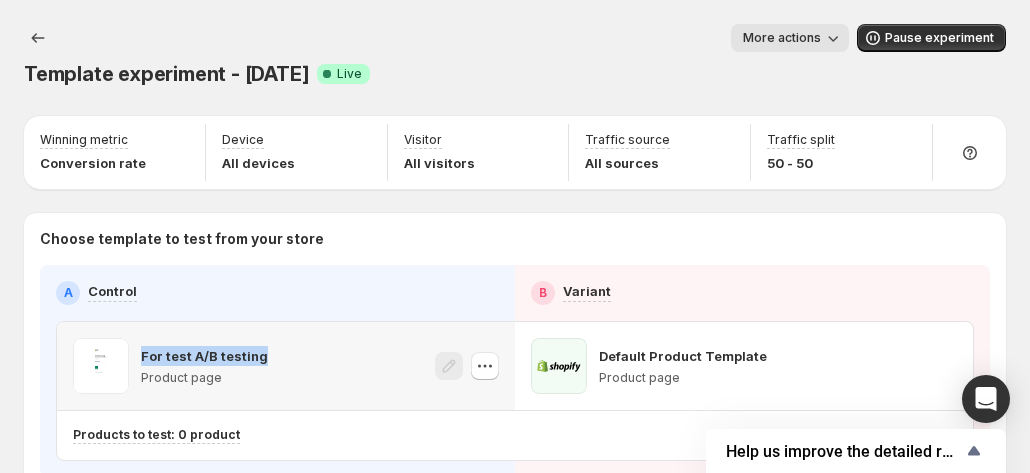 click on "For test A/B testing" at bounding box center [204, 356] 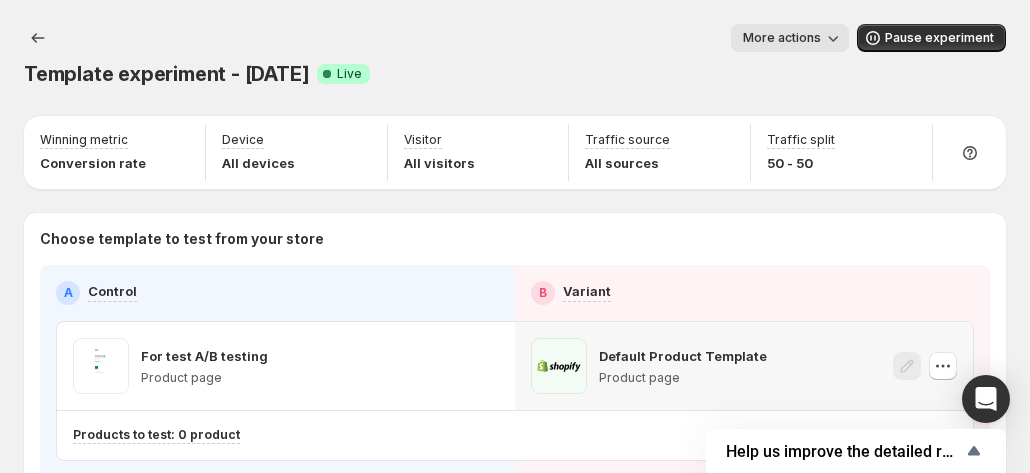 click on "Default Product Template" at bounding box center (683, 356) 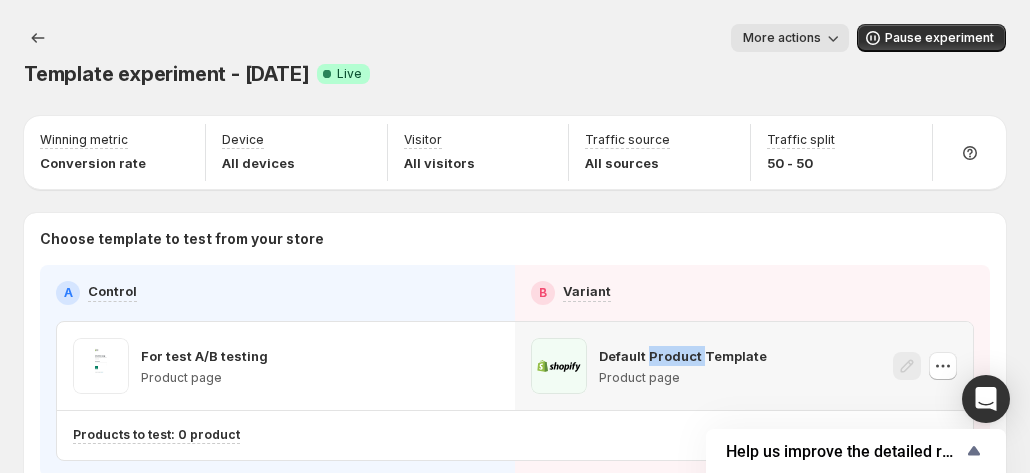 click on "Default Product Template" at bounding box center [683, 356] 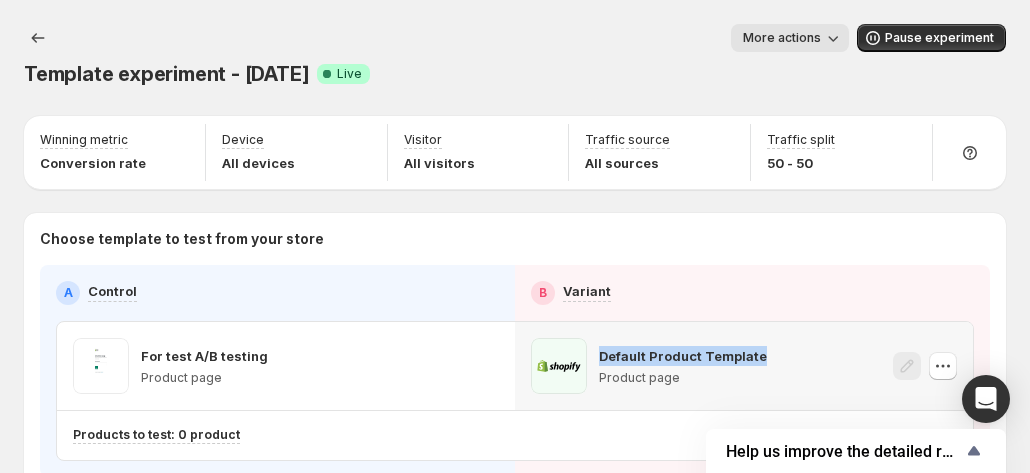 click on "Default Product Template" at bounding box center [683, 356] 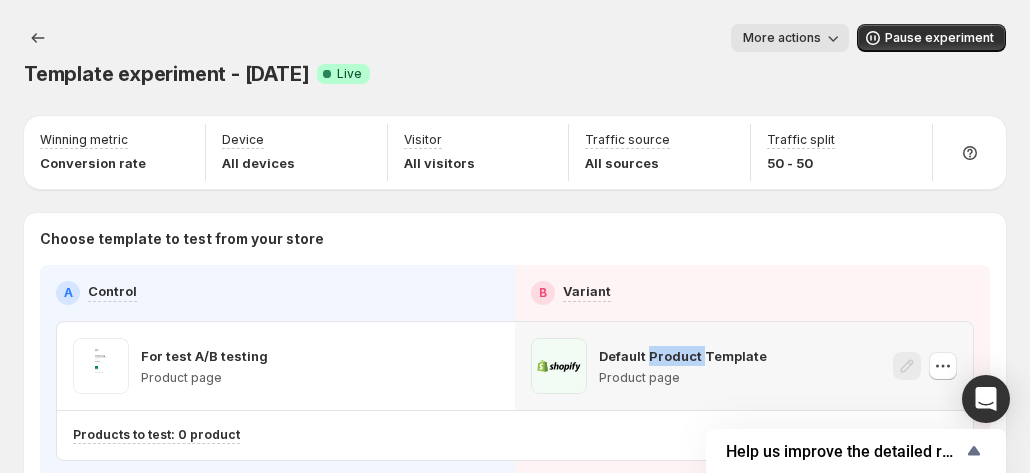 click on "Default Product Template" at bounding box center (683, 356) 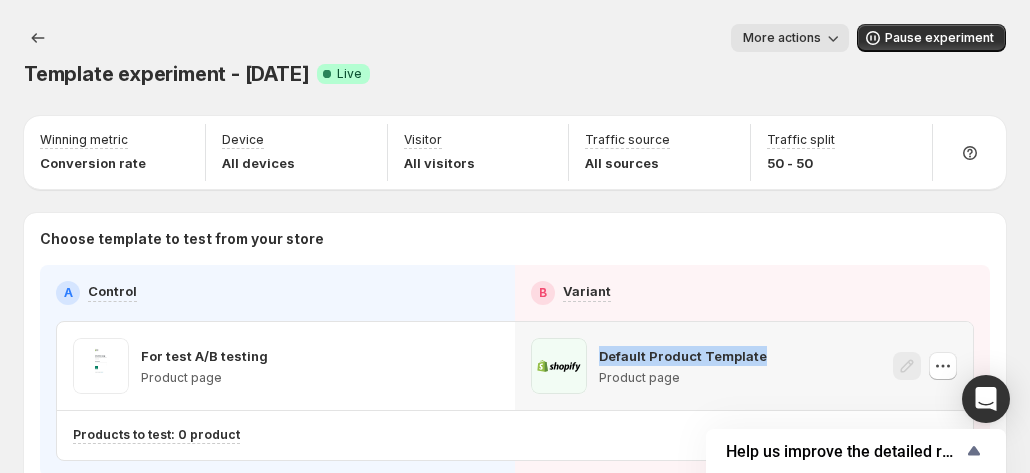 click on "Default Product Template" at bounding box center [683, 356] 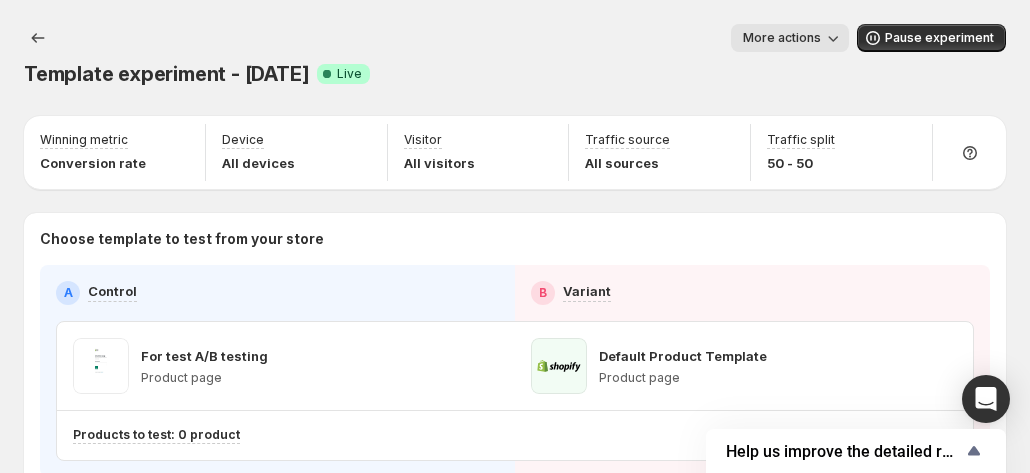 click on "Choose template to test from your store A Control B Variant For test A/B testing Product page Default Product Template Product page Products to test: 0 product" at bounding box center [515, 353] 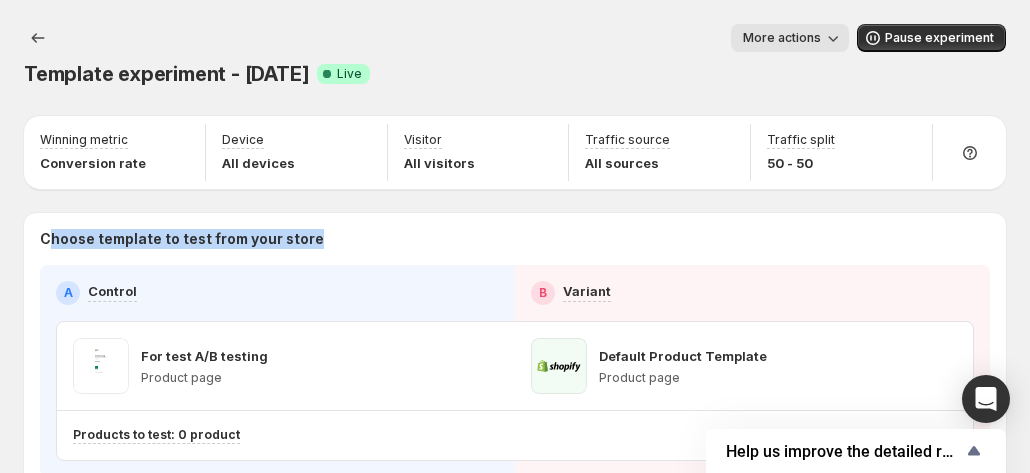 drag, startPoint x: 368, startPoint y: 210, endPoint x: 52, endPoint y: 207, distance: 316.01425 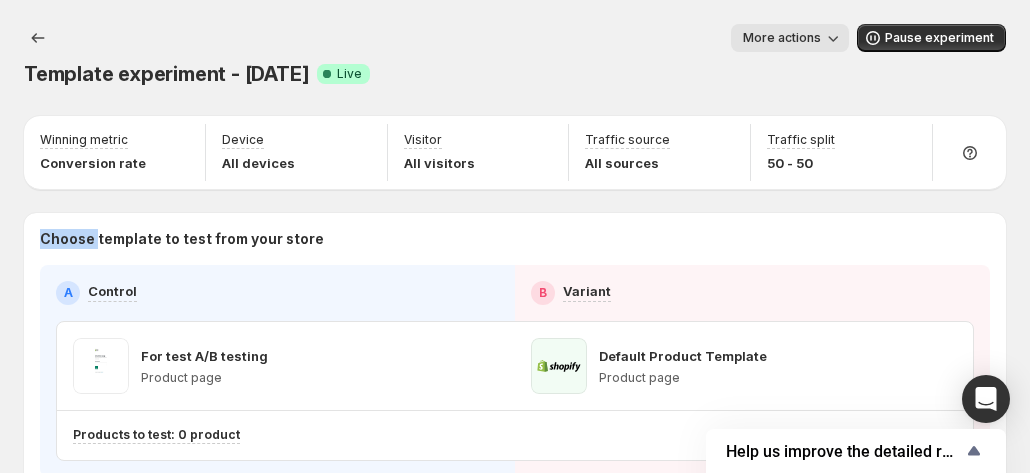 click on "Choose template to test from your store" at bounding box center [515, 239] 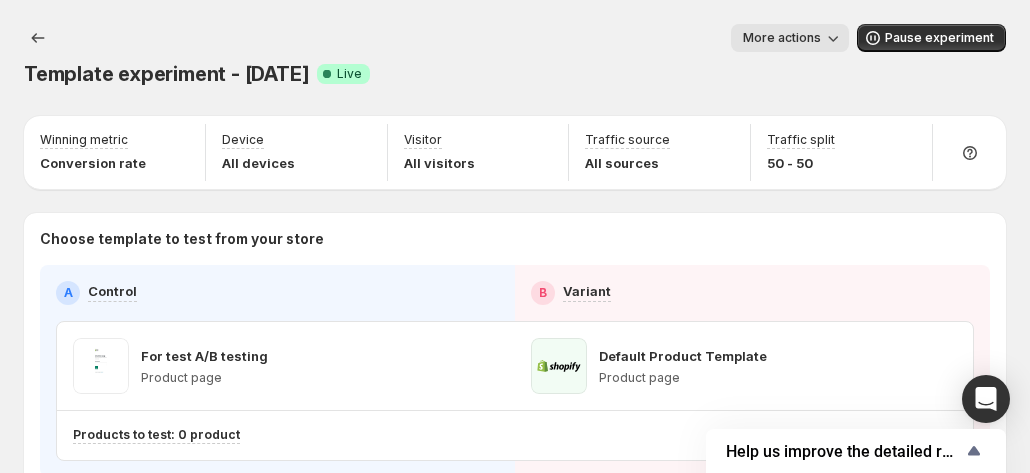 click on "Choose template to test from your store" at bounding box center [515, 239] 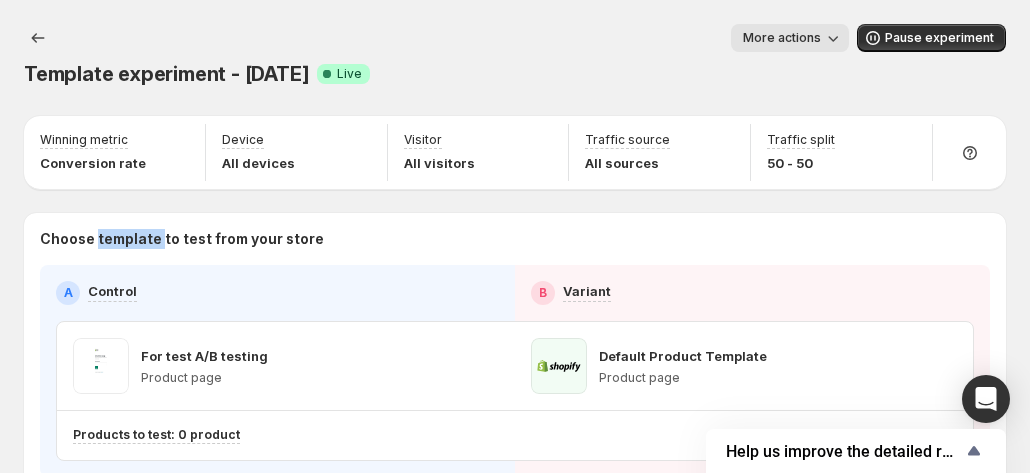 click on "Choose template to test from your store" at bounding box center [515, 239] 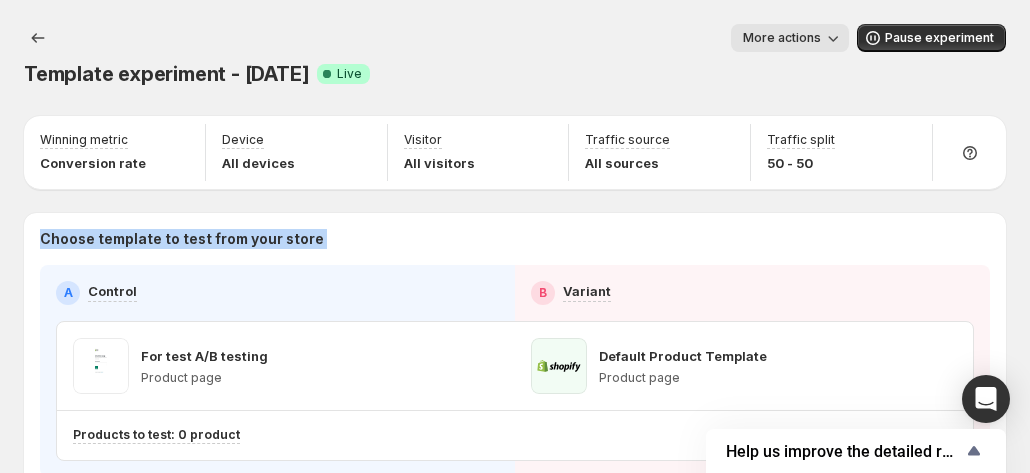 click on "Choose template to test from your store" at bounding box center (515, 239) 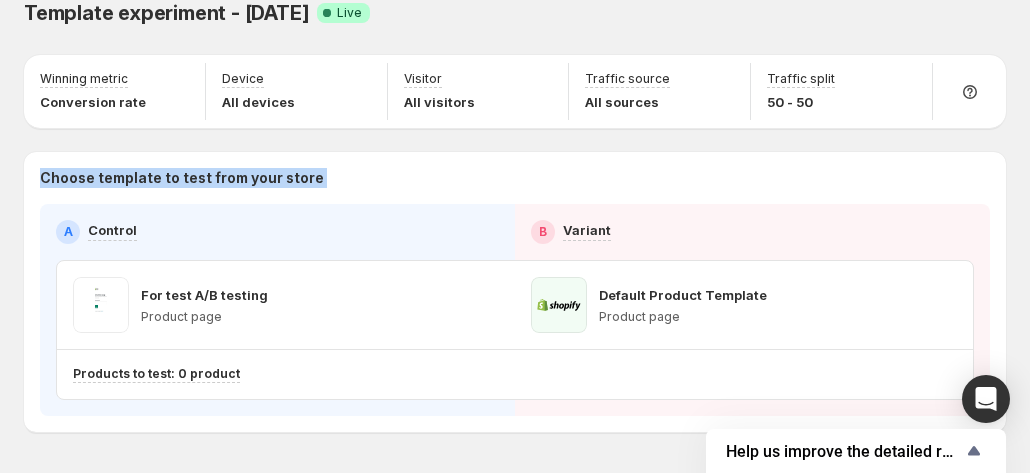 scroll, scrollTop: 90, scrollLeft: 0, axis: vertical 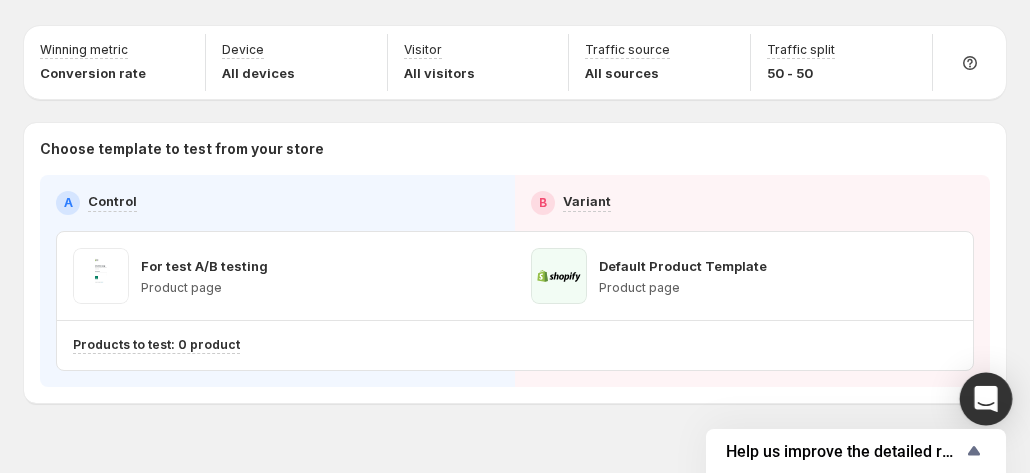 click 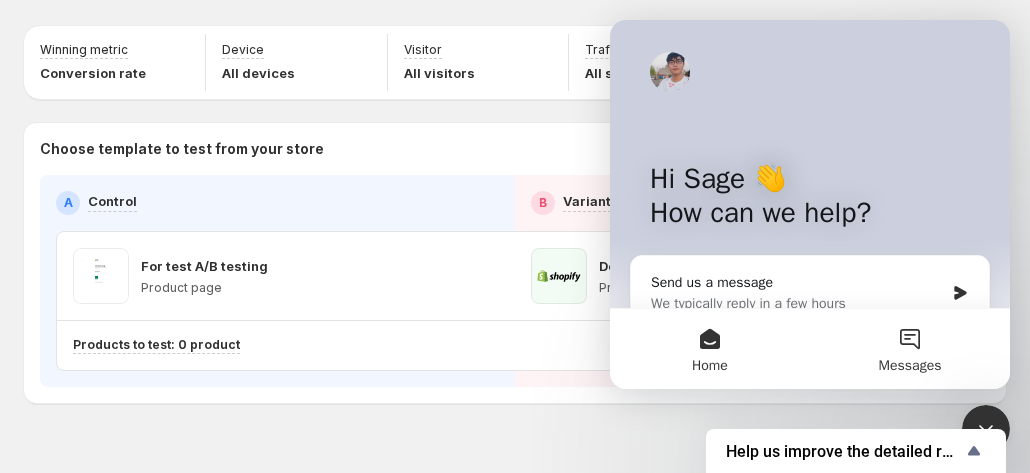 scroll, scrollTop: 0, scrollLeft: 0, axis: both 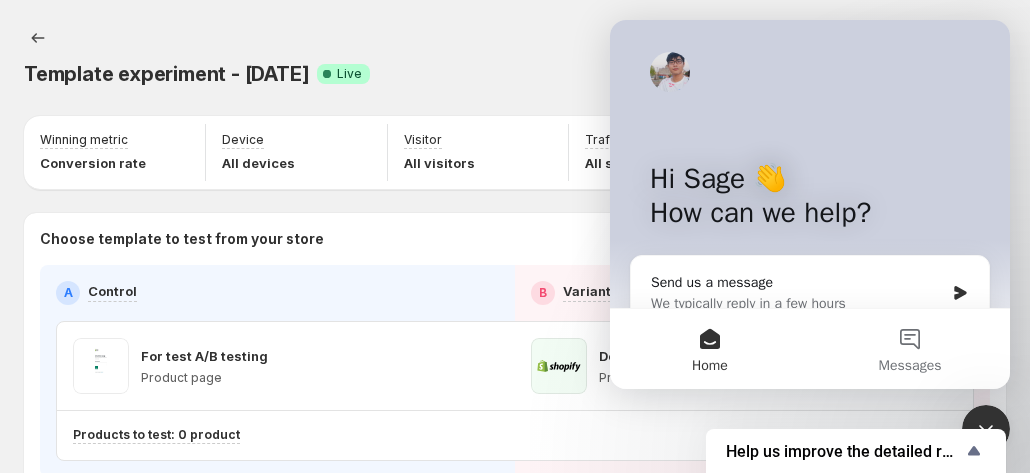 click on "Template experiment - [DATE]. This page is ready Template experiment - [DATE] Success Complete Live More actions More actions More actions Pause experiment" at bounding box center [515, 56] 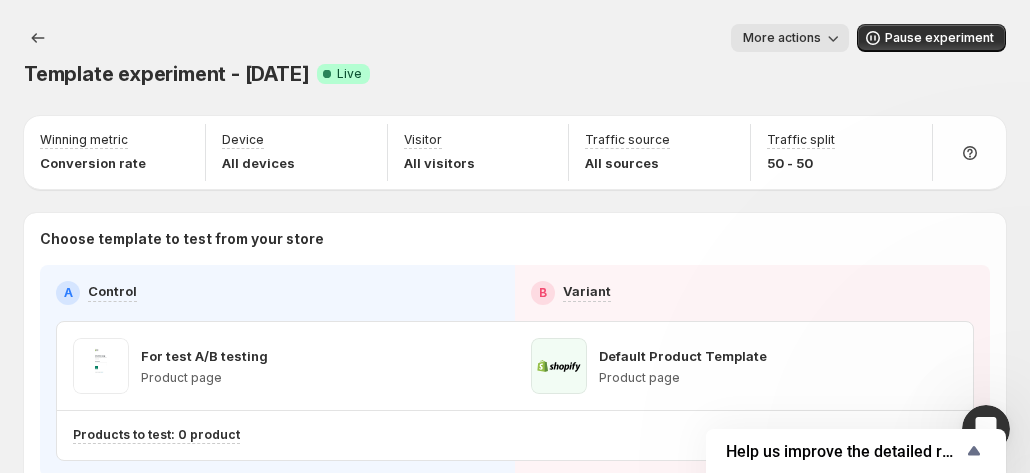 scroll, scrollTop: 0, scrollLeft: 0, axis: both 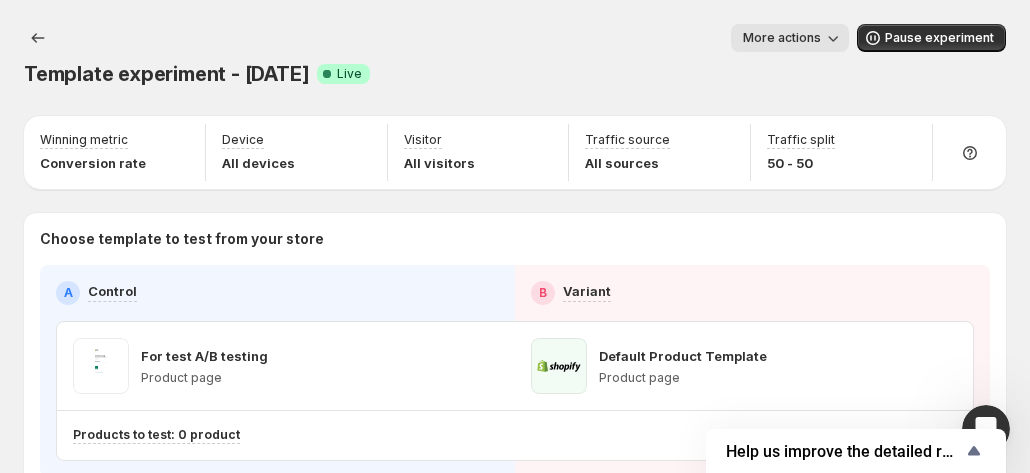 click on "More actions" at bounding box center (782, 38) 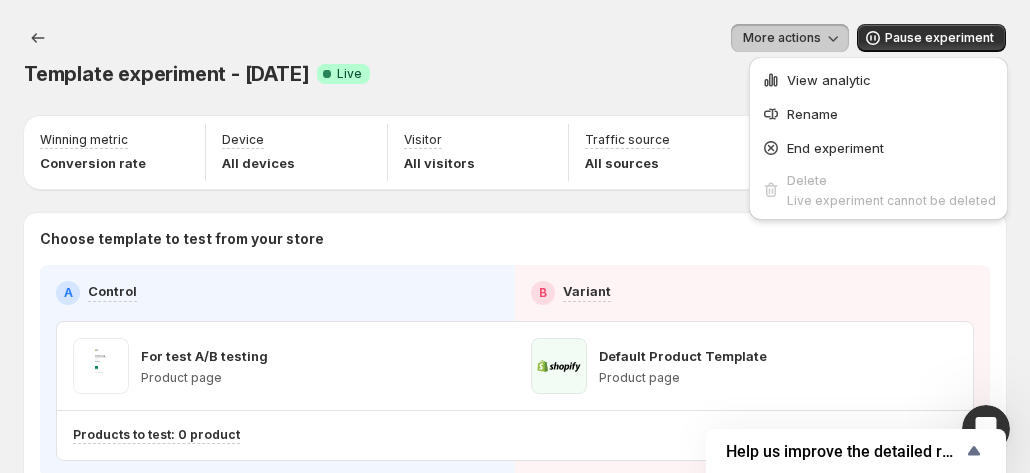 click on "More actions" at bounding box center [782, 38] 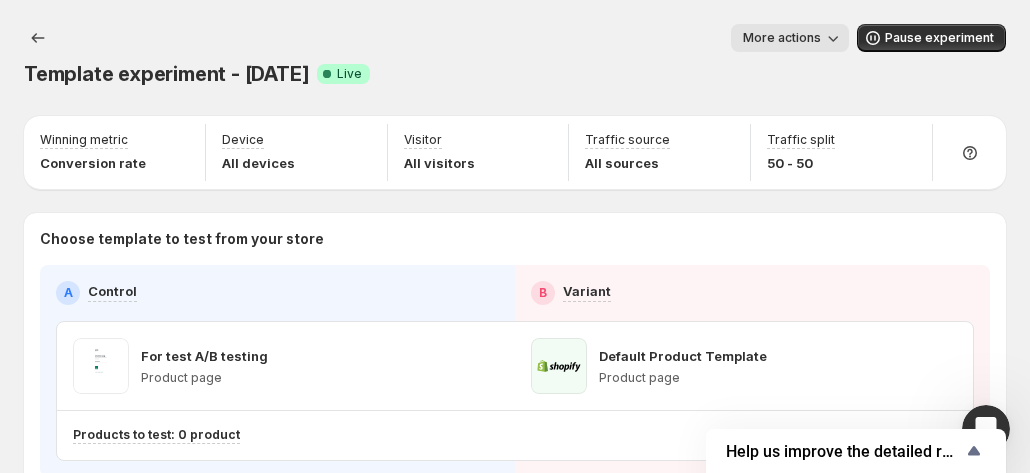 click on "More actions" at bounding box center (782, 38) 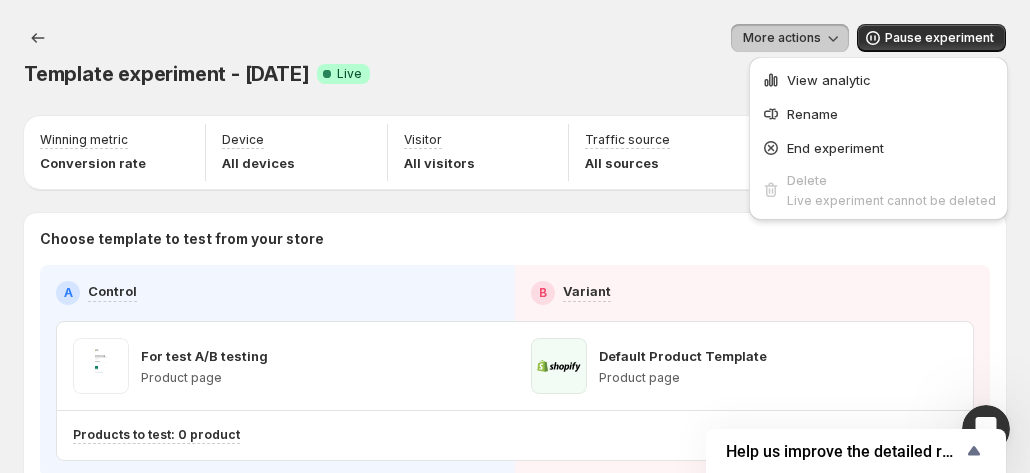click on "Template experiment - [DATE]. This page is ready Template experiment - [DATE] Success Complete Live More actions More actions More actions Pause experiment" at bounding box center (515, 56) 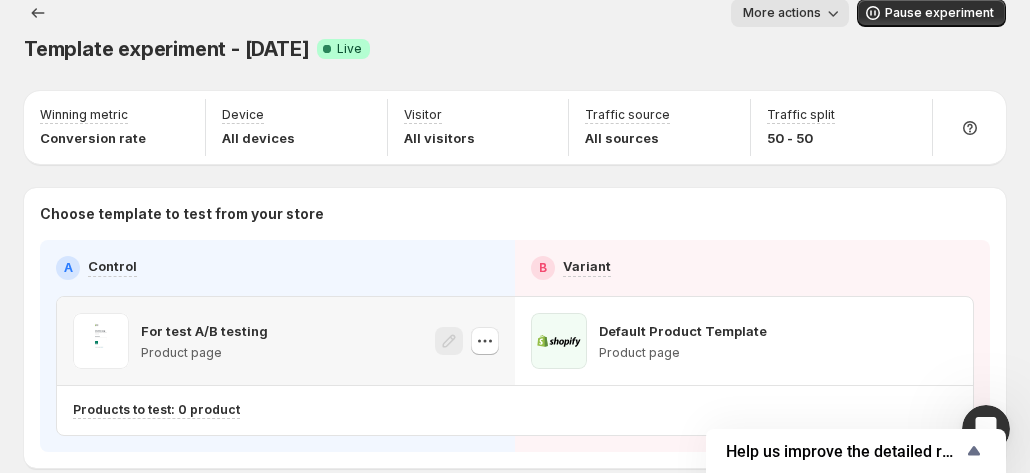 scroll, scrollTop: 0, scrollLeft: 0, axis: both 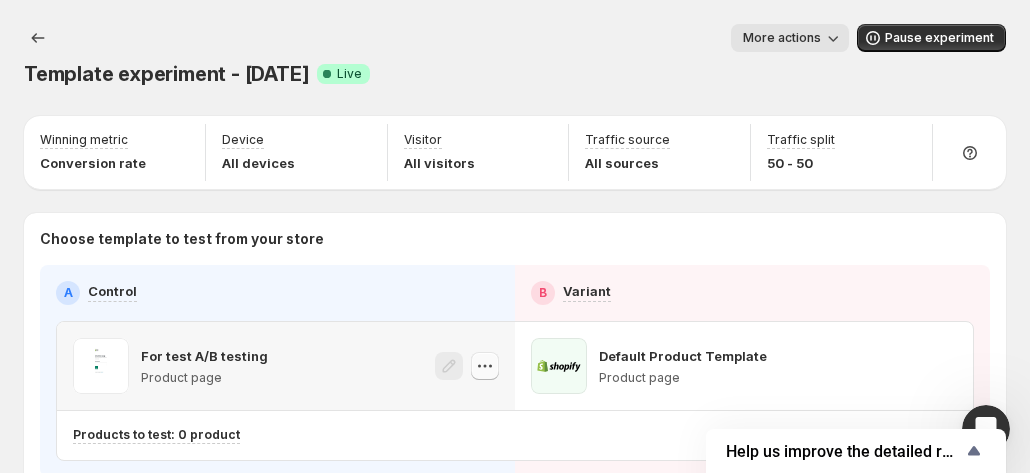 click 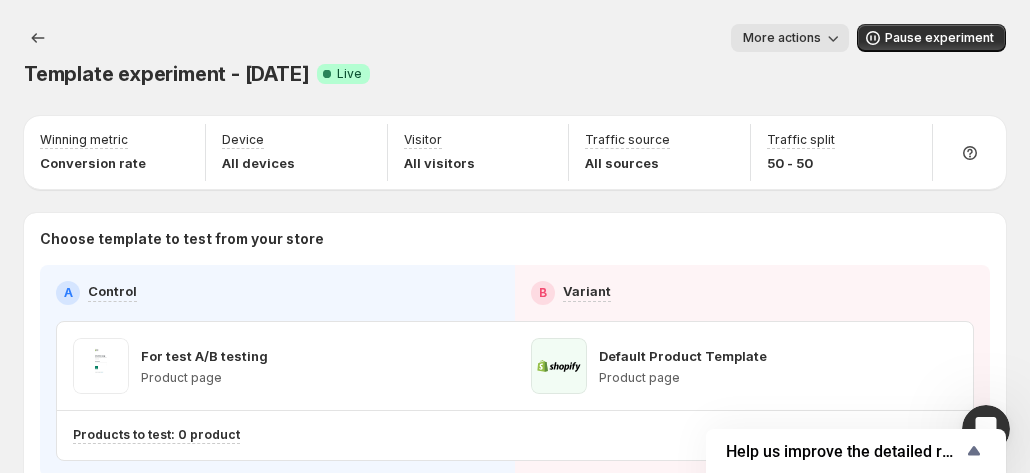 click on "A Control" at bounding box center [277, 293] 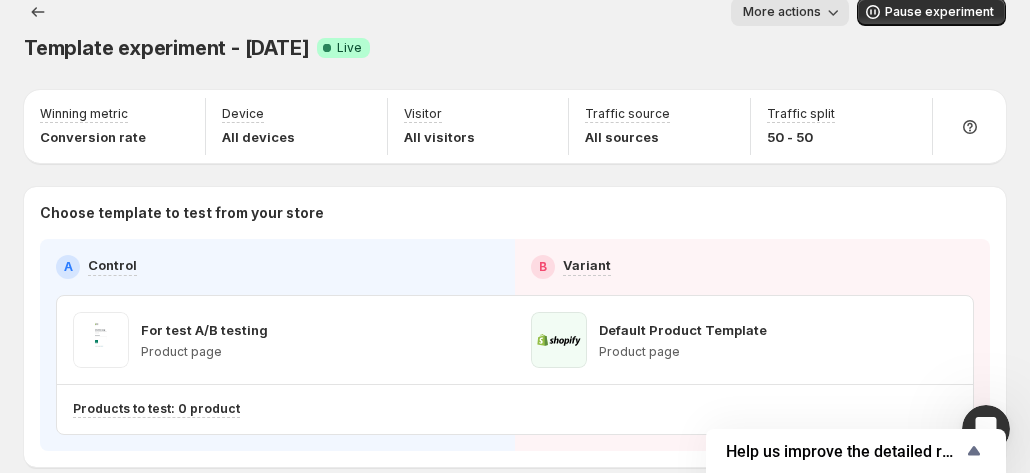 scroll, scrollTop: 0, scrollLeft: 0, axis: both 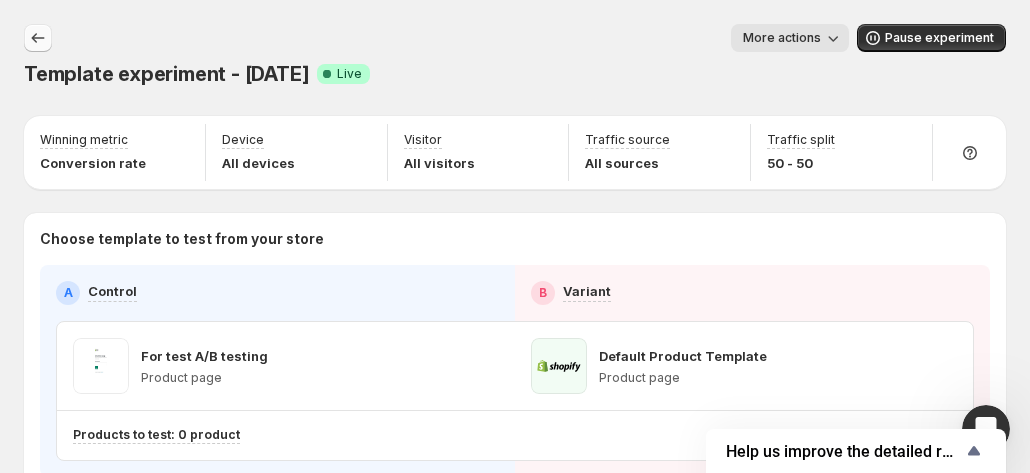 click 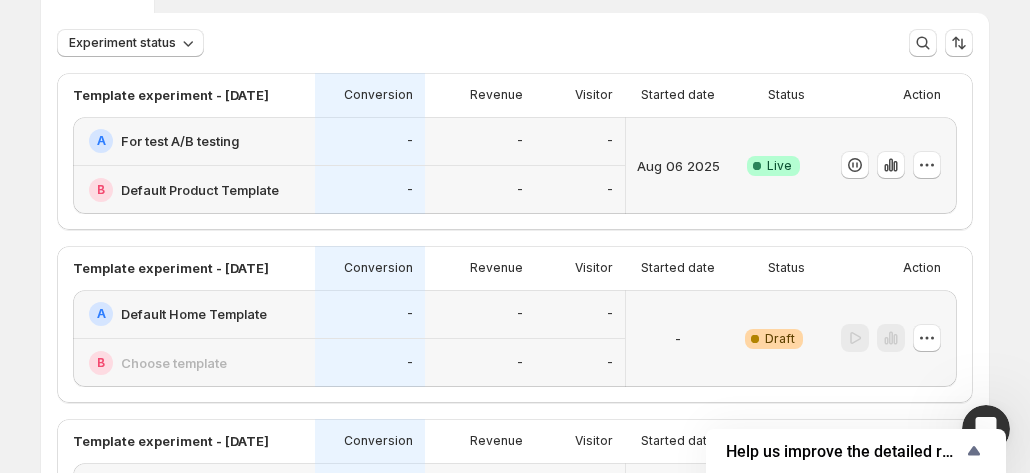scroll, scrollTop: 200, scrollLeft: 0, axis: vertical 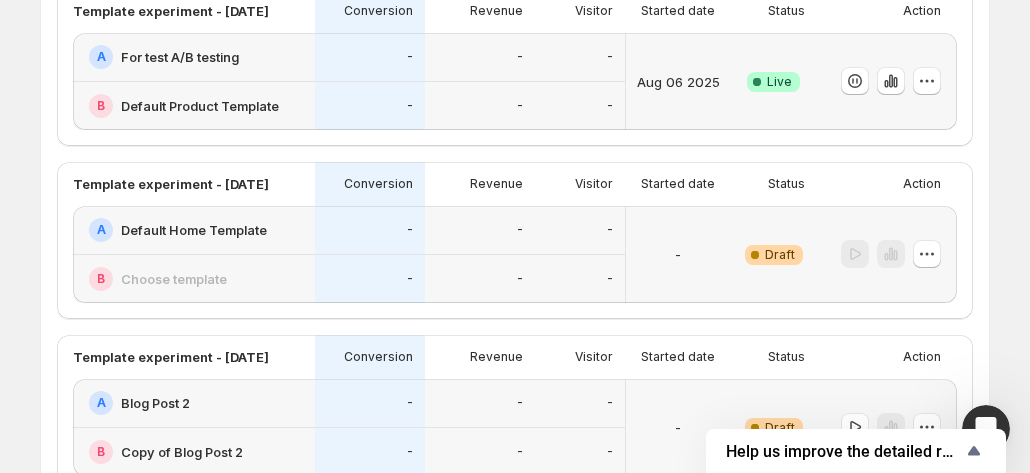 click on "Default Home Template" at bounding box center [194, 230] 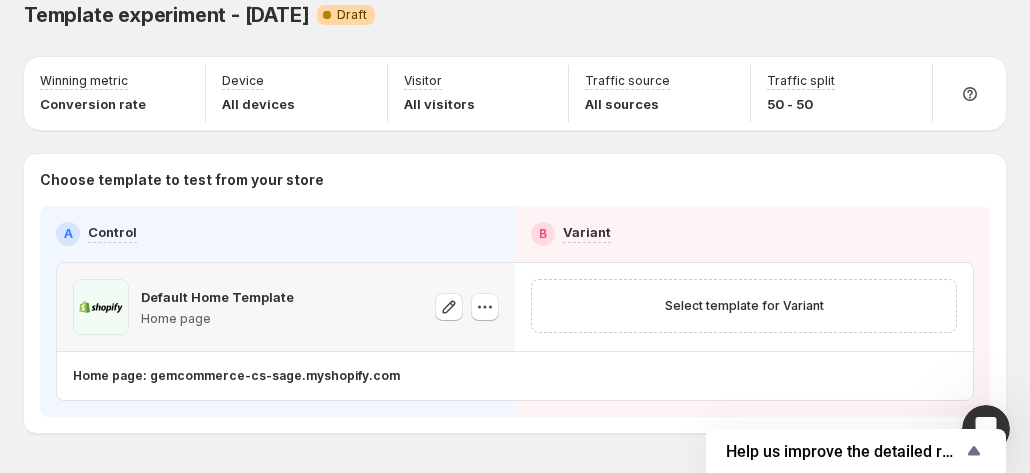 scroll, scrollTop: 89, scrollLeft: 0, axis: vertical 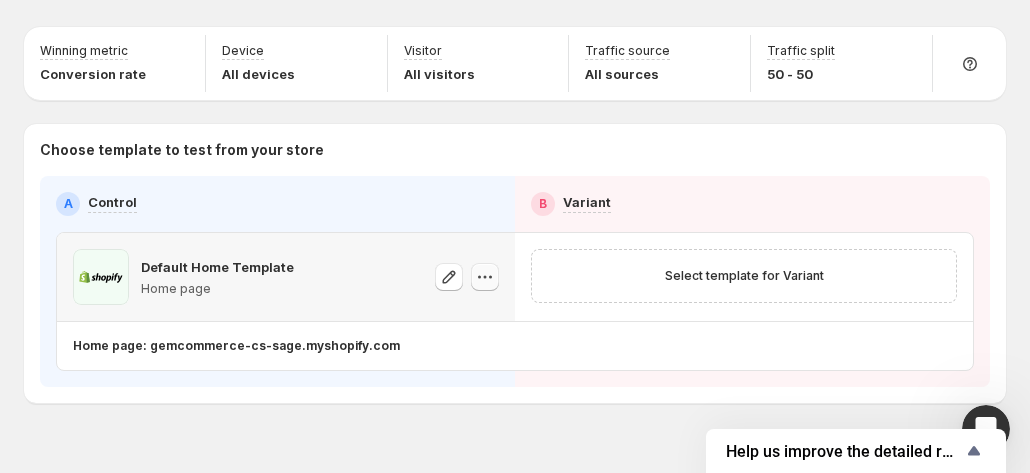 click 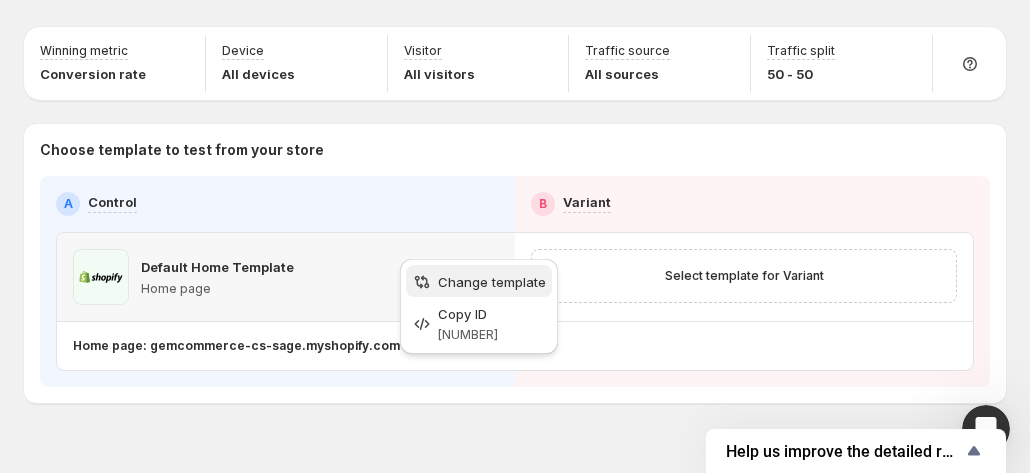click on "Change template" at bounding box center (492, 282) 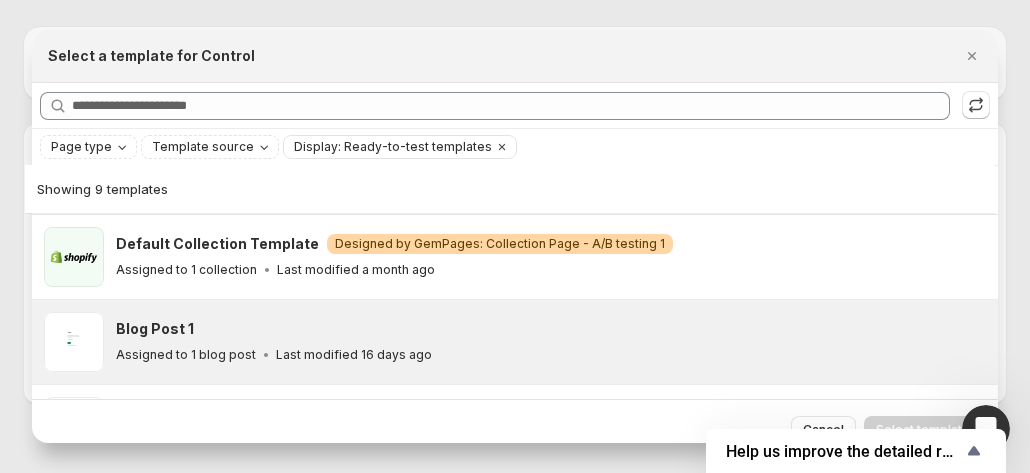 scroll, scrollTop: 100, scrollLeft: 0, axis: vertical 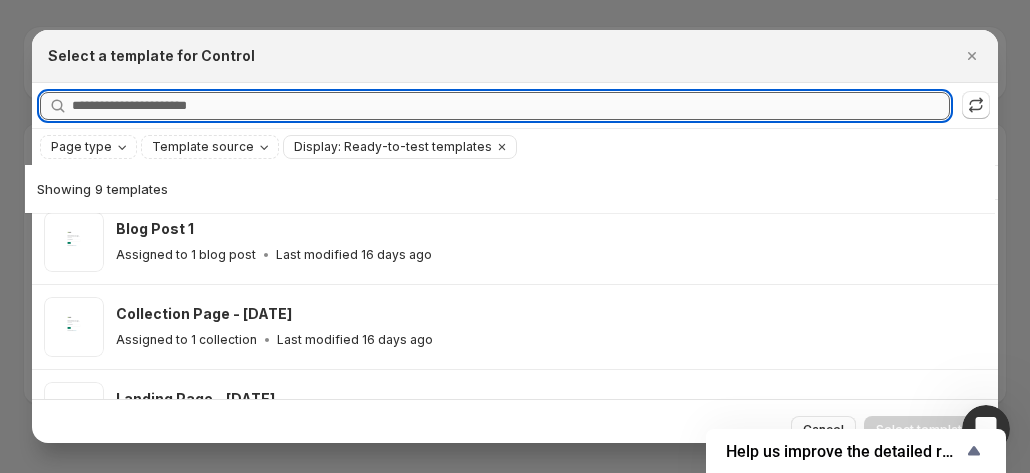 click on "Searching all templates" at bounding box center (511, 106) 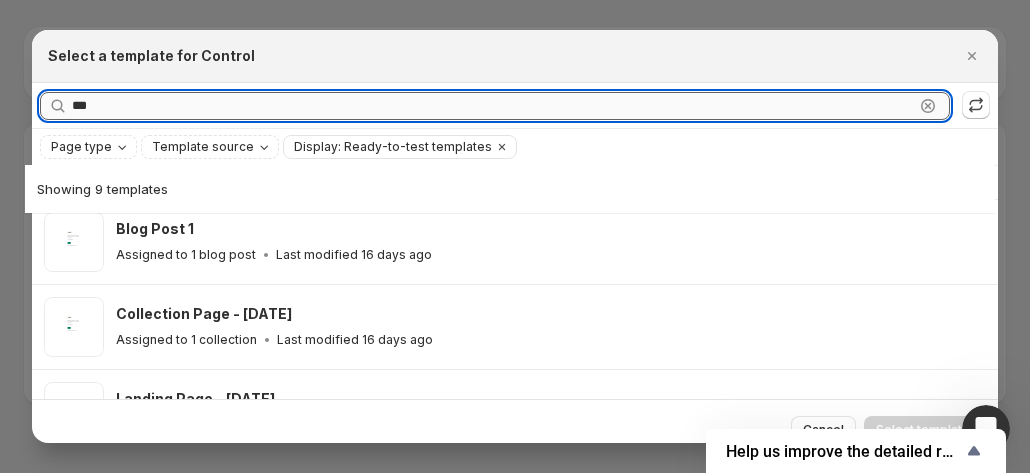 scroll, scrollTop: 0, scrollLeft: 0, axis: both 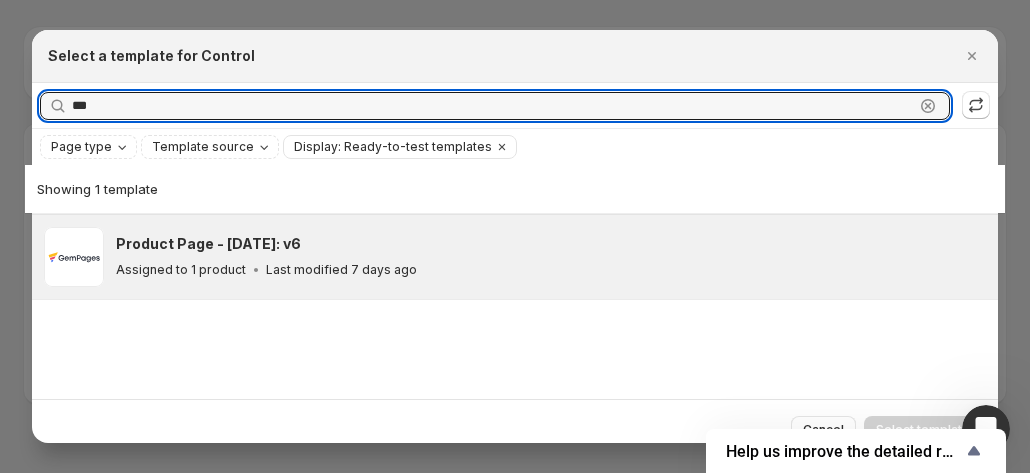 type on "***" 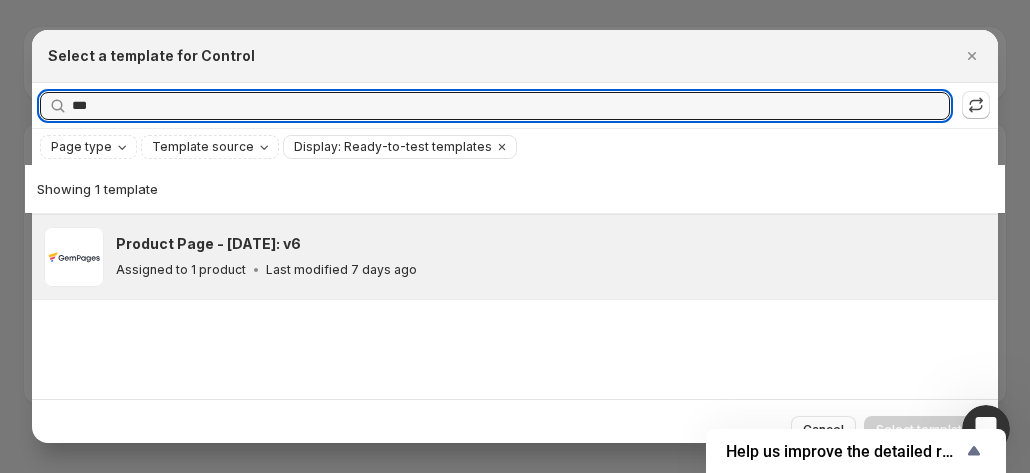click on "Product Page - [DATE]: v6" at bounding box center [208, 244] 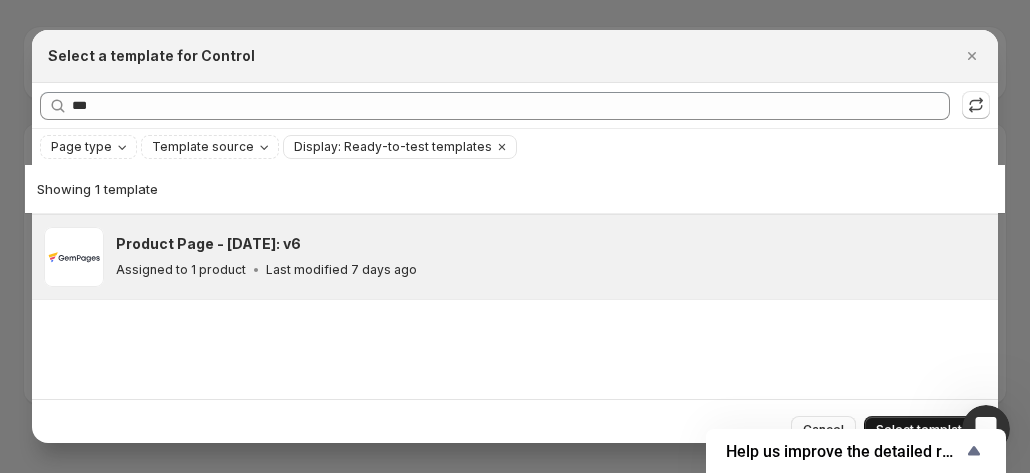 click on "Select template" at bounding box center (923, 430) 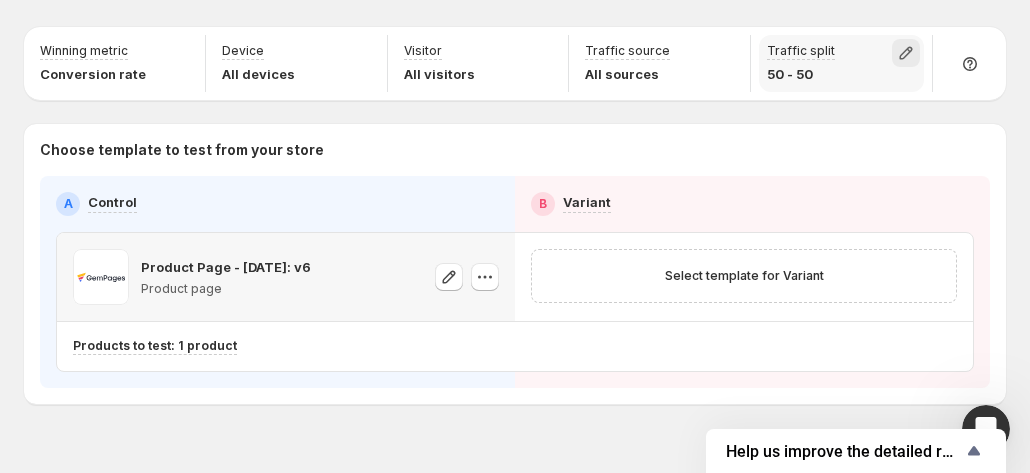 click 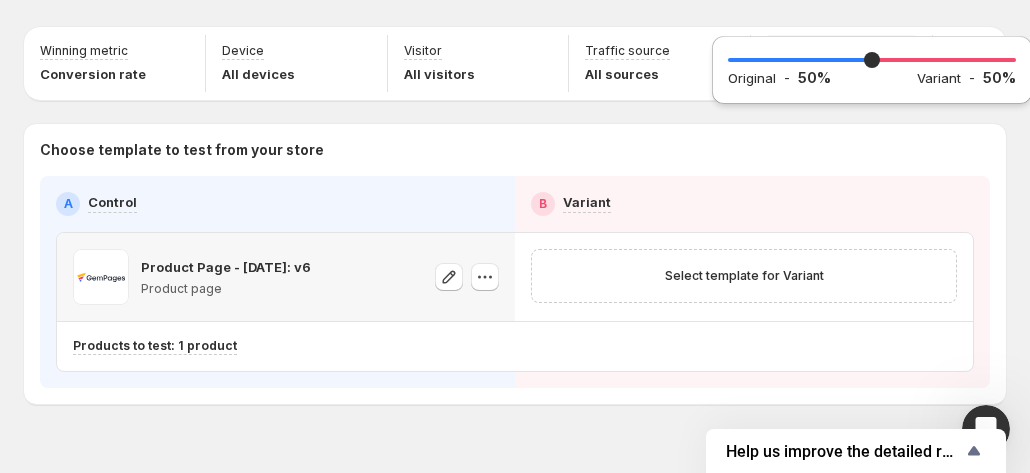 click 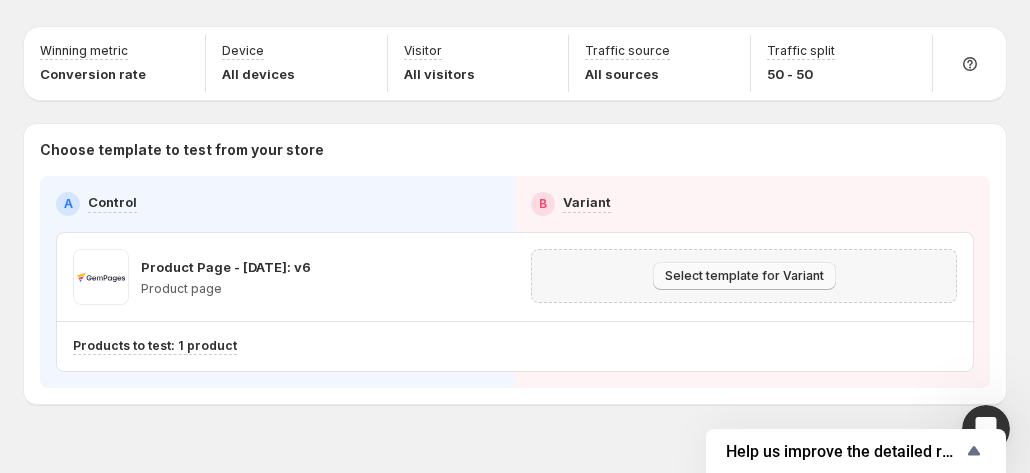 click on "Select template for Variant" at bounding box center (744, 276) 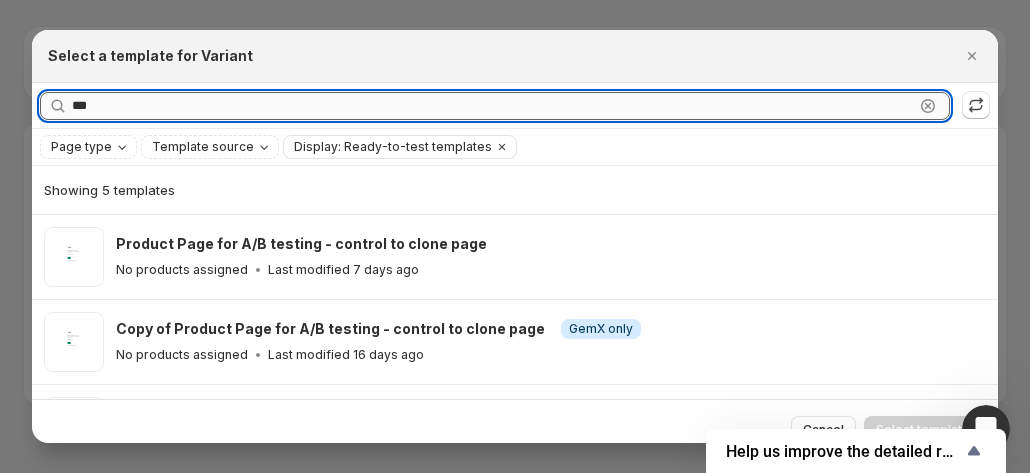 click on "***" at bounding box center [493, 106] 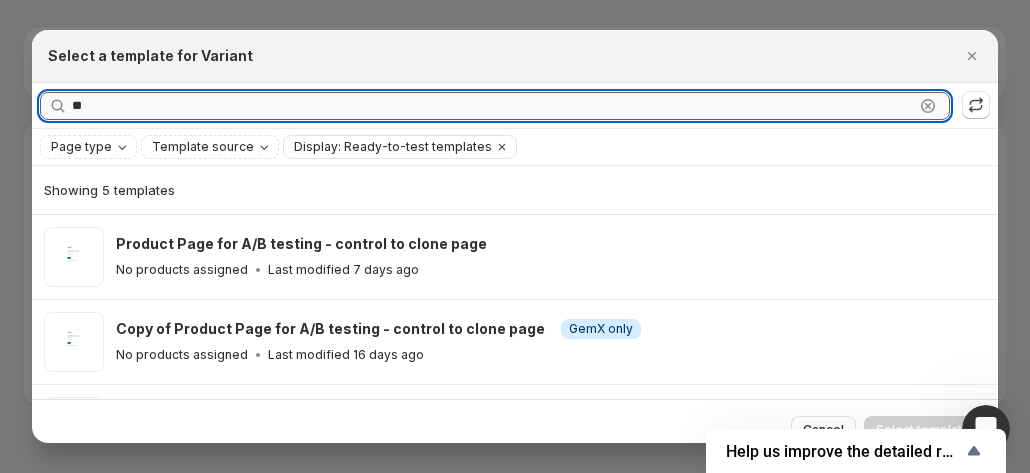 type on "*" 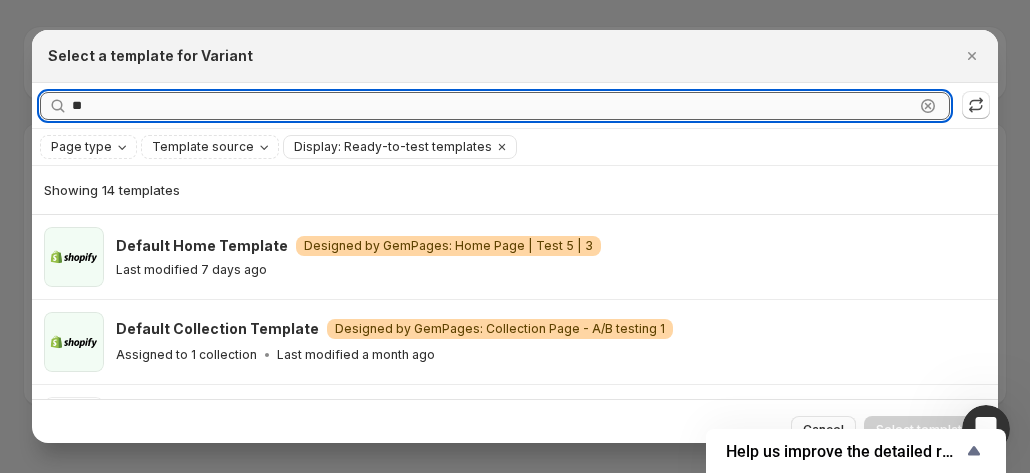 type on "*" 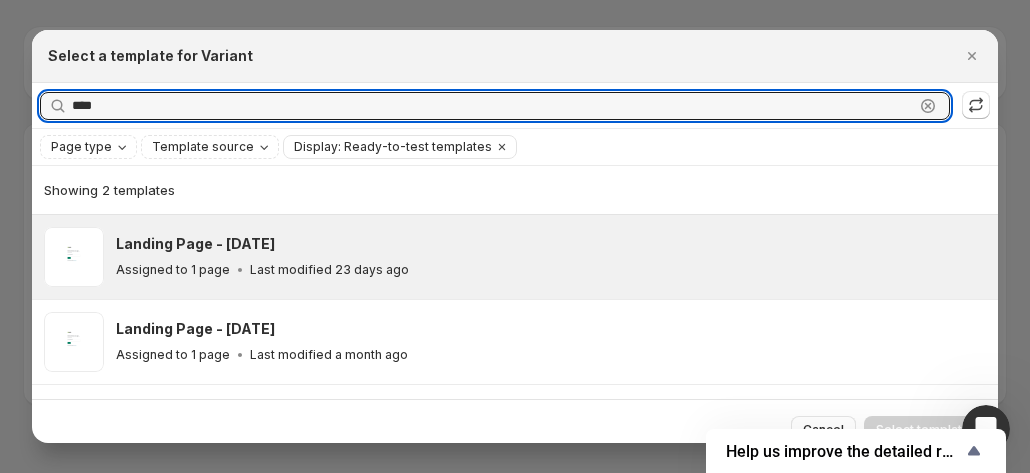 type on "****" 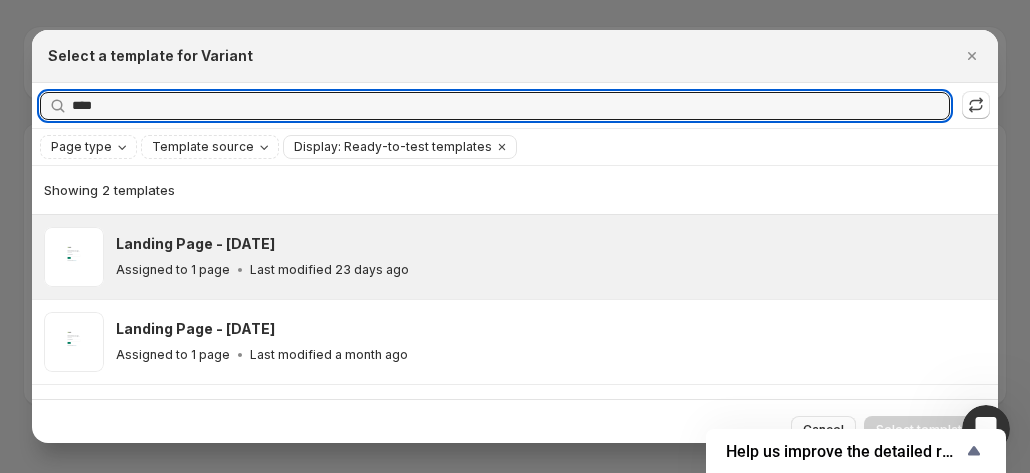 click on "Assigned to 1 page Last modified 23 days ago" at bounding box center [548, 270] 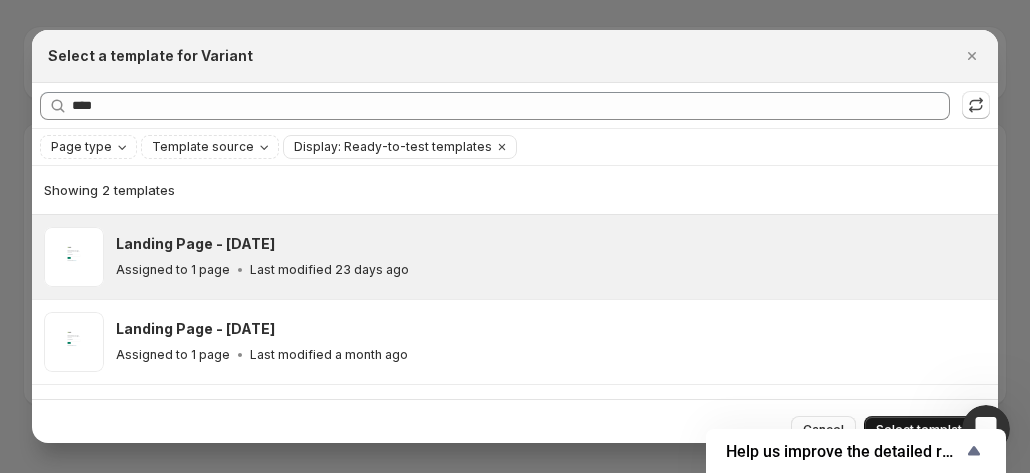 click on "Select template" at bounding box center [923, 430] 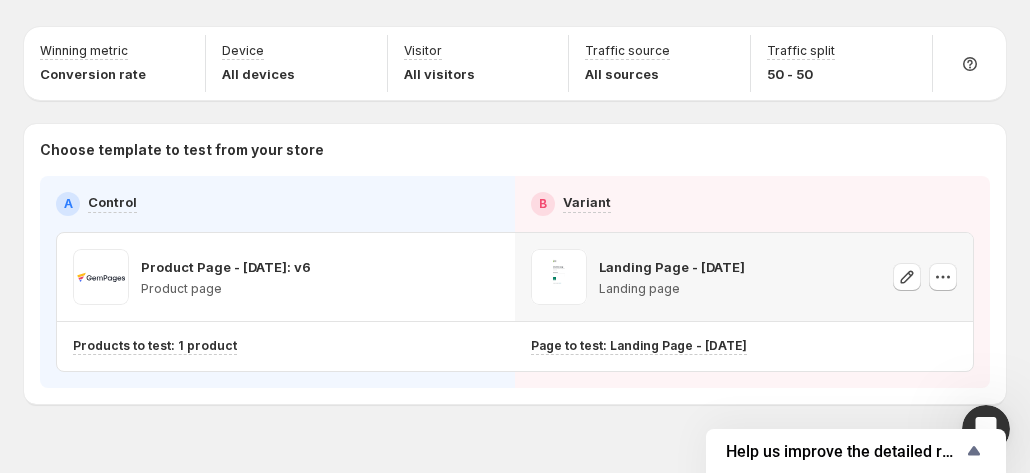 scroll, scrollTop: 90, scrollLeft: 0, axis: vertical 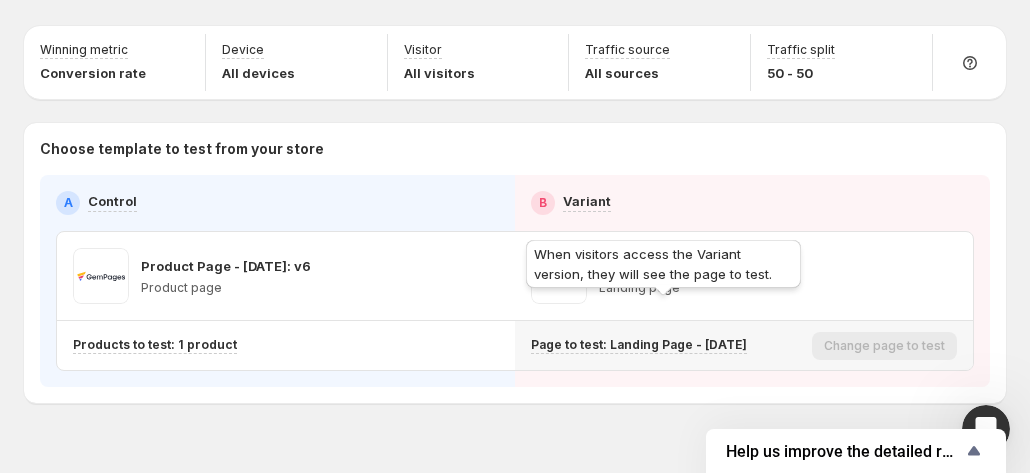 click on "Page to test: Landing Page - [DATE]" at bounding box center [639, 345] 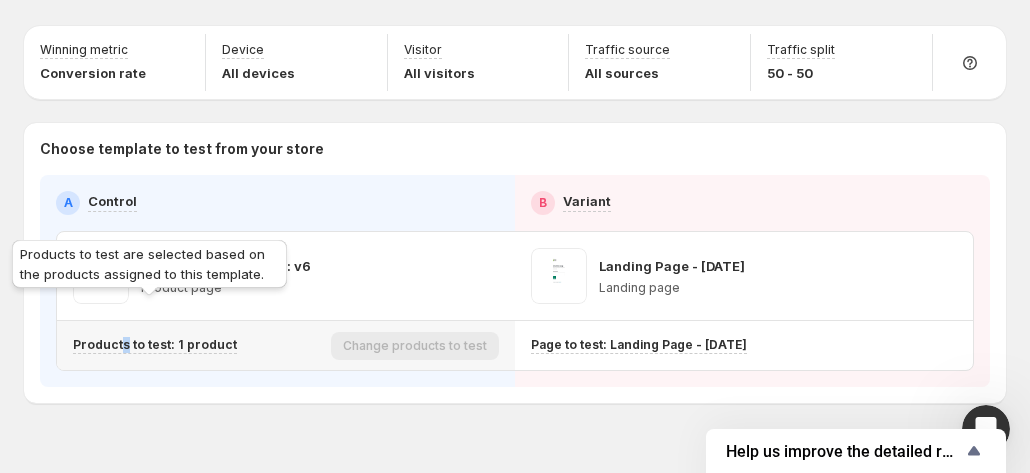 click on "Products to test: 1 product" at bounding box center (155, 345) 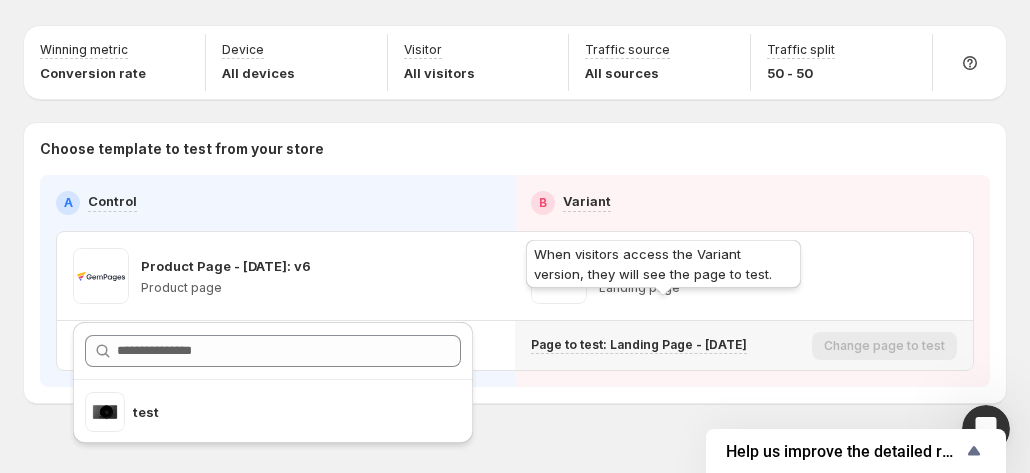 click on "Page to test: Landing Page - [DATE]" at bounding box center [639, 345] 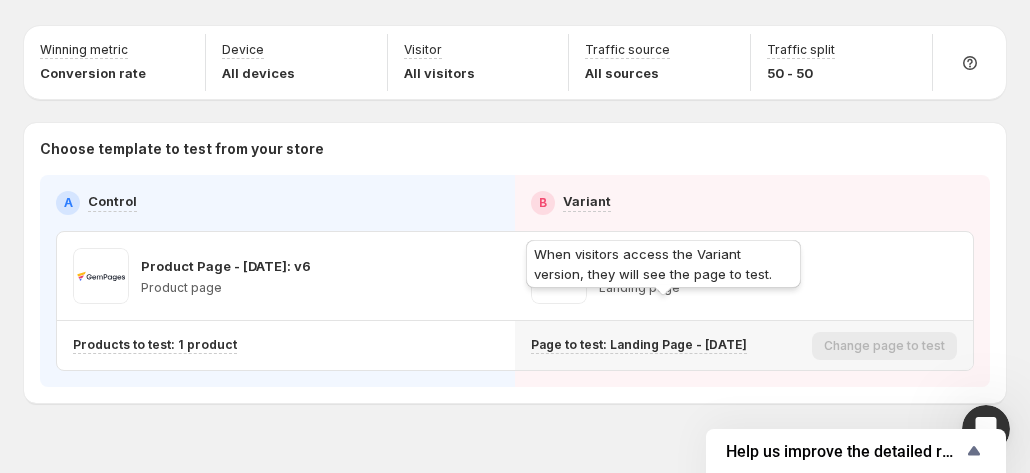 click on "Page to test: Landing Page - [DATE]" at bounding box center (639, 345) 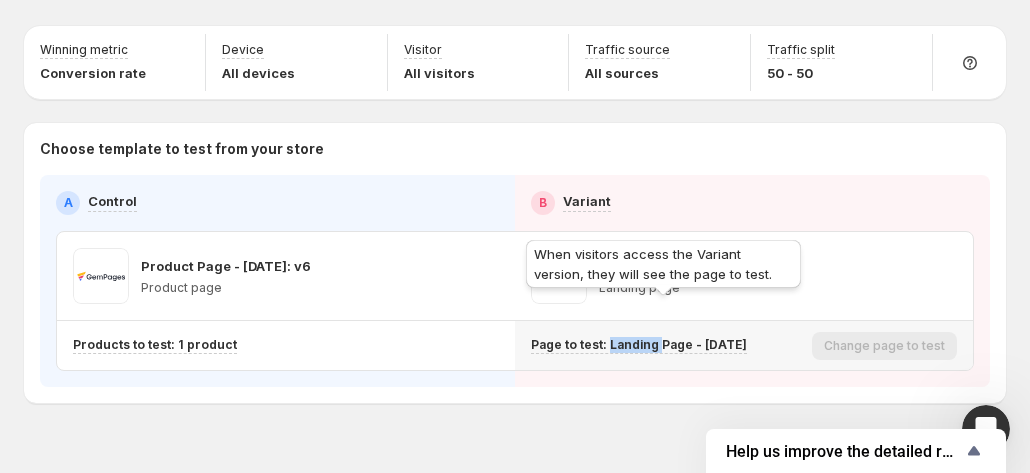 click on "Page to test: Landing Page - [DATE]" at bounding box center (639, 345) 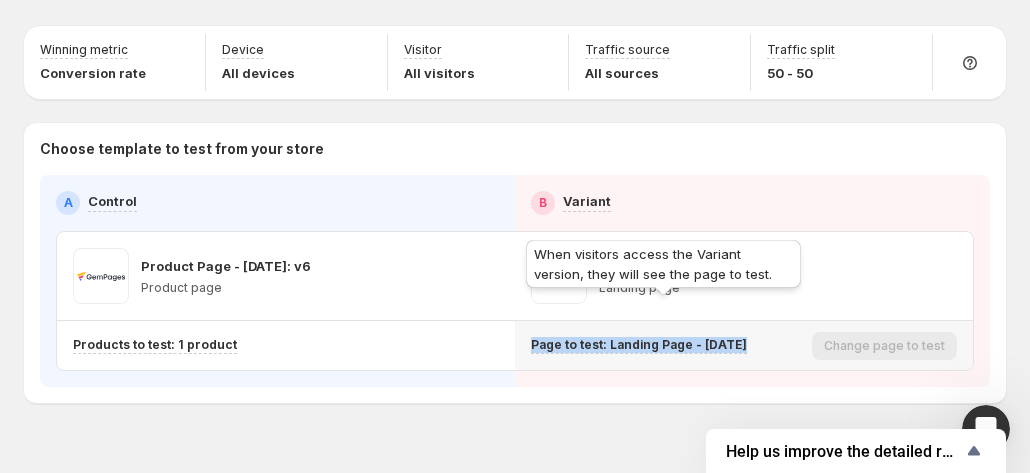 click on "Page to test: Landing Page - [DATE]" at bounding box center (639, 345) 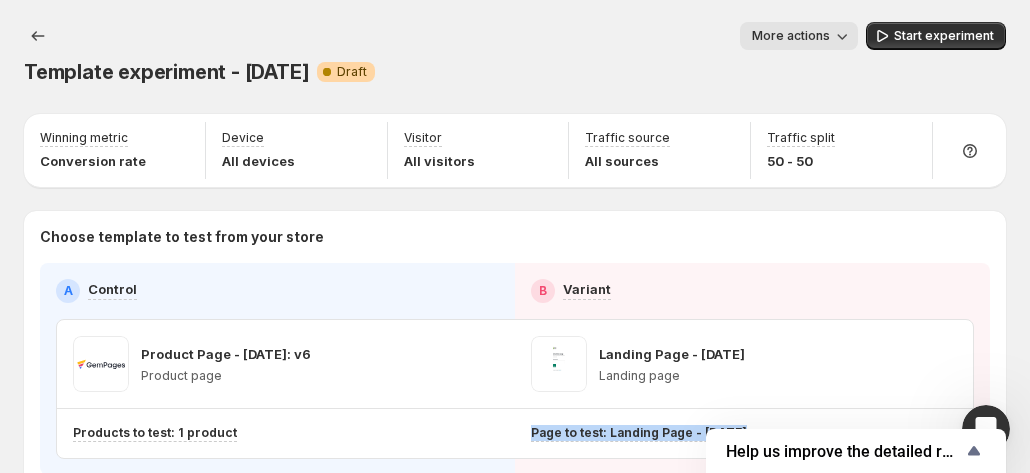 scroll, scrollTop: 0, scrollLeft: 0, axis: both 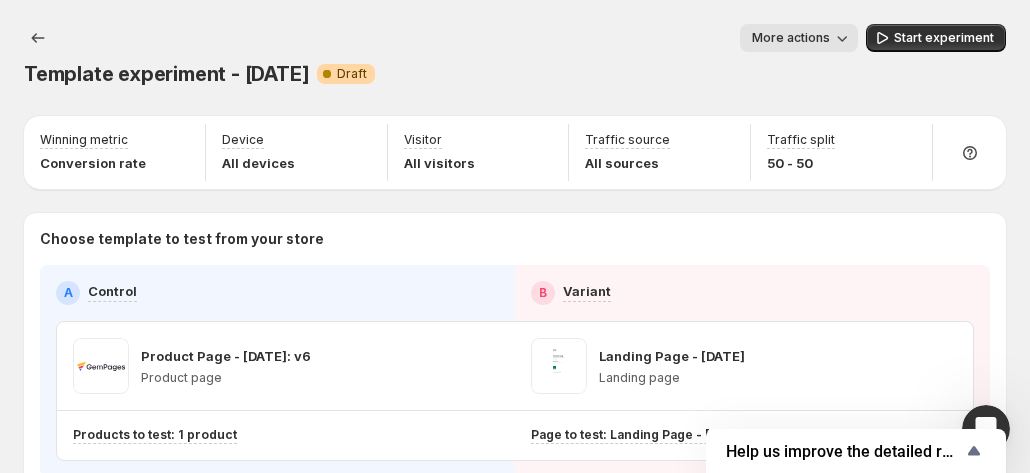 click on "Choose template to test from your store A Control B Variant Product Page - [DATE] Product page Landing Page - [DATE] Landing page Products to test: 1 product Page to test: Landing Page - [DATE]" at bounding box center (515, 353) 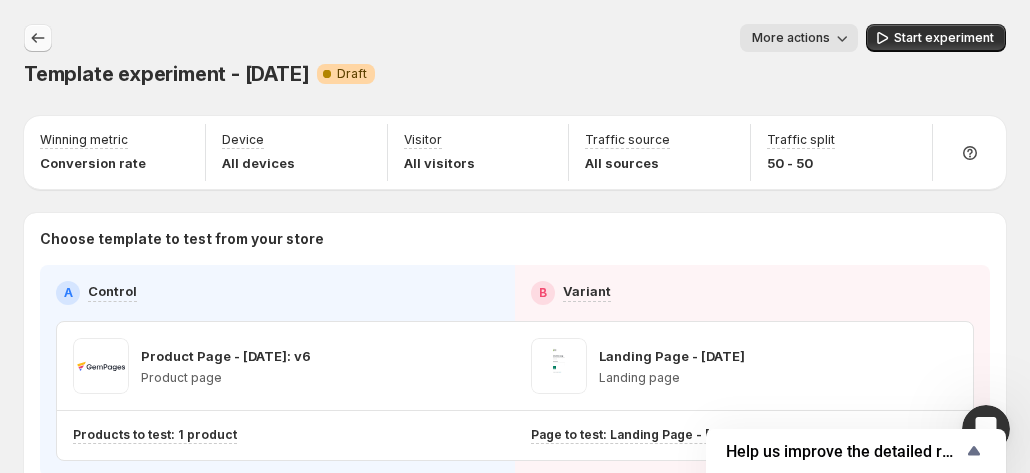 click 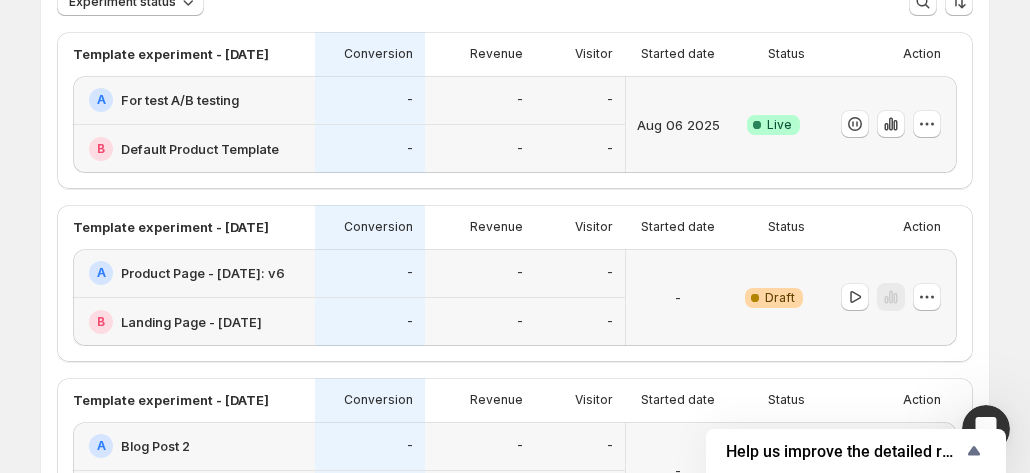 scroll, scrollTop: 200, scrollLeft: 0, axis: vertical 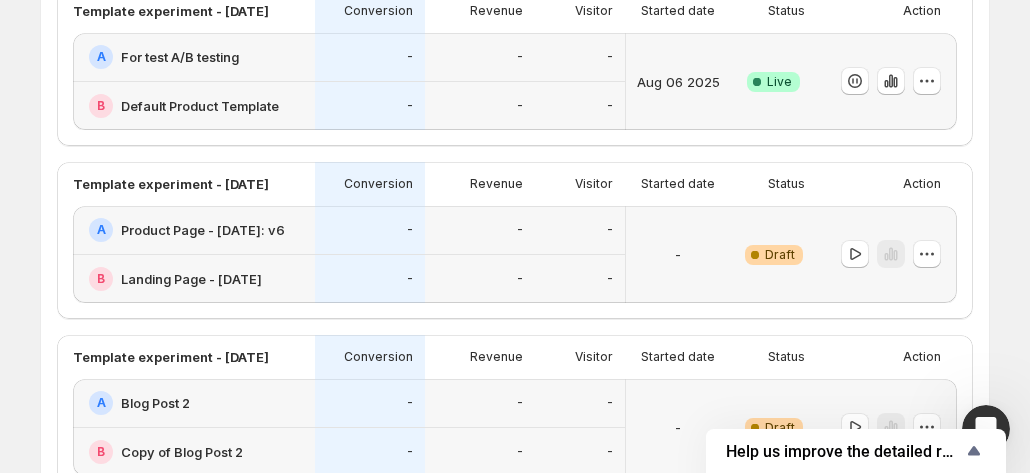 click on "Product Page - [DATE]: v6" at bounding box center (203, 230) 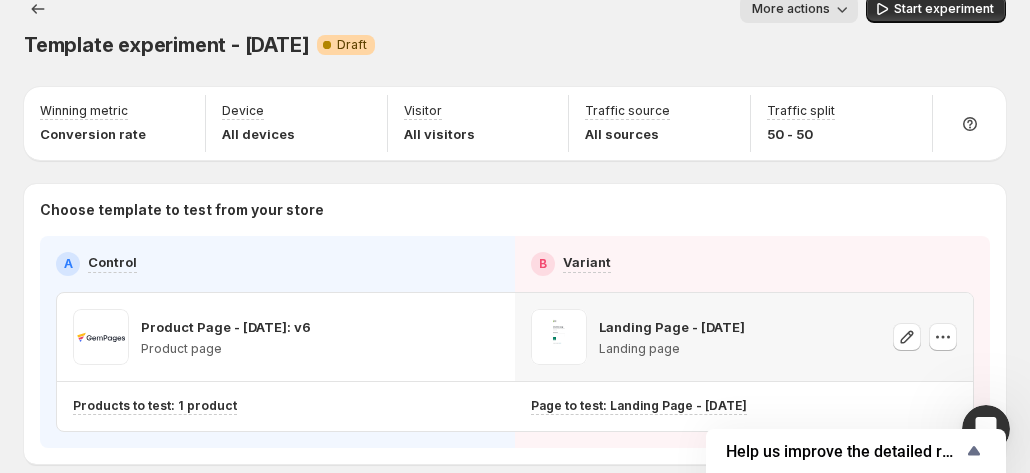 scroll, scrollTop: 0, scrollLeft: 0, axis: both 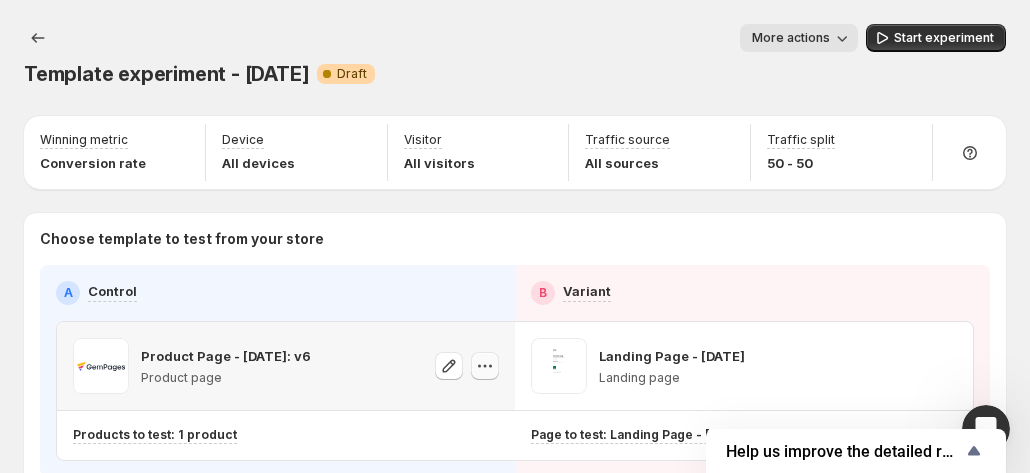 click 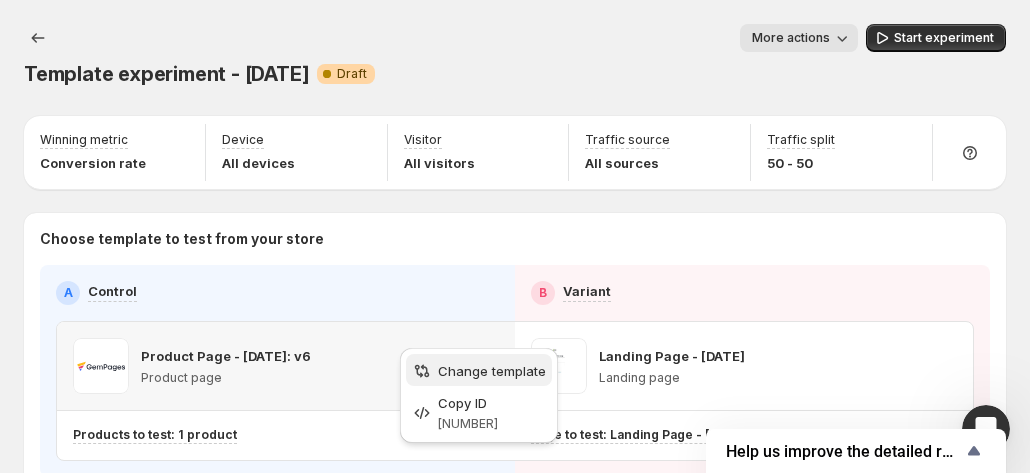 click on "Change template" at bounding box center [492, 371] 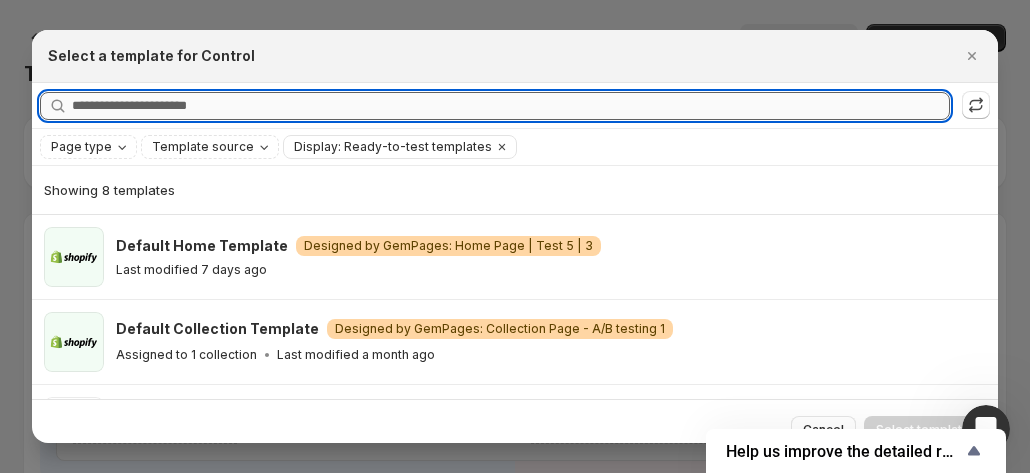 click on "Searching all templates" at bounding box center [511, 106] 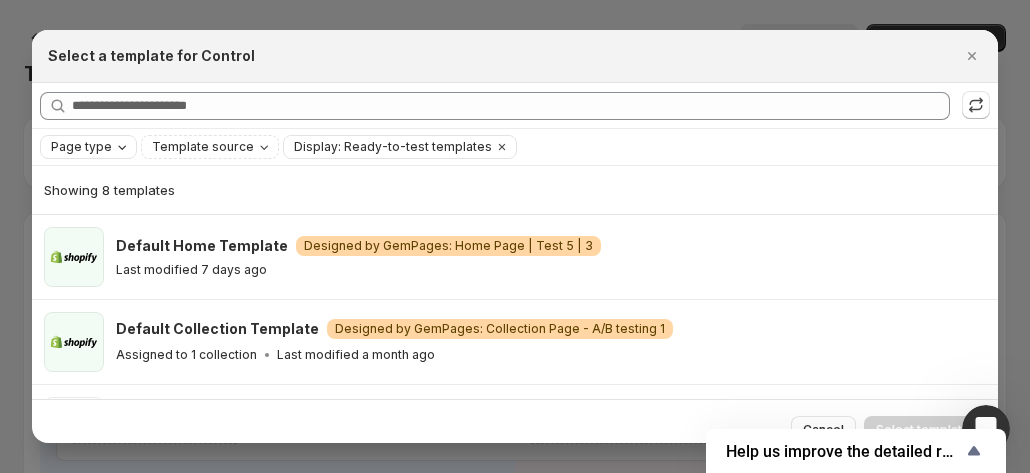 click on "Page type" at bounding box center [81, 147] 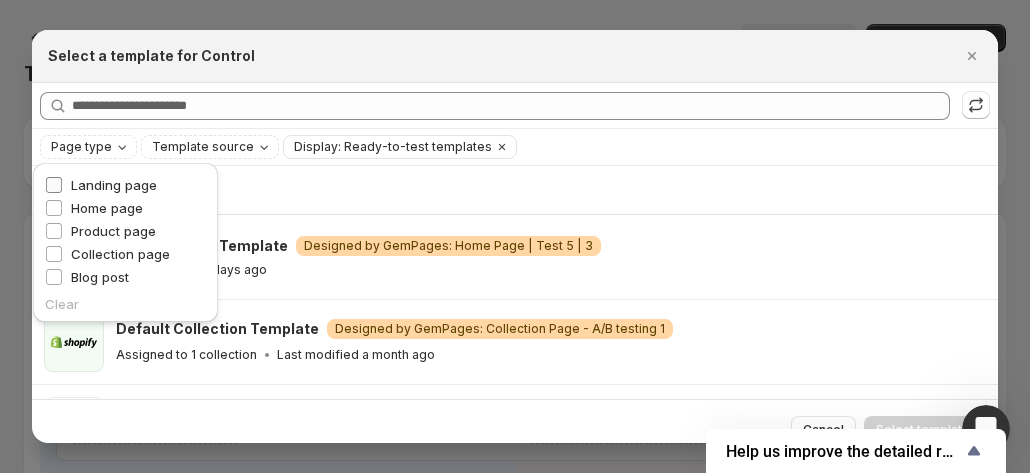 click on "Landing page" at bounding box center (114, 185) 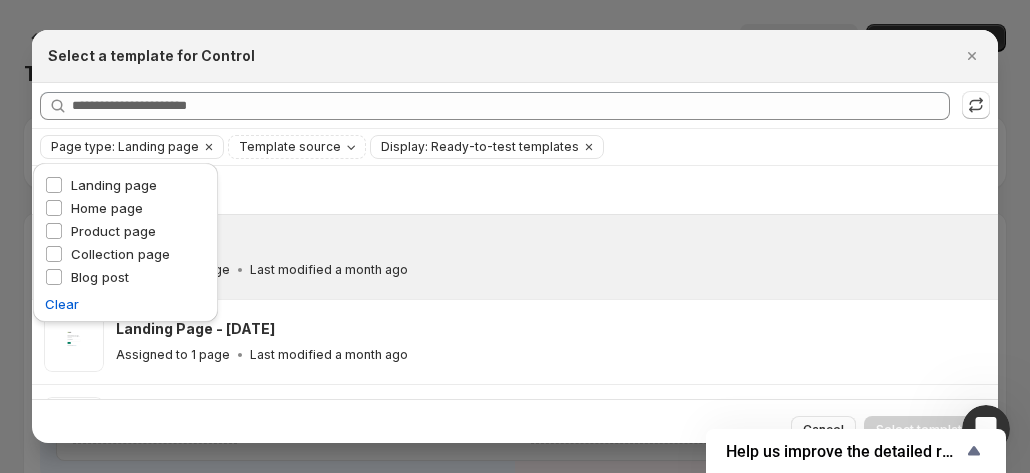 click on "10/7 Assigned to 1 page Last modified a month ago" at bounding box center (548, 257) 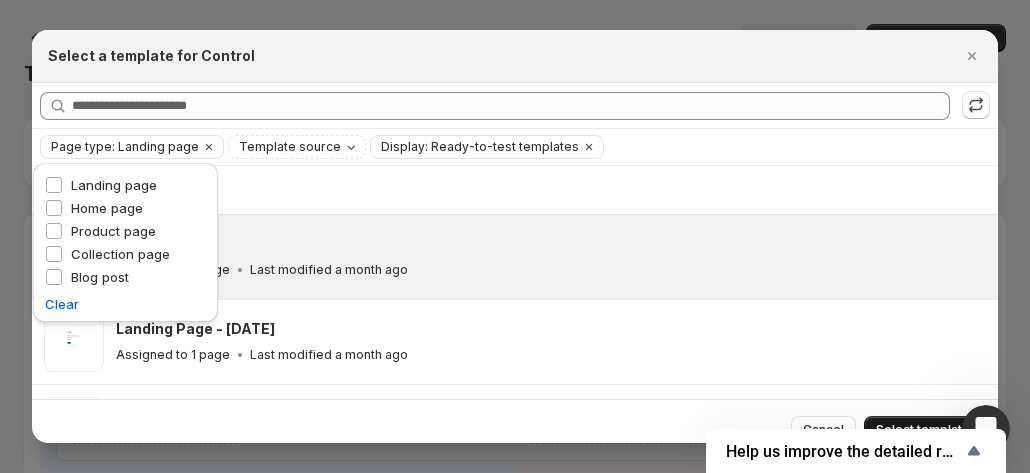 click on "Select template" at bounding box center [923, 430] 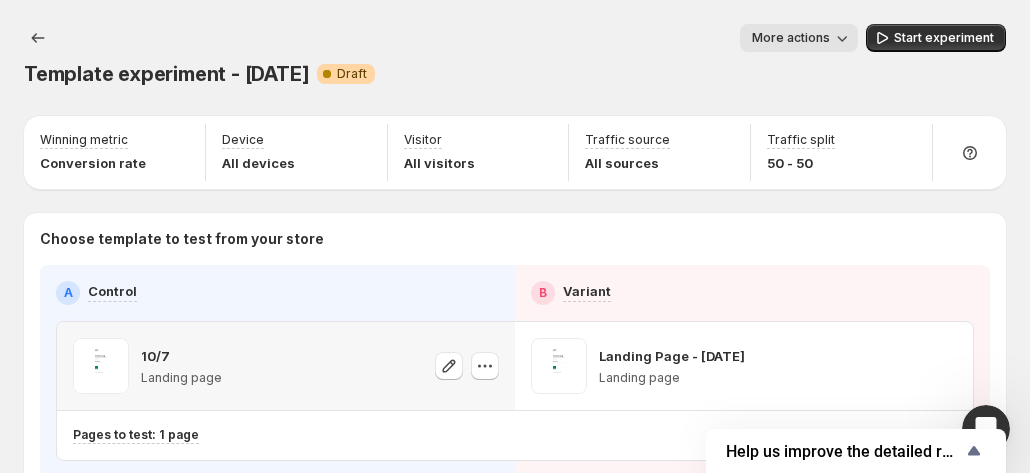 scroll, scrollTop: 154, scrollLeft: 0, axis: vertical 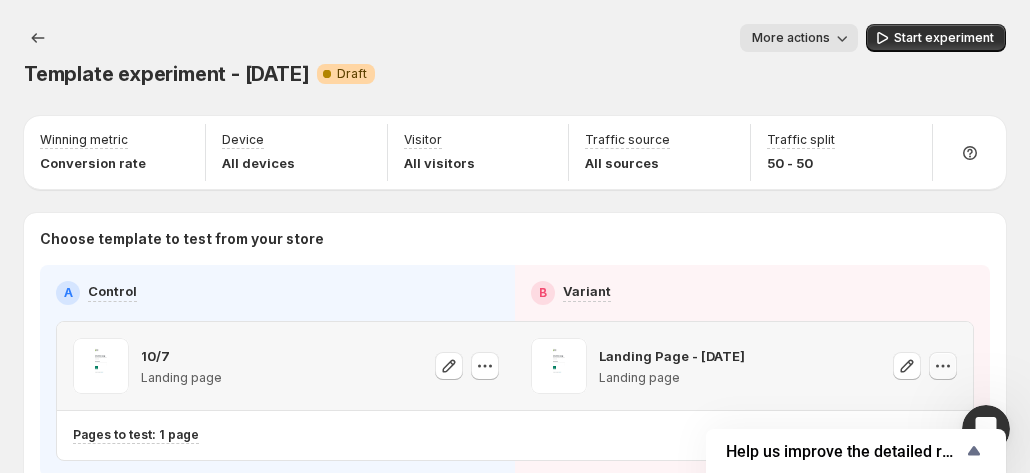 click 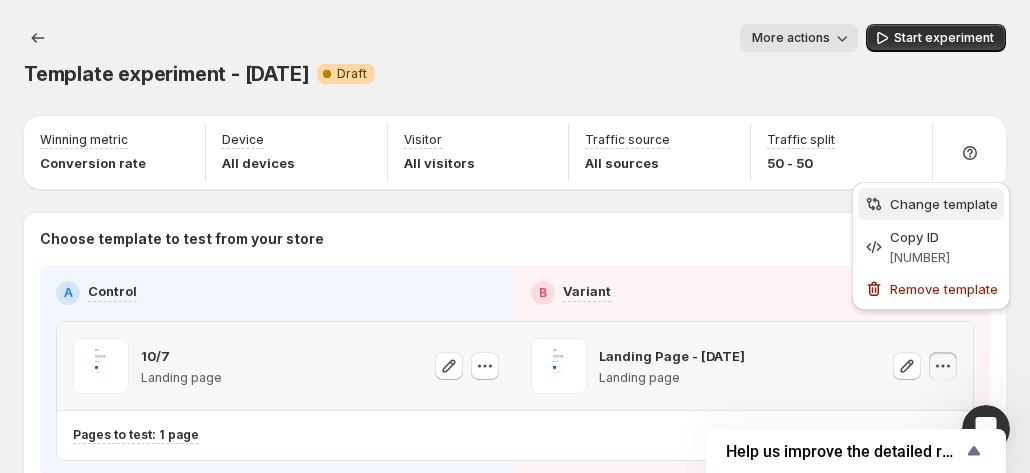 click on "Change template" at bounding box center [931, 204] 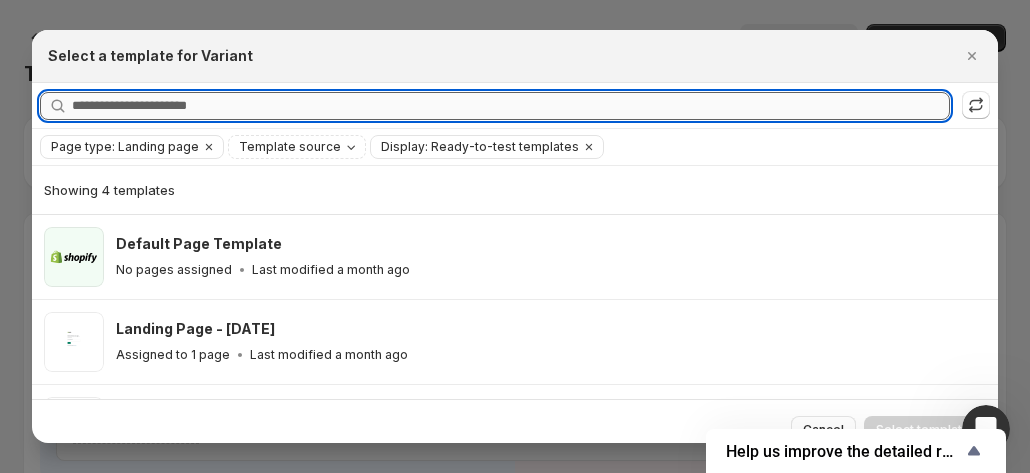click on "Searching all templates" at bounding box center (511, 106) 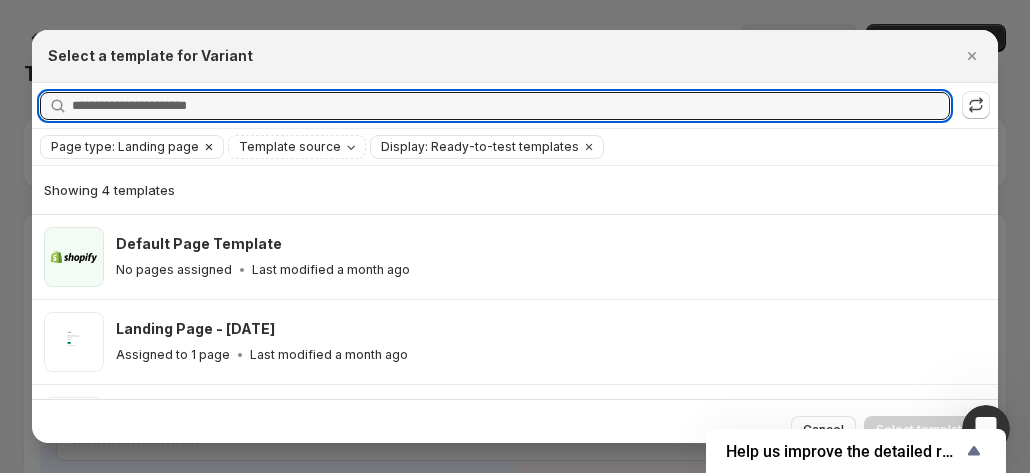 click 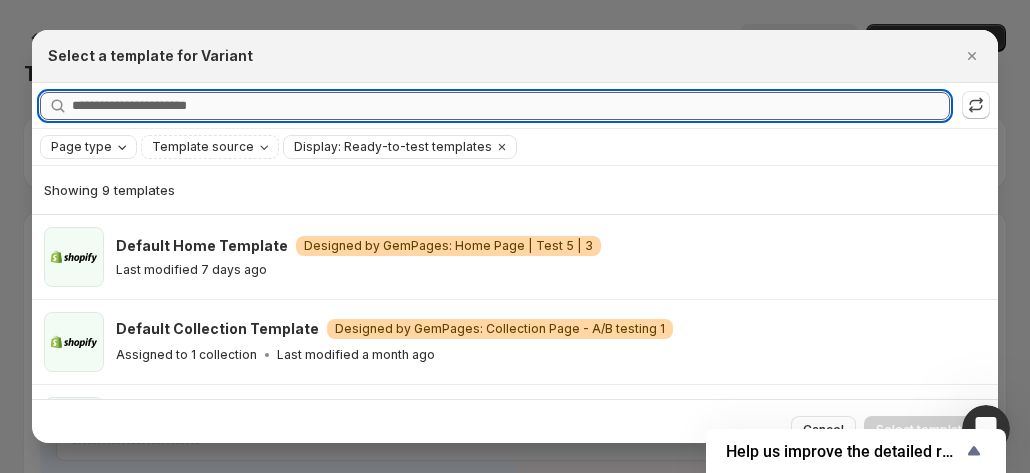 click on "Searching all templates" at bounding box center [511, 106] 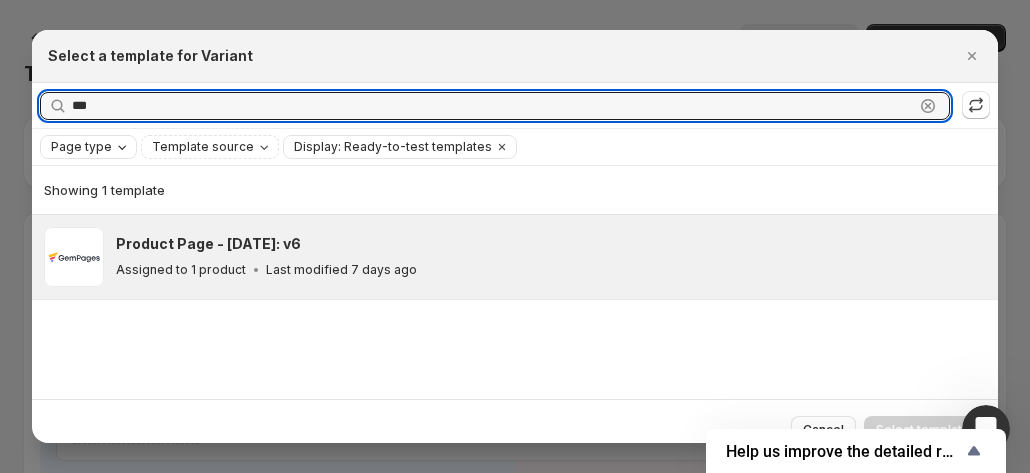 type on "***" 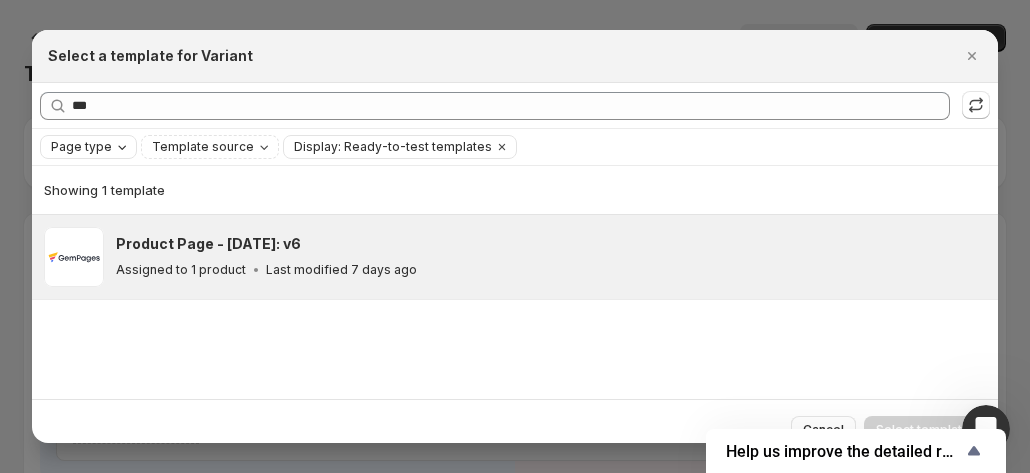 click on "Product Page - [DATE]: v6" at bounding box center (548, 244) 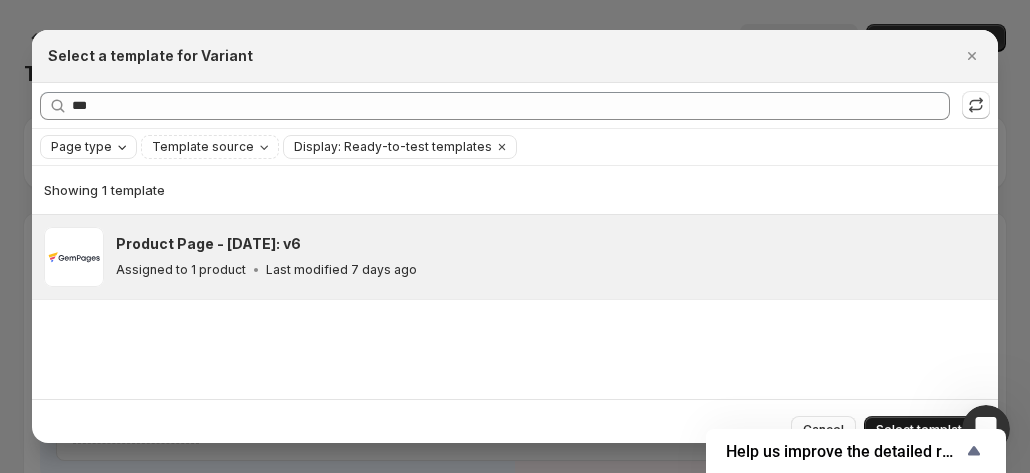 click on "Select template" at bounding box center [923, 430] 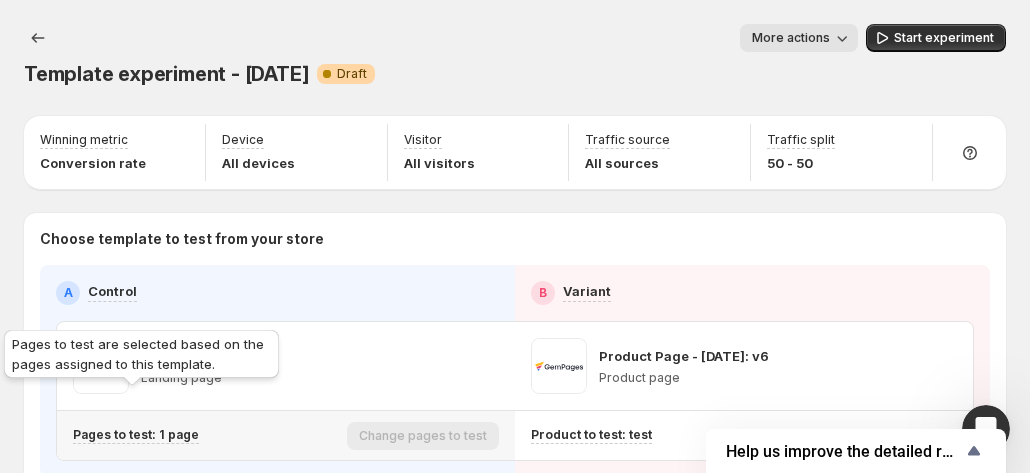 click on "Pages to test: 1 page" at bounding box center (136, 435) 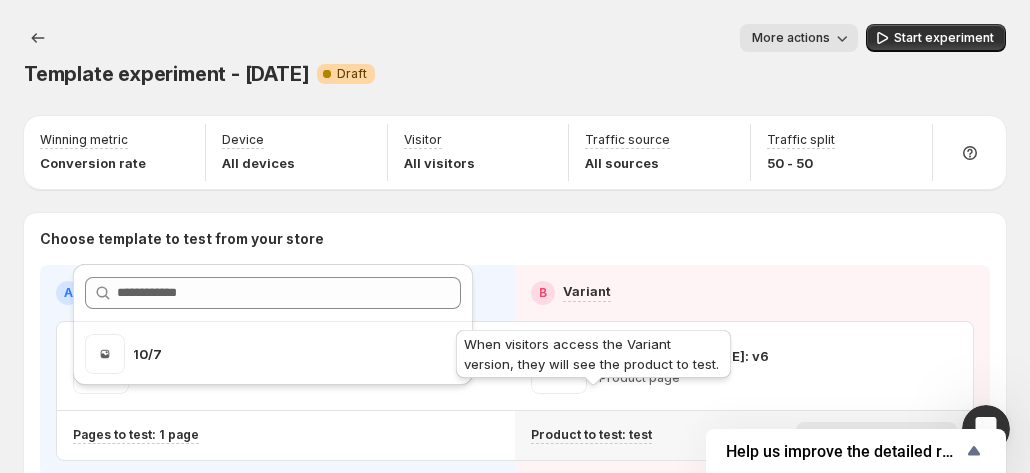 click on "Product to test: test" at bounding box center [591, 435] 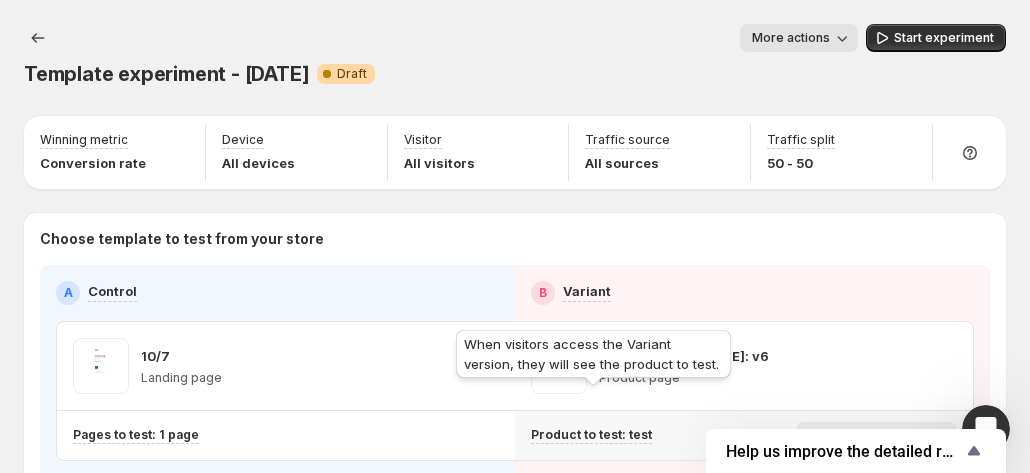 click on "Product to test: test" at bounding box center (591, 435) 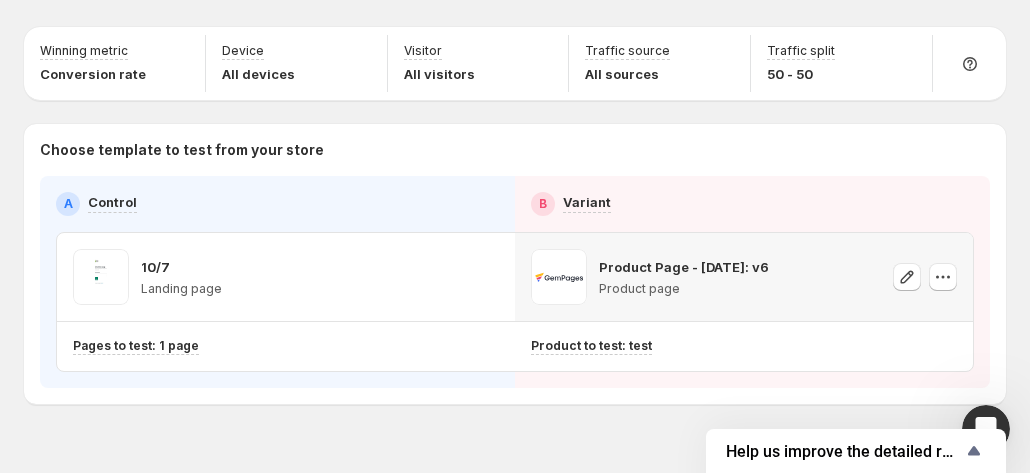 scroll, scrollTop: 90, scrollLeft: 0, axis: vertical 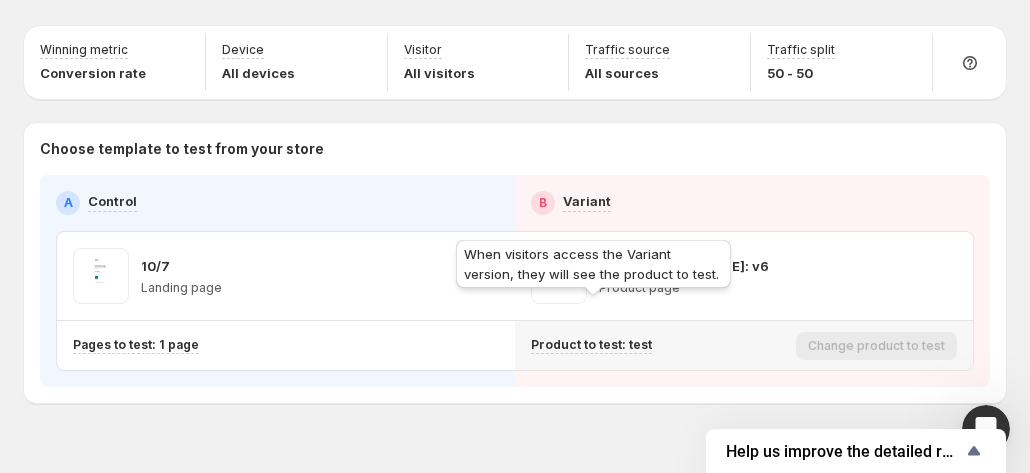 click on "Product to test: test" at bounding box center [591, 345] 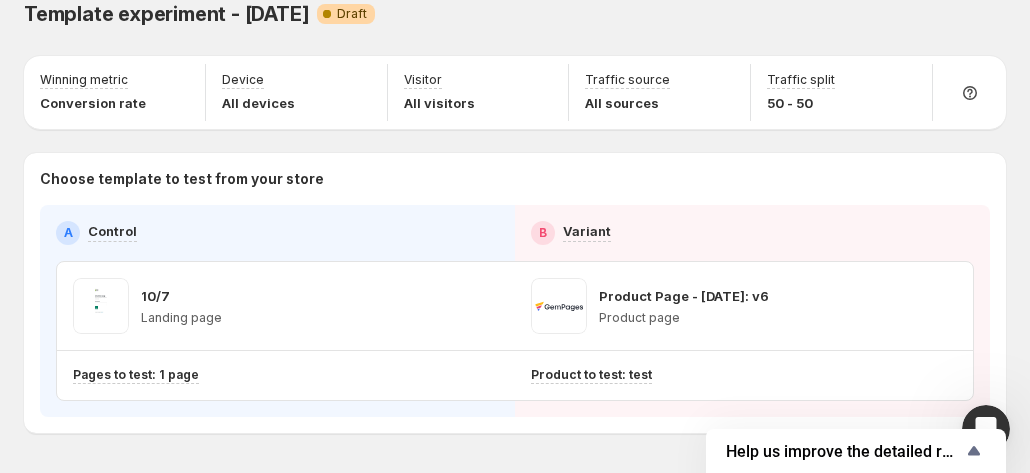 scroll, scrollTop: 90, scrollLeft: 0, axis: vertical 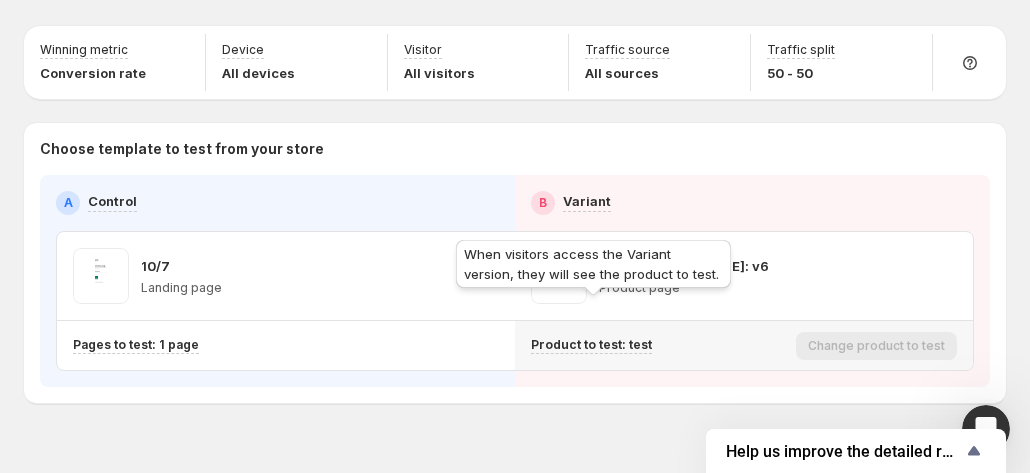 click on "Product to test: test" at bounding box center (591, 345) 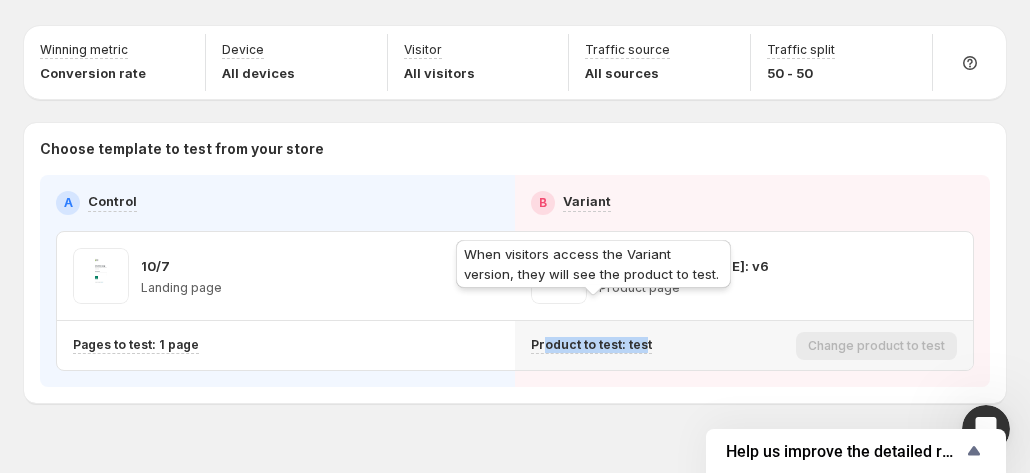 drag, startPoint x: 648, startPoint y: 311, endPoint x: 550, endPoint y: 309, distance: 98.02041 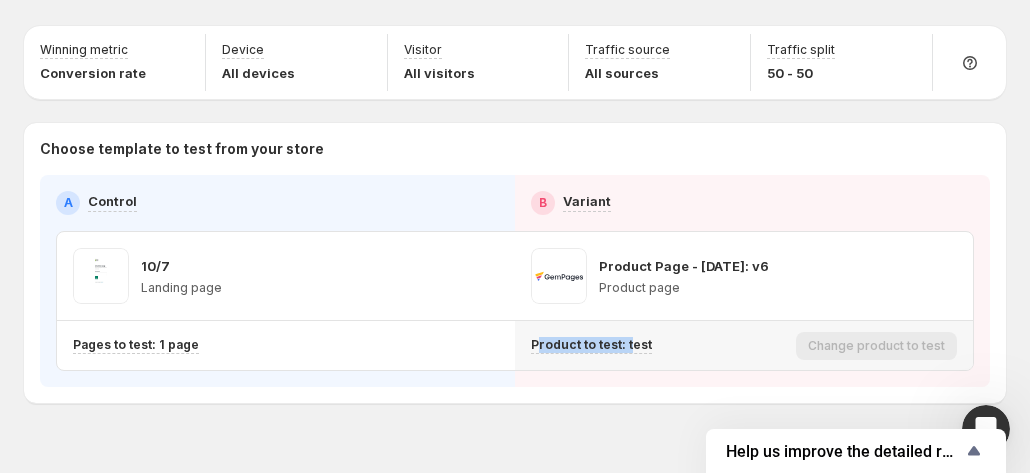 drag, startPoint x: 544, startPoint y: 315, endPoint x: 633, endPoint y: 318, distance: 89.050545 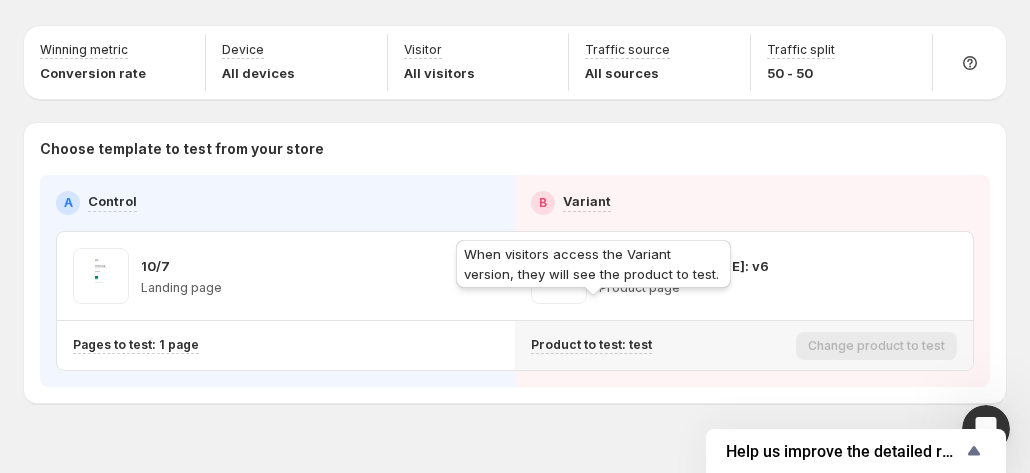 click on "Product to test: test" at bounding box center [591, 345] 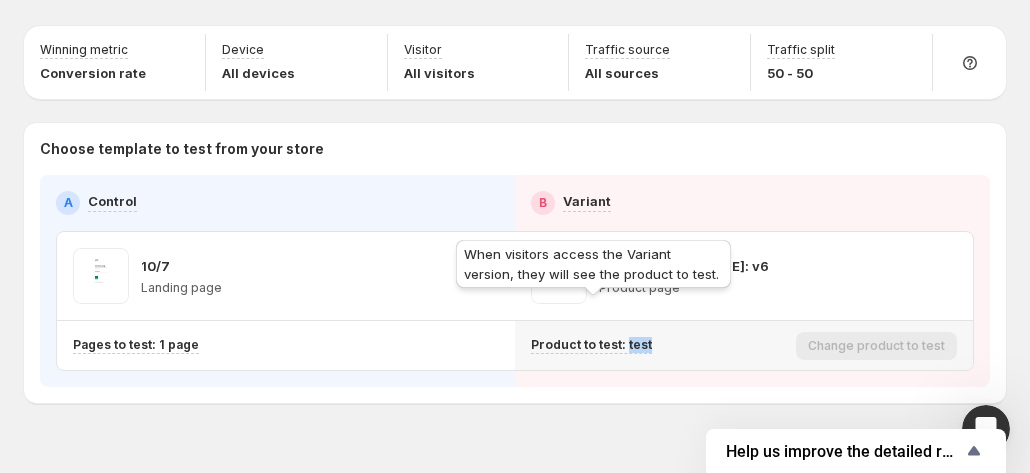 click on "Product to test: test" at bounding box center (591, 345) 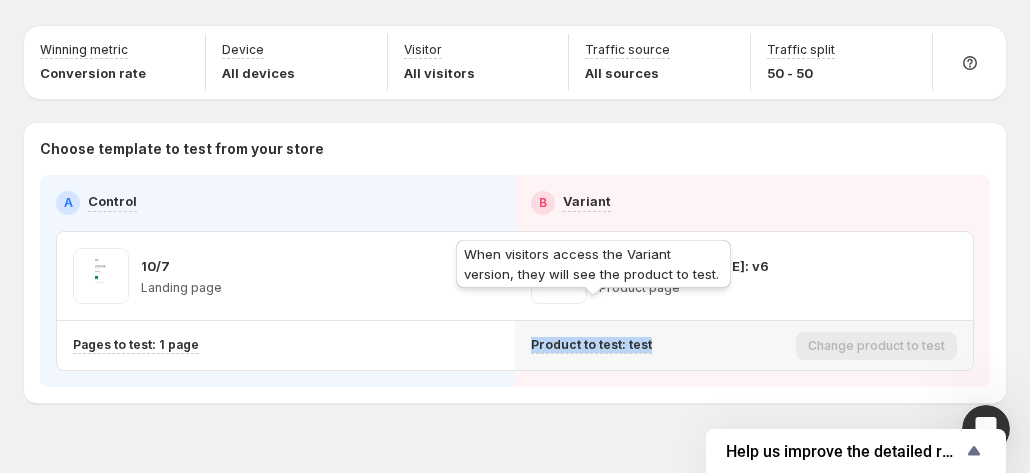 click on "Product to test: test" at bounding box center [591, 345] 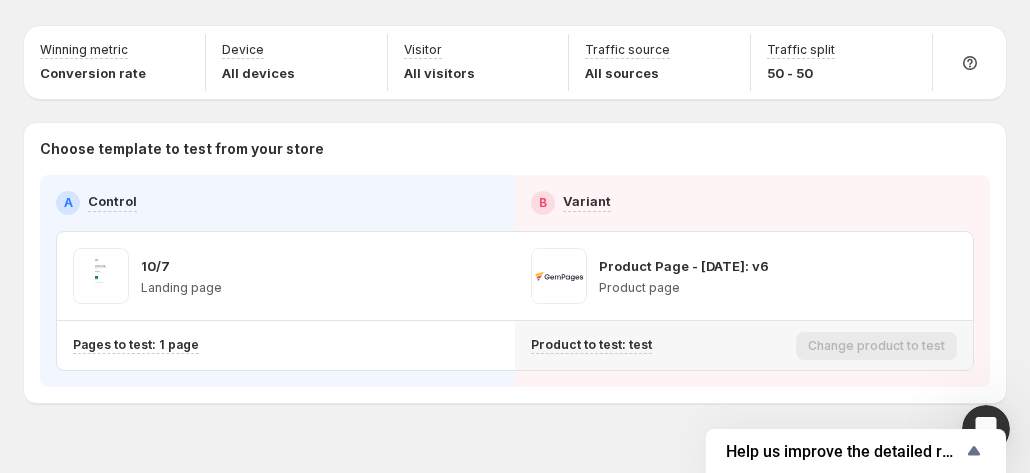 click on "Product to test: test" at bounding box center [659, 345] 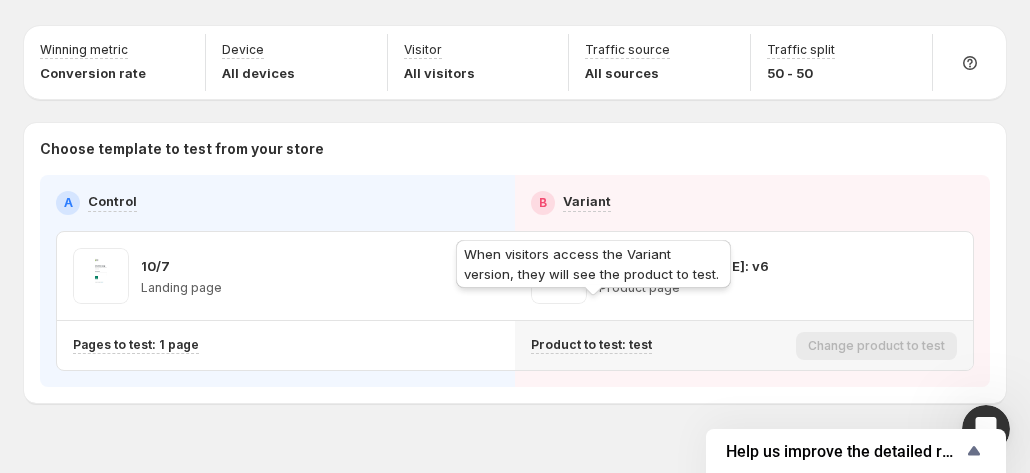 click on "Product to test: test" at bounding box center [591, 345] 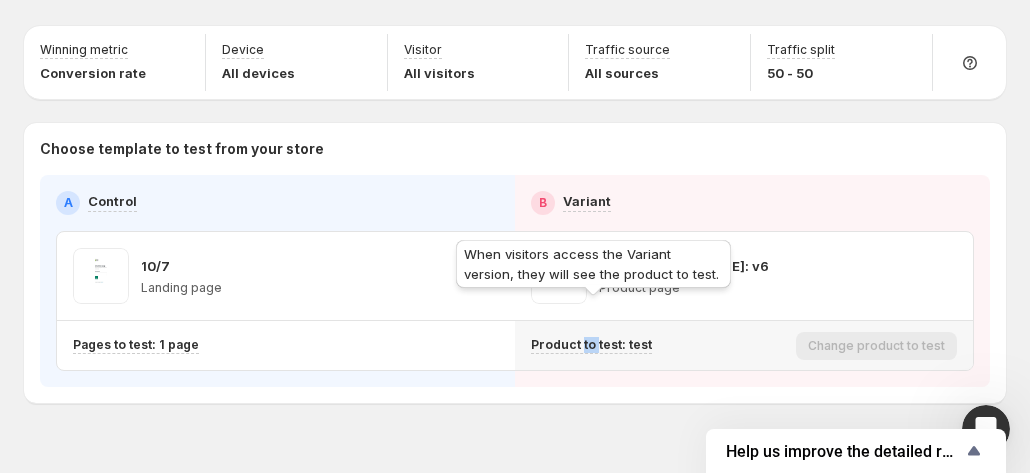 click on "Product to test: test" at bounding box center [591, 345] 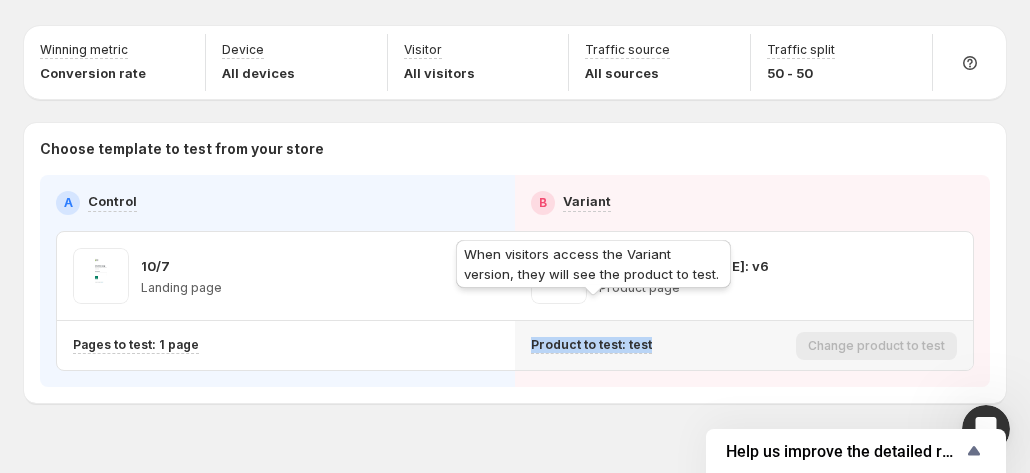 click on "Product to test: test" at bounding box center (591, 345) 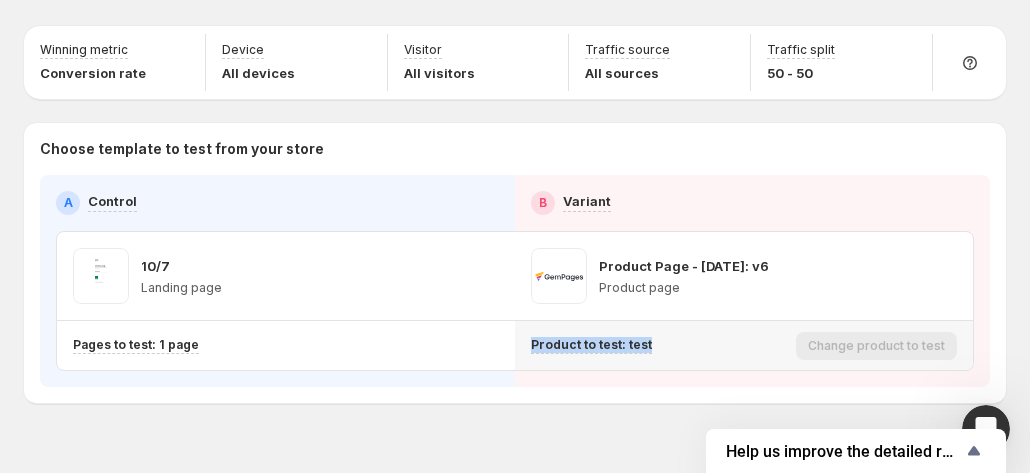 click on "Product to test: test Change product to test" at bounding box center (744, 345) 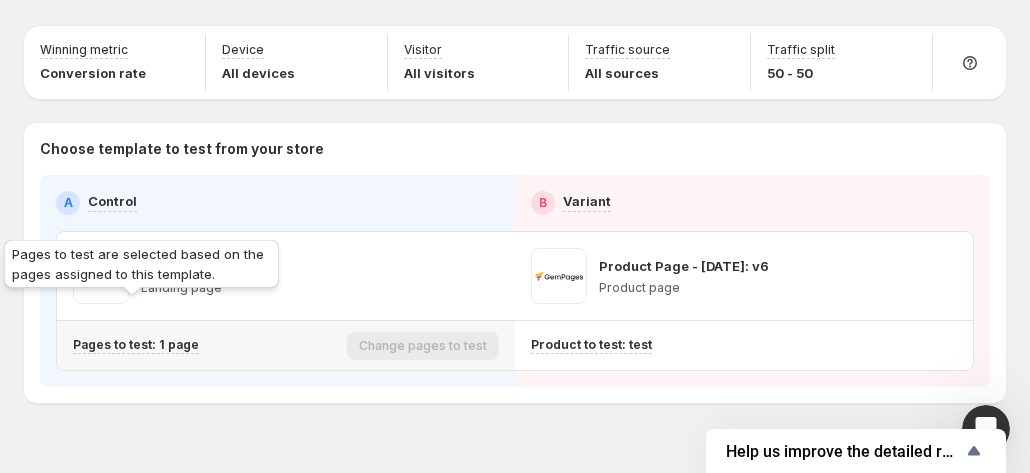 click on "Pages to test: 1 page" at bounding box center [136, 345] 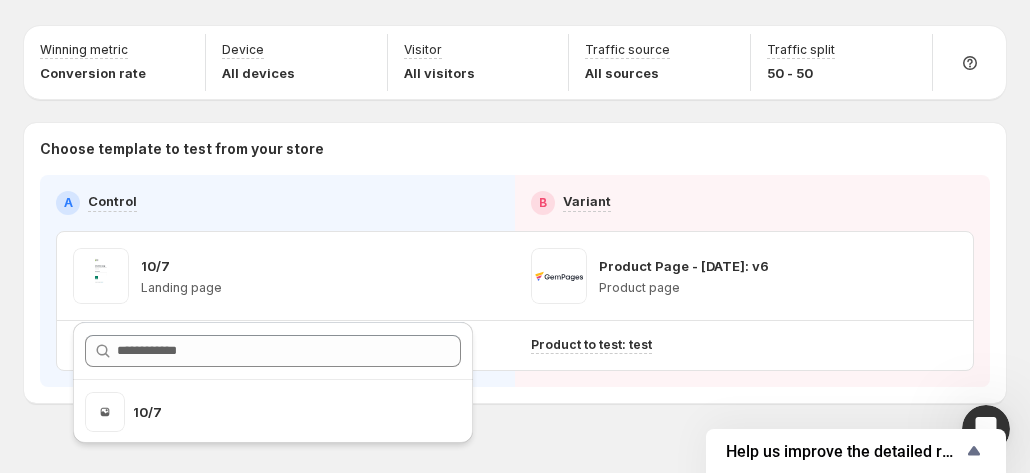 click on "Choose template to test from your store A Control B Variant 10/7 Landing page Product Page - [DATE]: v6 Product page Pages to test: 1 page Product to test: test" at bounding box center (515, 263) 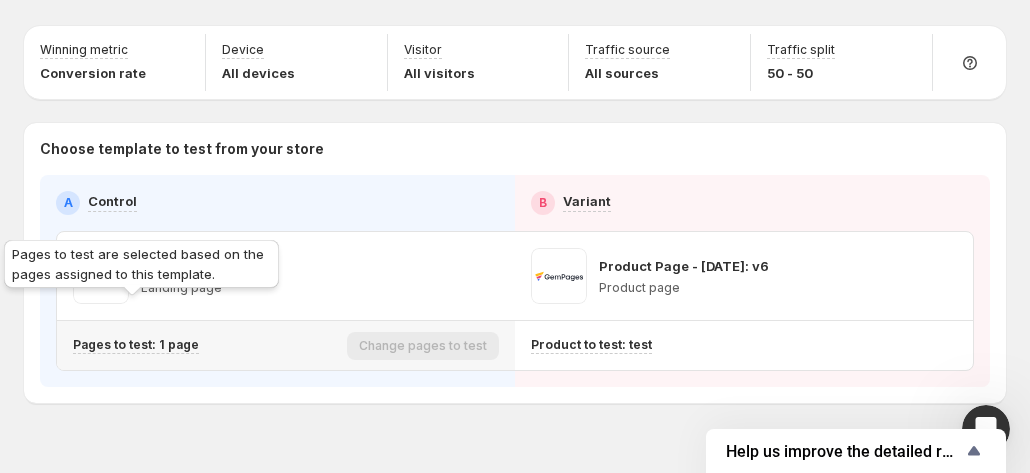 click on "Pages to test: 1 page" at bounding box center (136, 345) 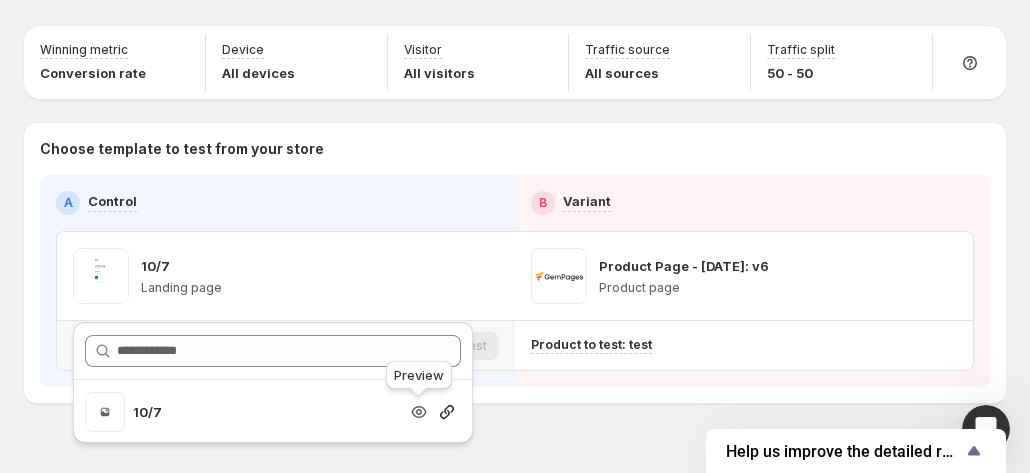 click 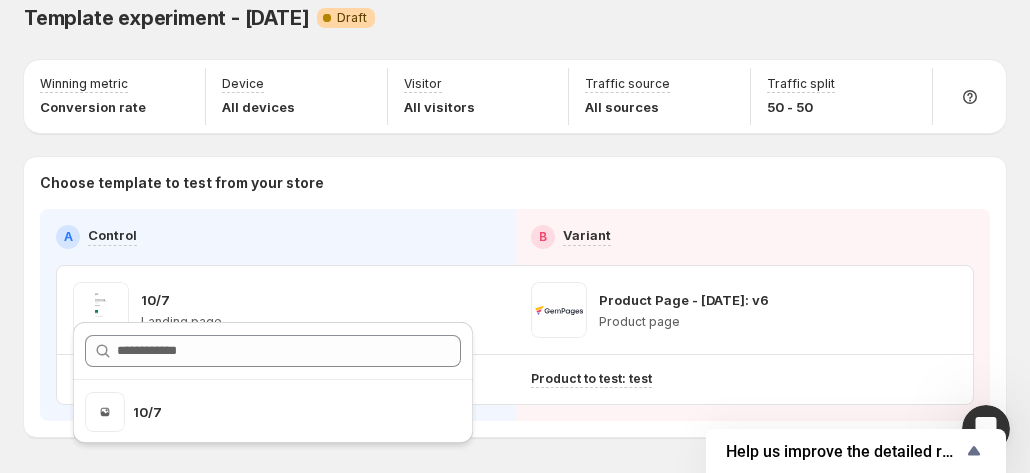 scroll, scrollTop: 0, scrollLeft: 0, axis: both 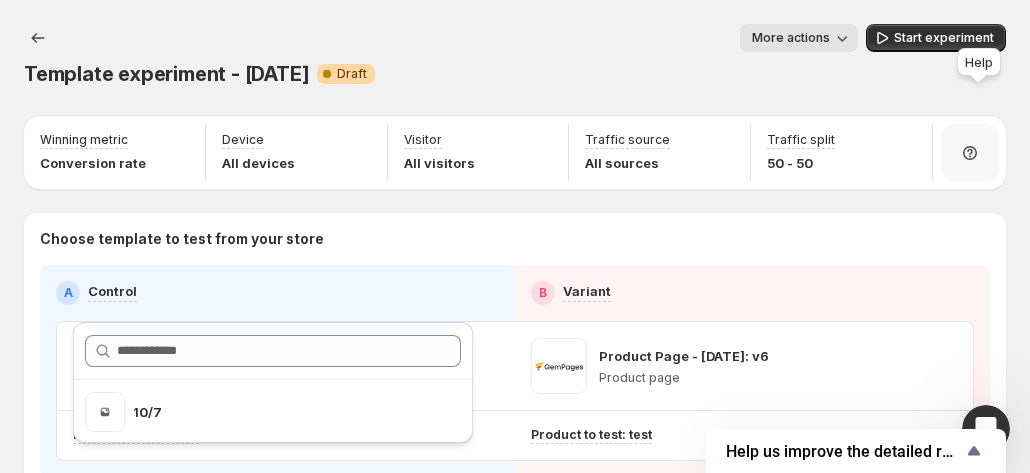 click 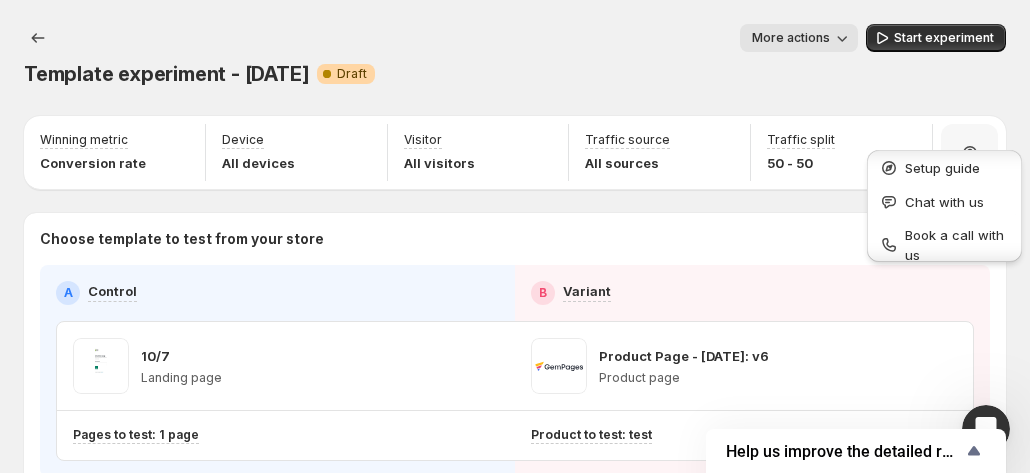 scroll, scrollTop: 0, scrollLeft: 0, axis: both 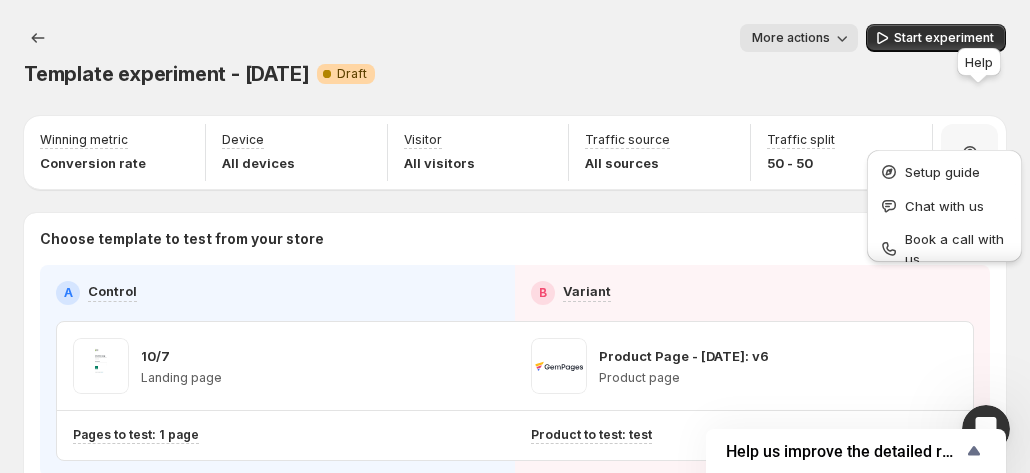 click 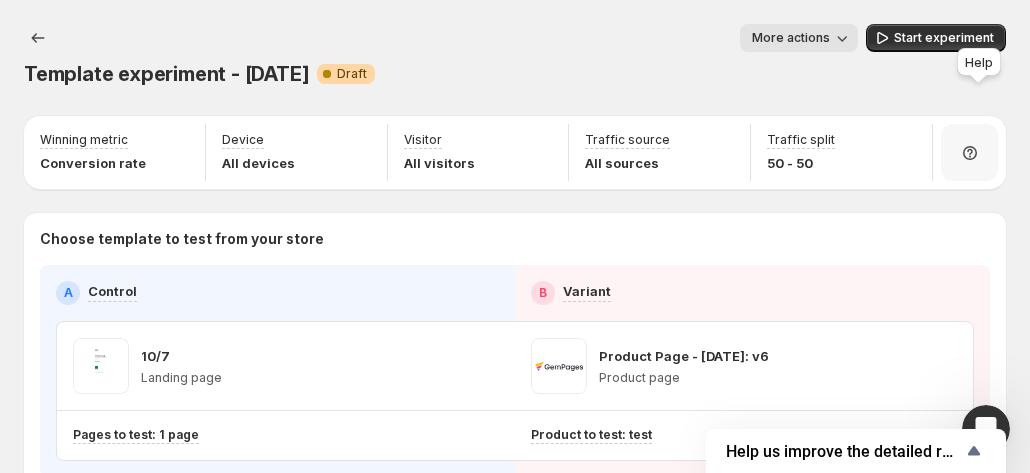 click 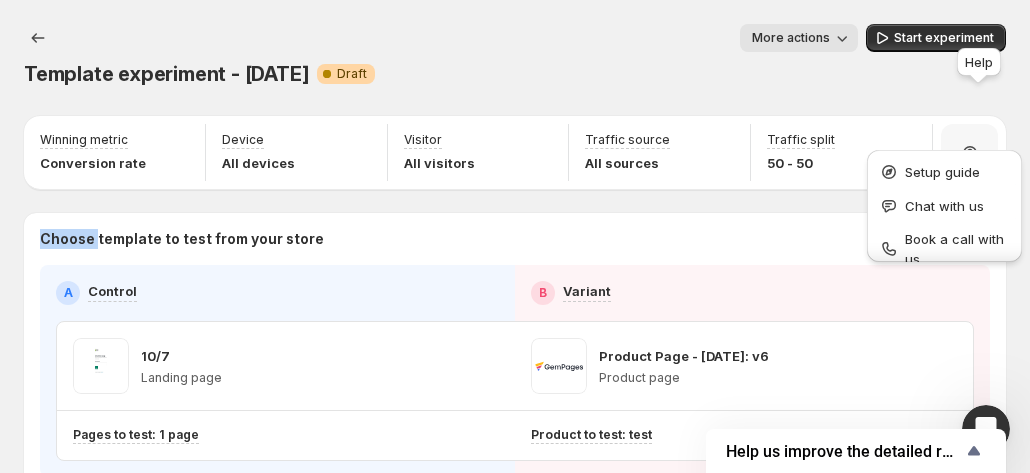 click 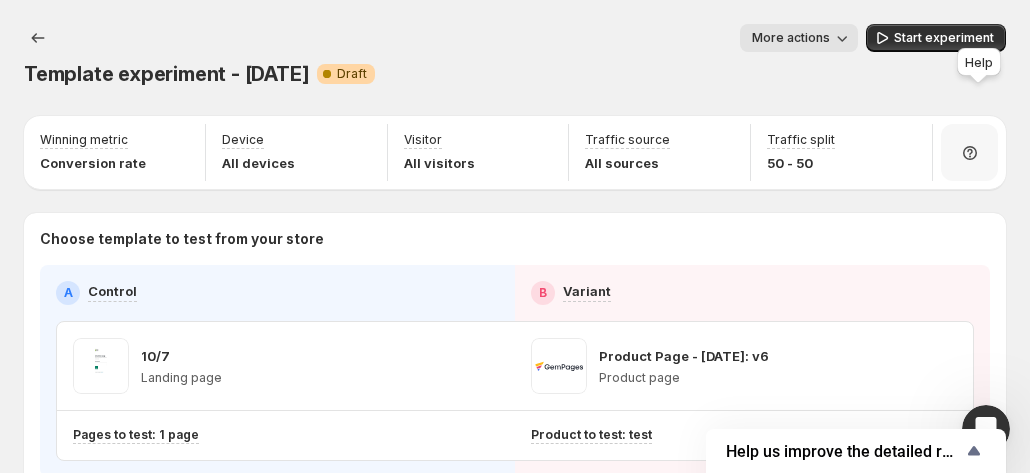 click 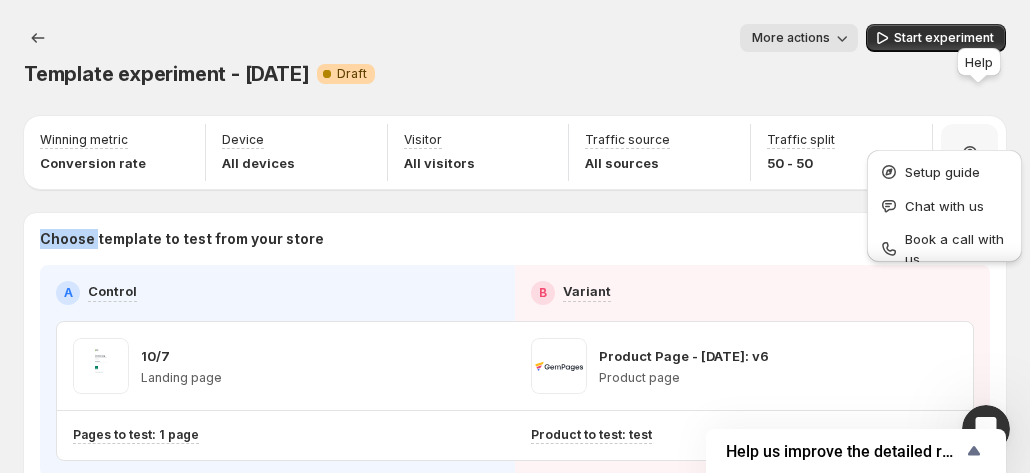 click 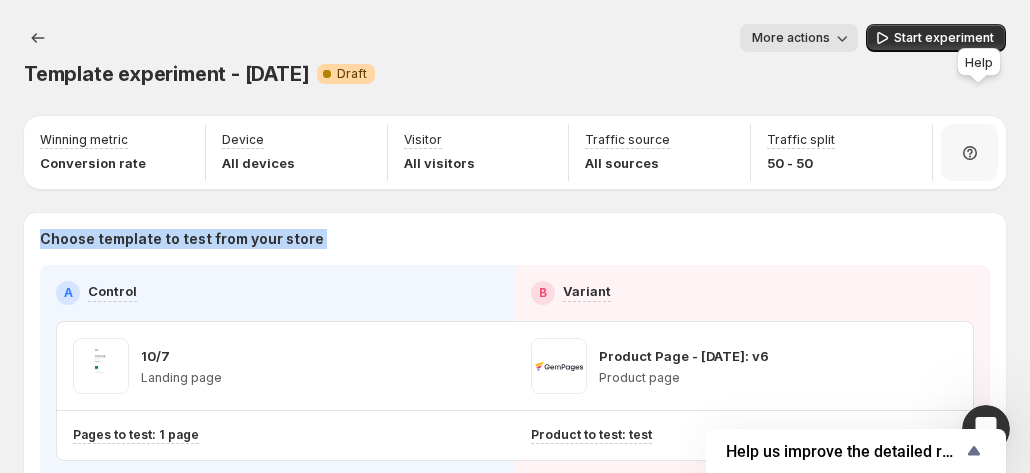 click 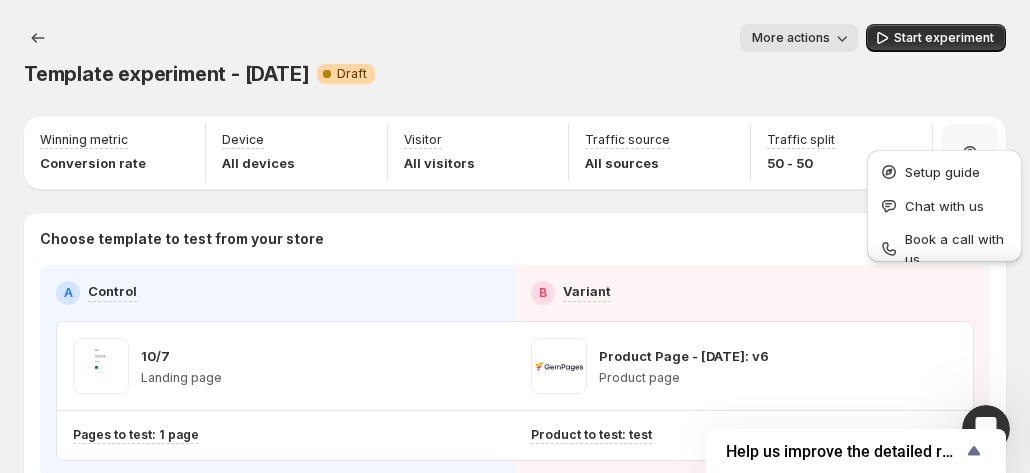 click 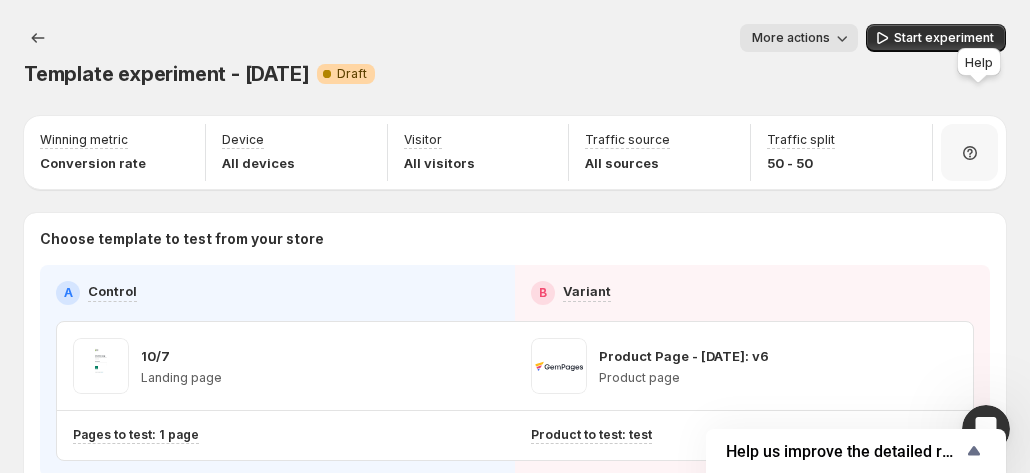 click 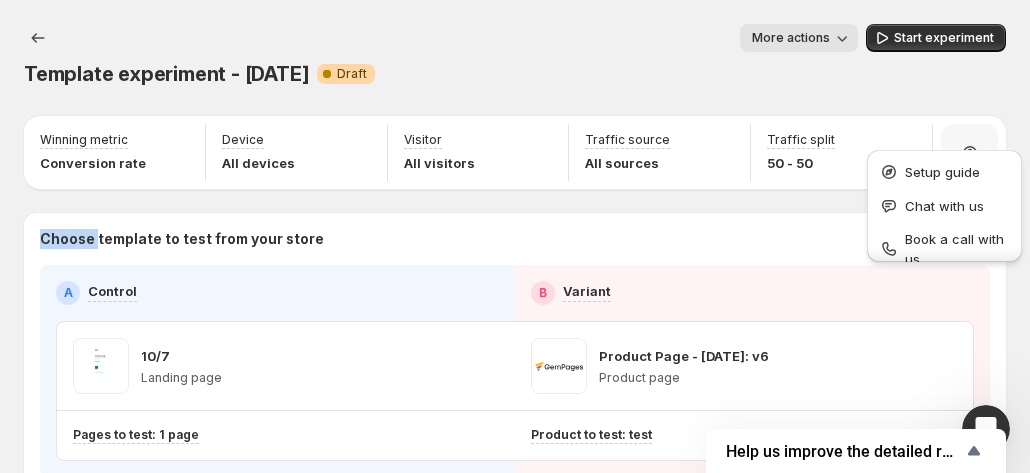 click 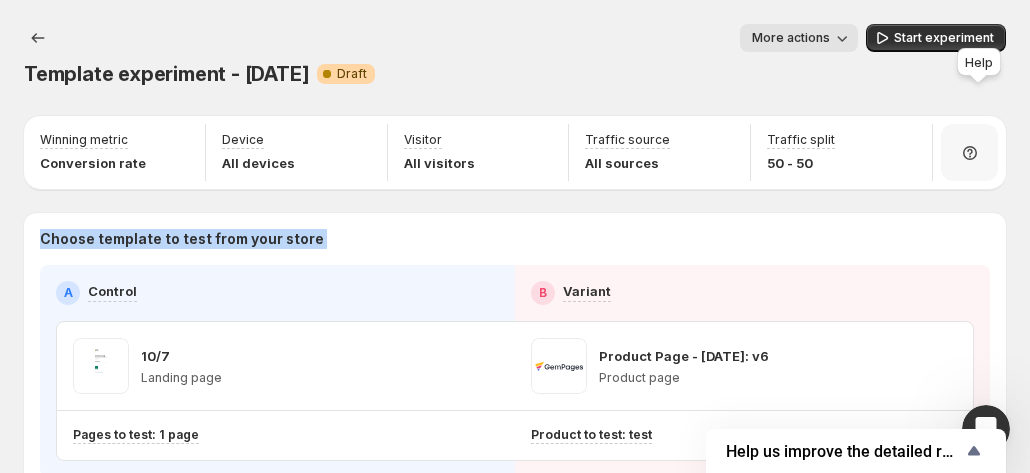 click 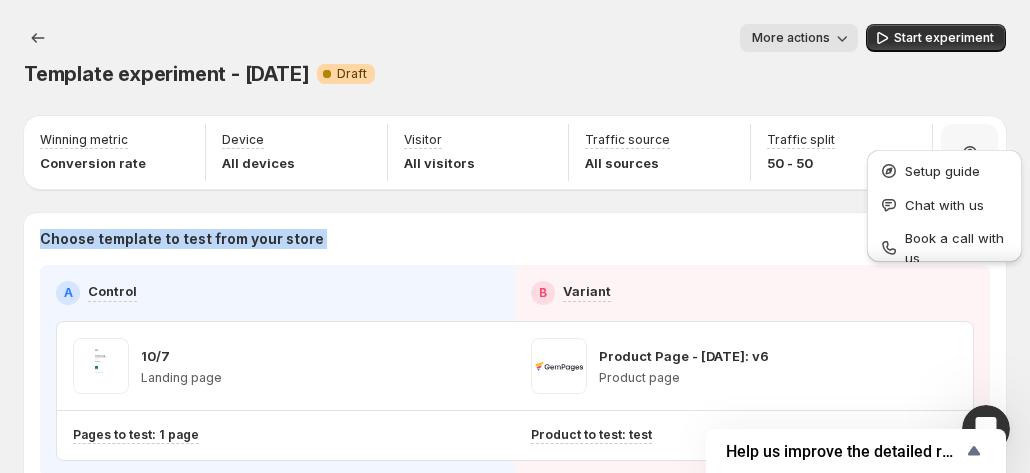 scroll, scrollTop: 0, scrollLeft: 0, axis: both 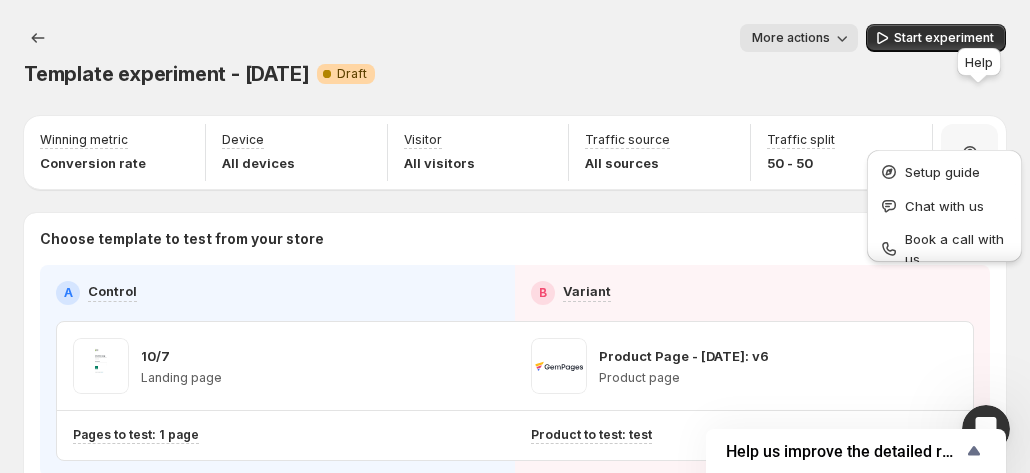 click 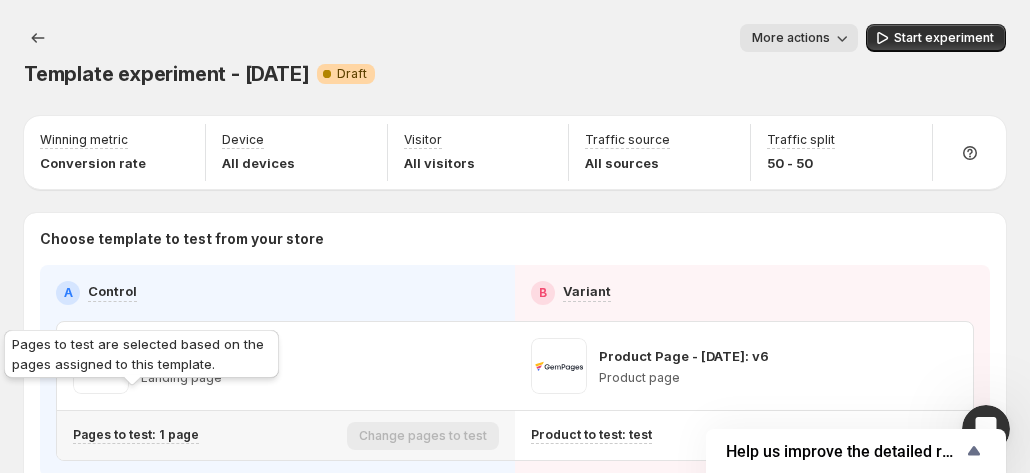 click on "Pages to test: 1 page" at bounding box center [136, 435] 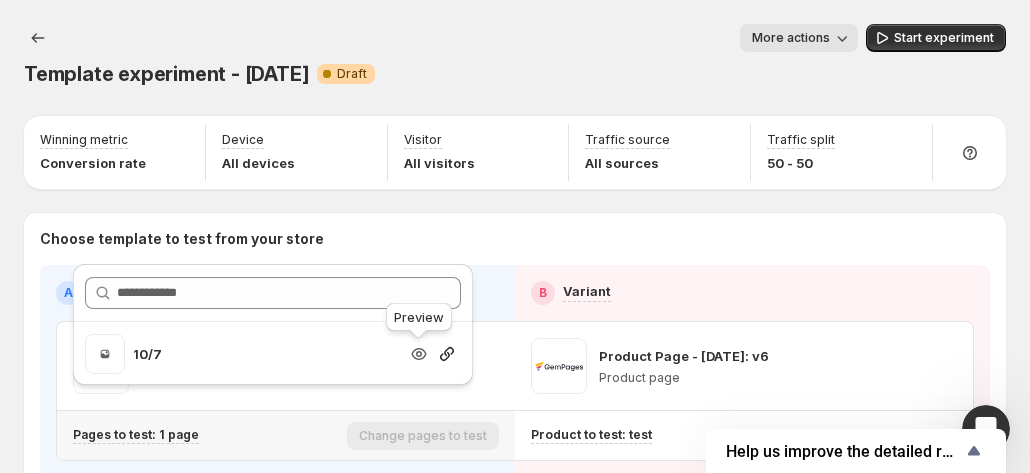 click 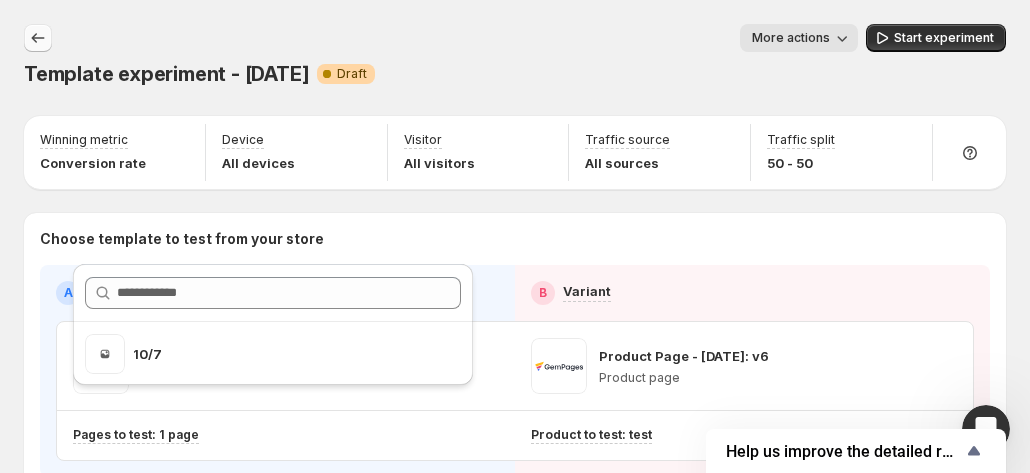 click 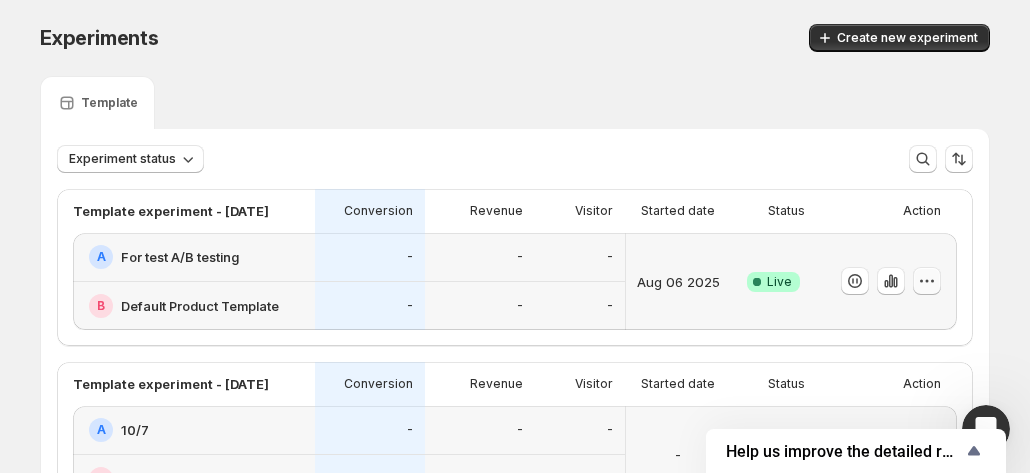 click 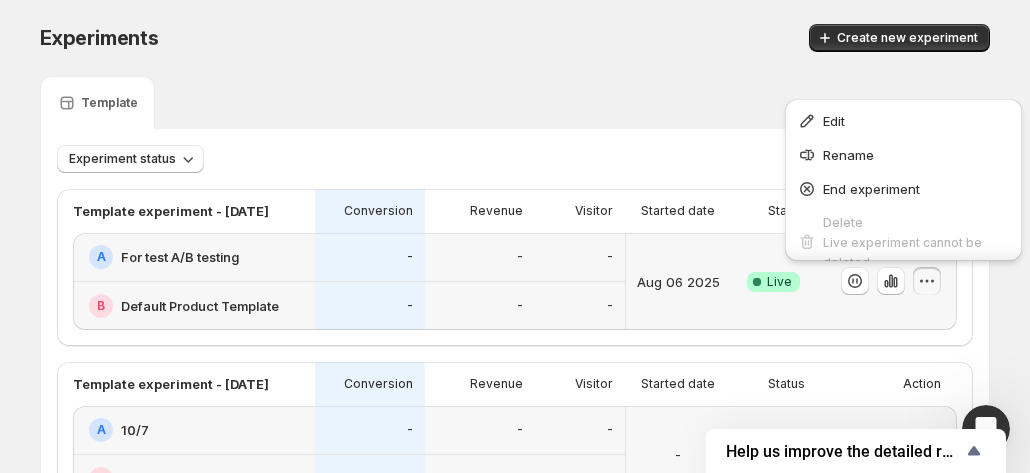 click at bounding box center (927, 281) 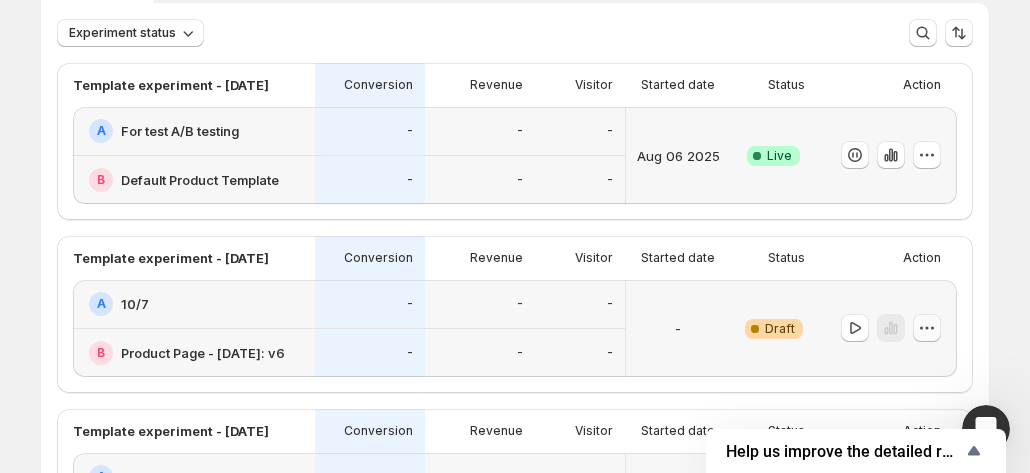 scroll, scrollTop: 100, scrollLeft: 0, axis: vertical 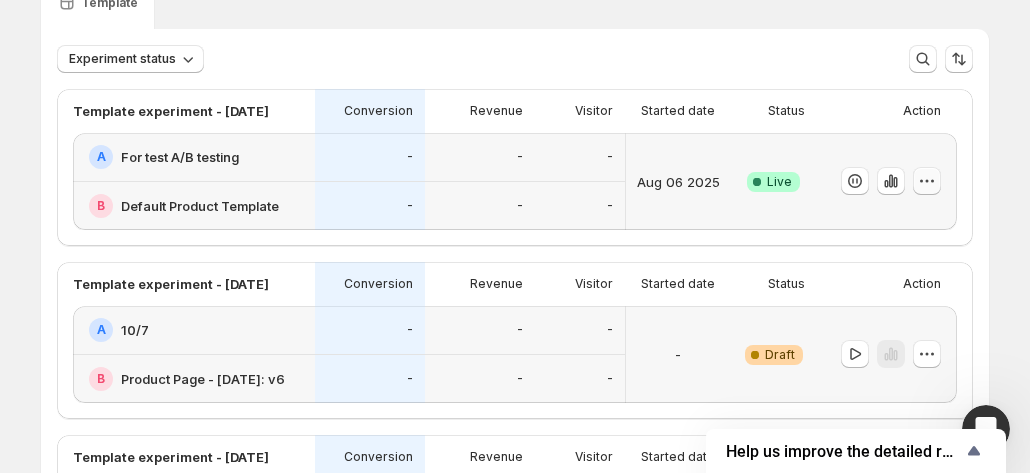 click 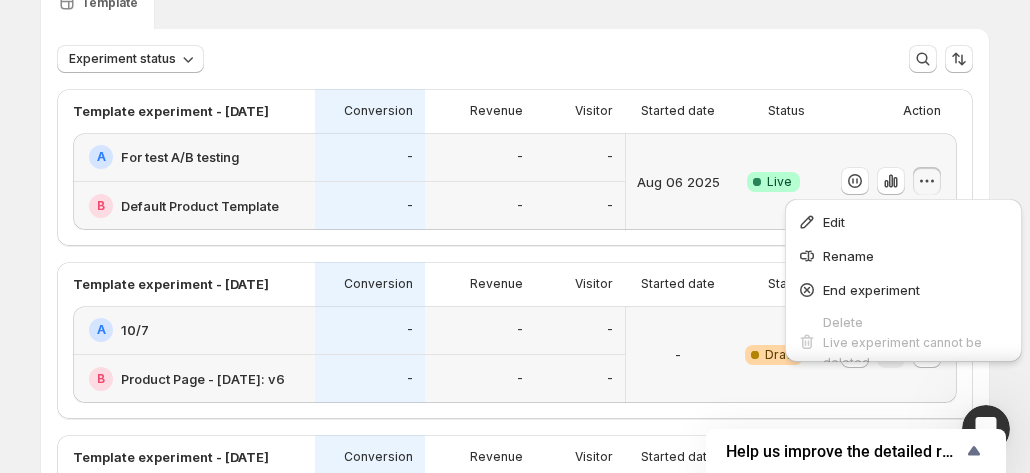 click 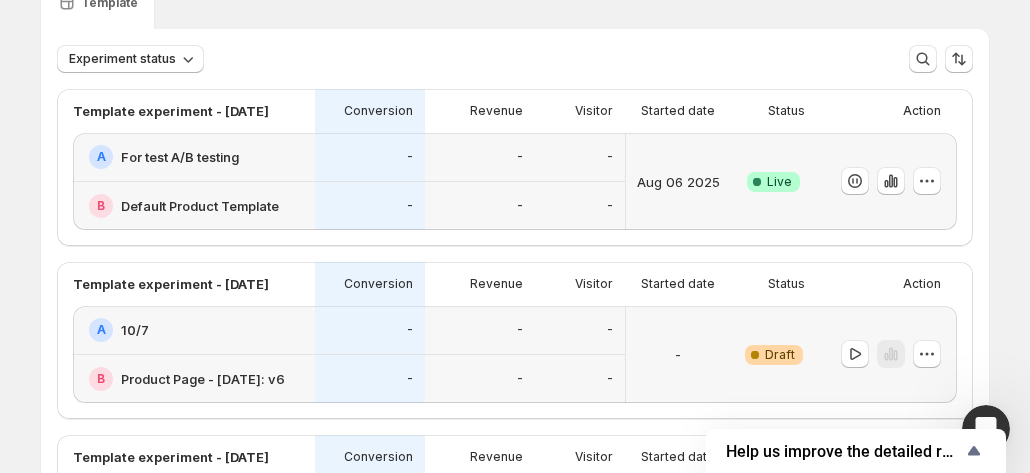 click on "Template experiment - [DATE] Conversion Revenue Visitor Started date Status Action A For test A/B testing B Default Product Template - - - - - - [DATE] Success Complete Live Template experiment - [DATE] Conversion Revenue Visitor Started date Status Action A 10/7 B Product Page - [DATE]: v6 - - - - - - - Warning Complete Draft Template experiment - [DATE] Conversion Revenue Visitor Started date Status Action A Blog Post 2 B Copy of Blog Post 2 - - - - - - - Warning Complete Draft Template experiment - [DATE] Conversion Revenue Visitor Started date Status Action A Product Page - [DATE] B Landing Page - [DATE] - - - - - - [DATE] Critical Complete Paused" at bounding box center (515, 427) 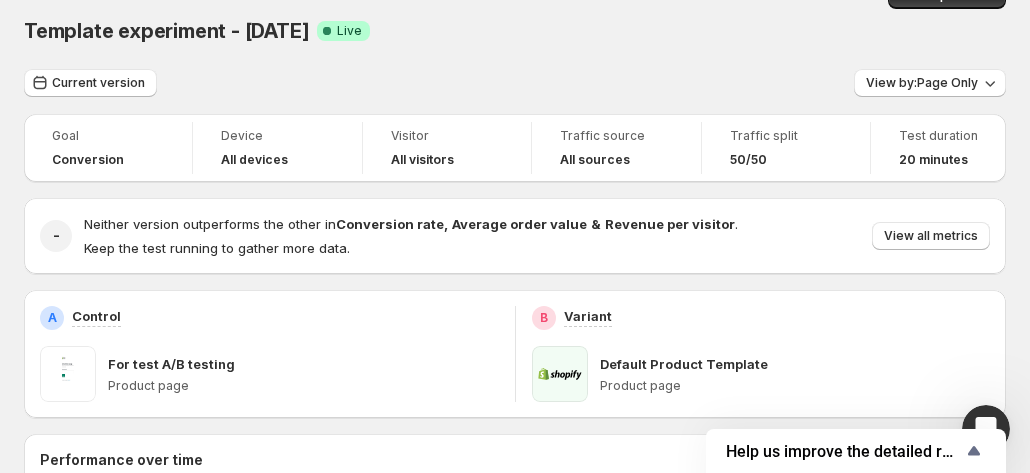 scroll, scrollTop: 0, scrollLeft: 0, axis: both 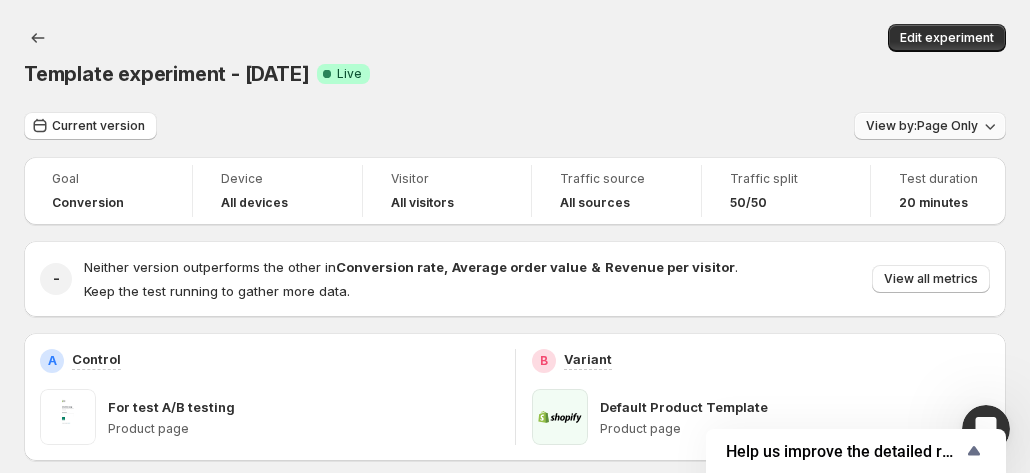 click on "View by:  Page Only" at bounding box center [922, 126] 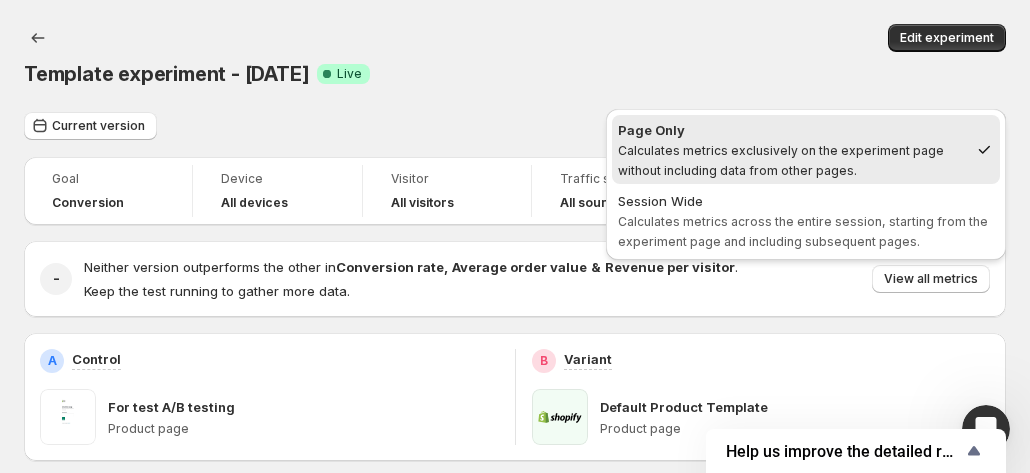 drag, startPoint x: 800, startPoint y: 73, endPoint x: 834, endPoint y: 53, distance: 39.446167 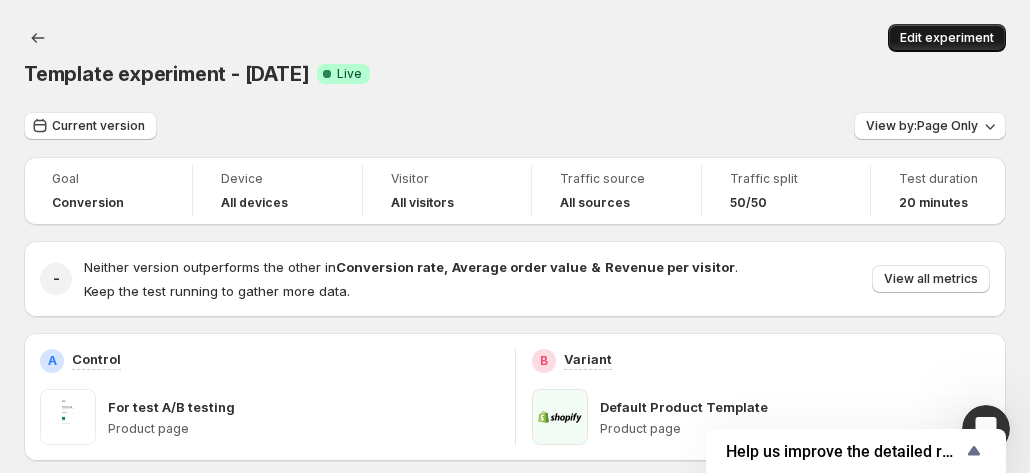 click on "Edit experiment" at bounding box center [947, 38] 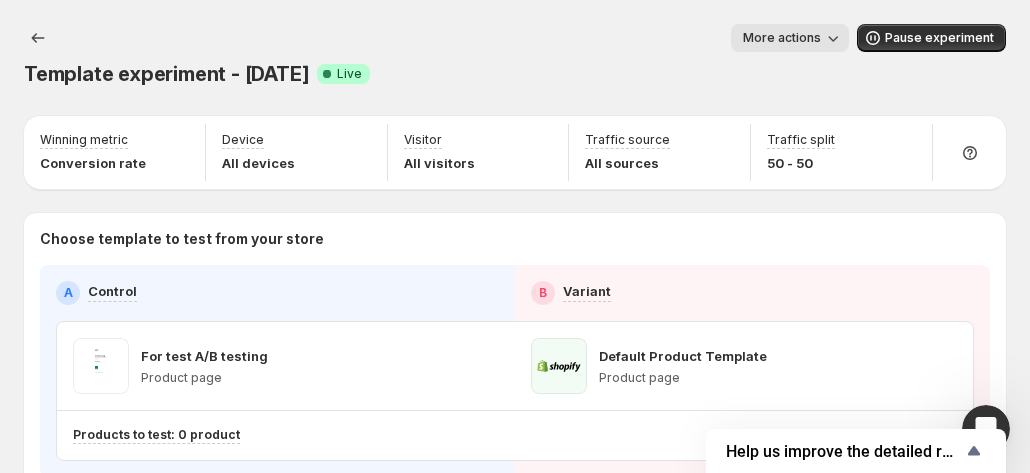 click on "More actions" at bounding box center (790, 38) 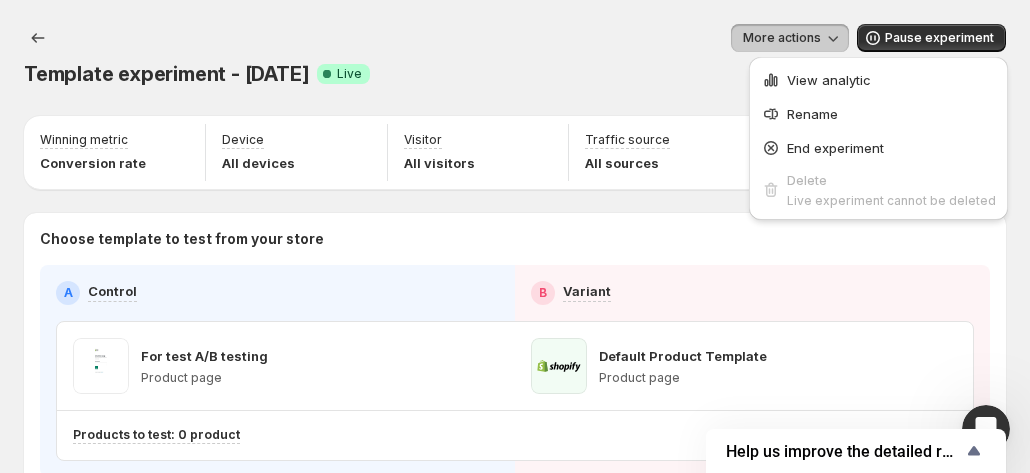 click on "Template experiment - [DATE]. This page is ready Template experiment - [DATE] Success Complete Live More actions More actions More actions Pause experiment" at bounding box center (515, 56) 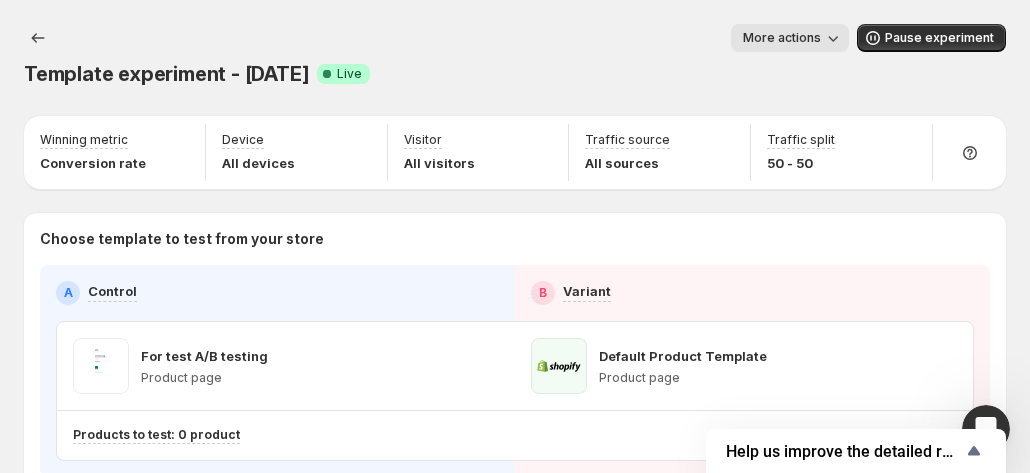 click on "More actions" at bounding box center (790, 38) 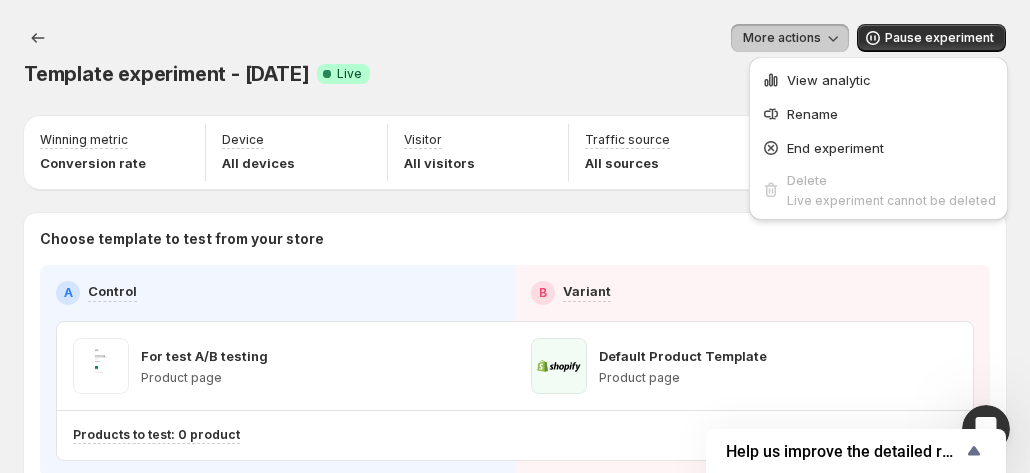 click on "More actions" at bounding box center (468, 38) 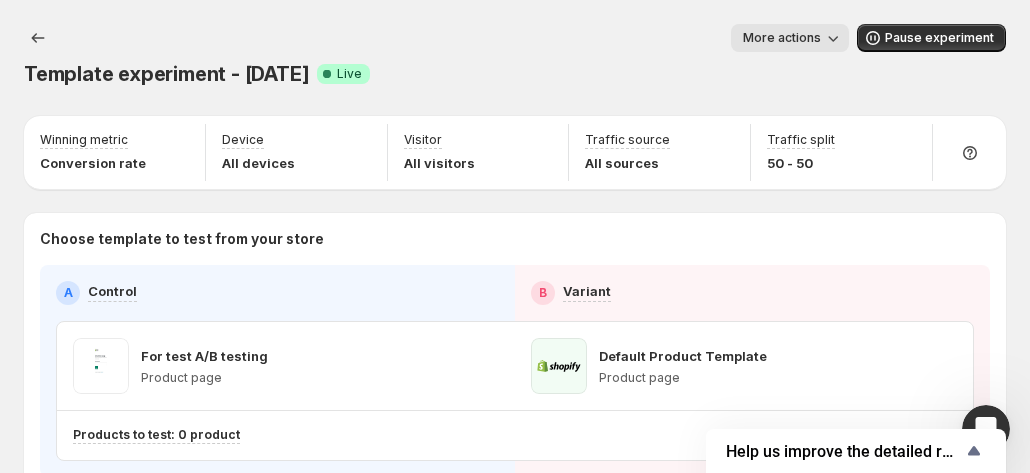 click on "More actions" at bounding box center [782, 38] 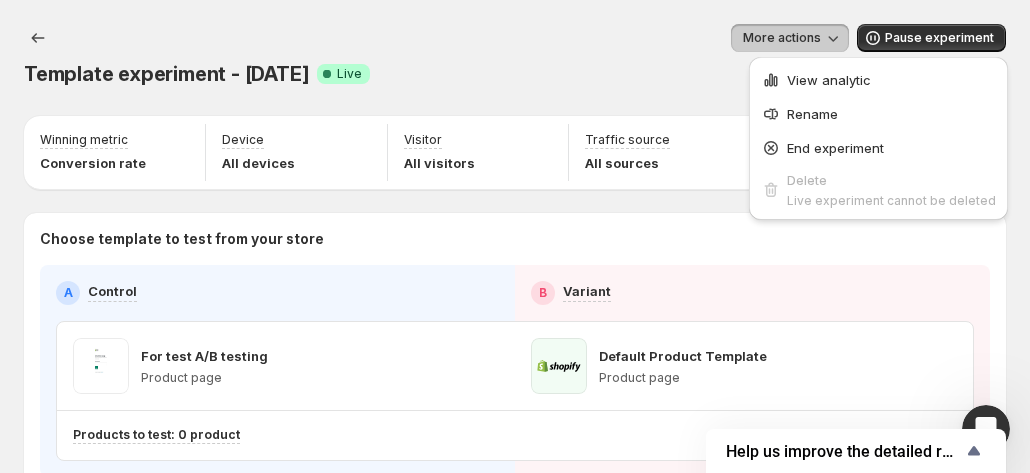 click on "More actions" at bounding box center [782, 38] 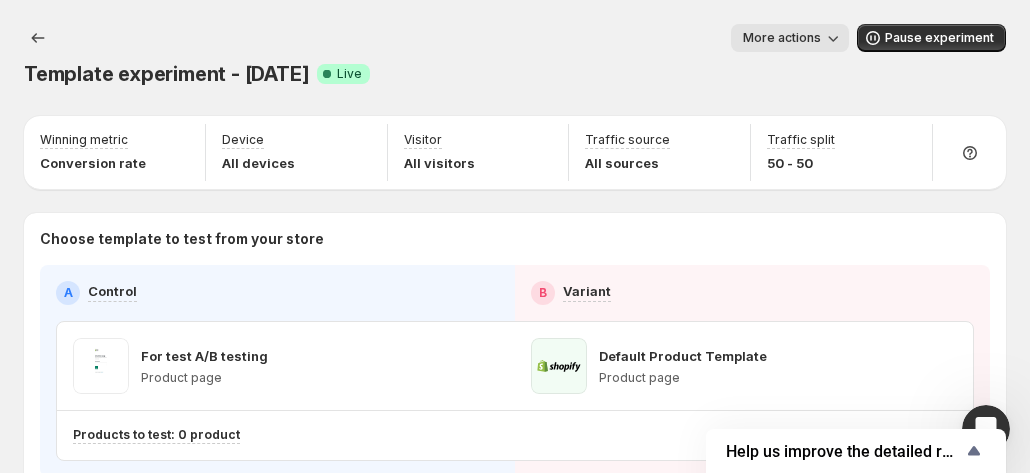 drag, startPoint x: 694, startPoint y: 55, endPoint x: 833, endPoint y: 35, distance: 140.43147 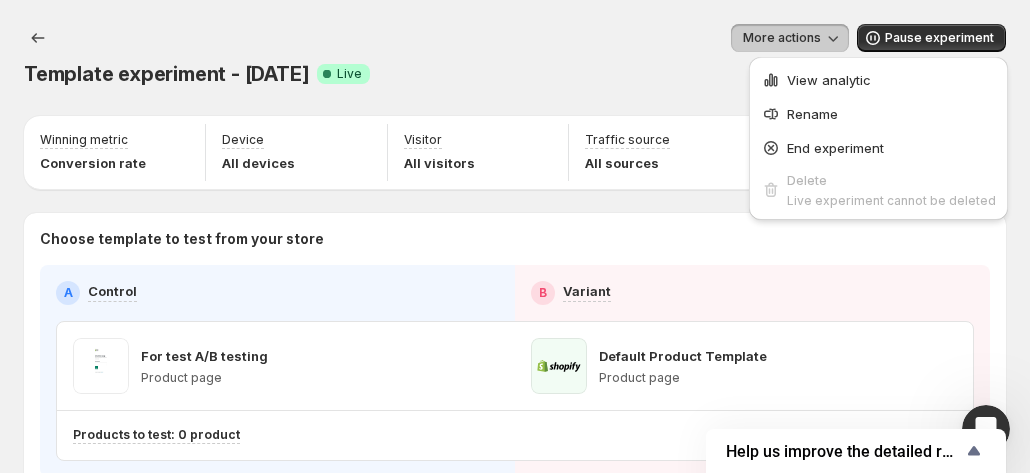 click on "More actions" at bounding box center [468, 38] 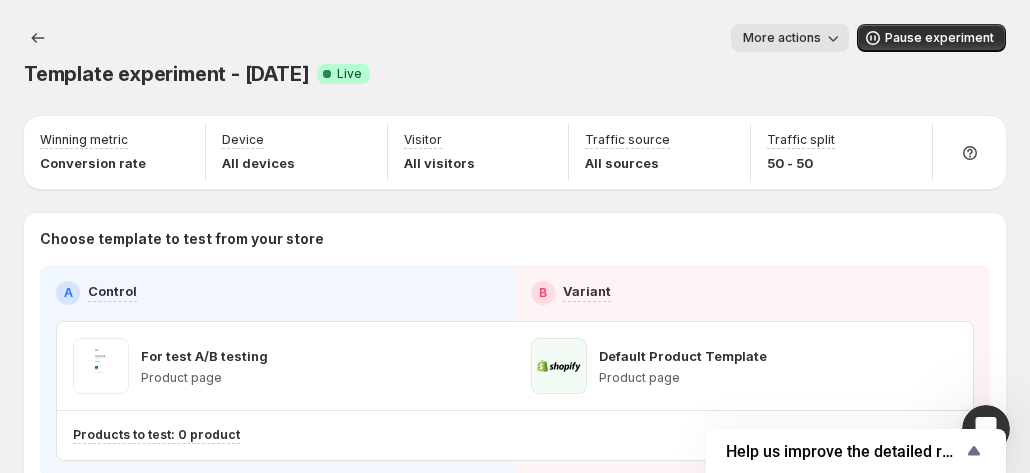 click on "More actions" at bounding box center [790, 38] 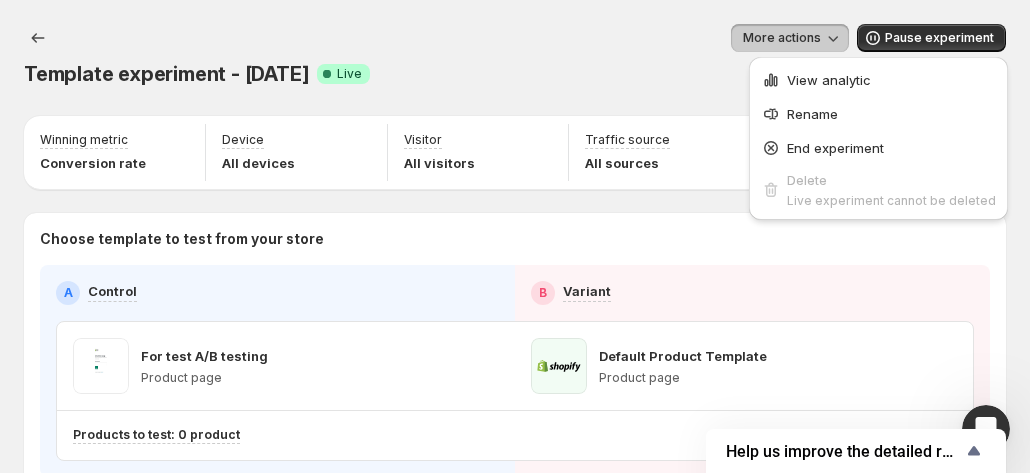 click on "More actions" at bounding box center (468, 38) 